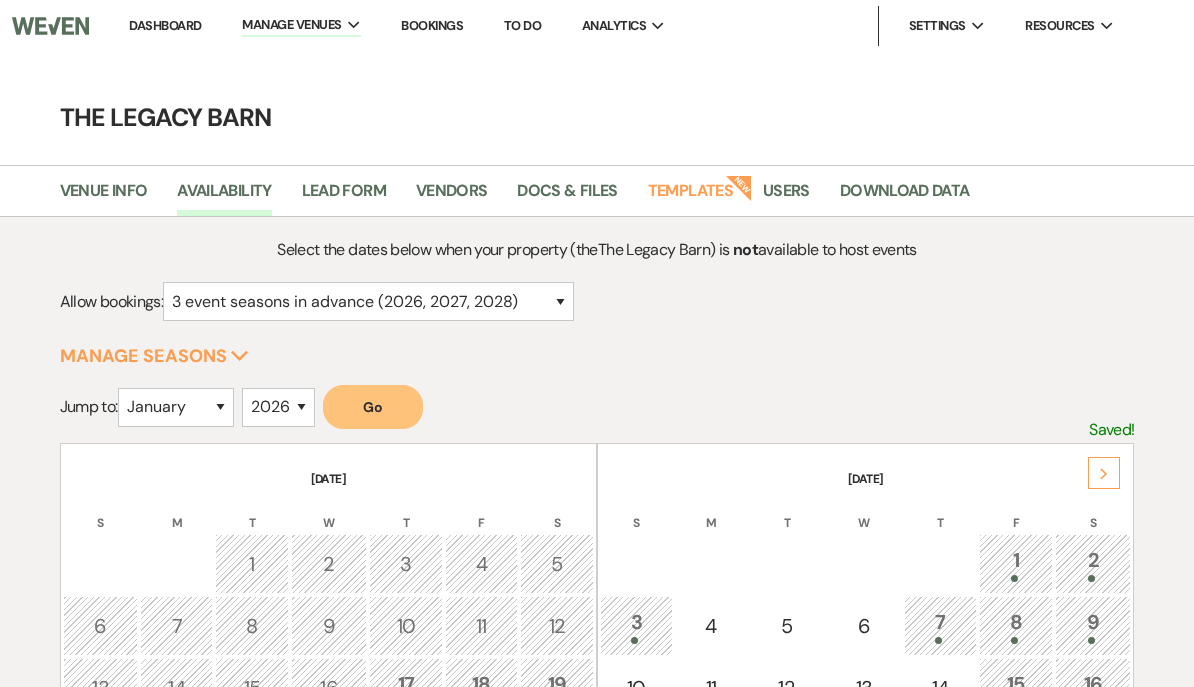 scroll, scrollTop: 0, scrollLeft: 0, axis: both 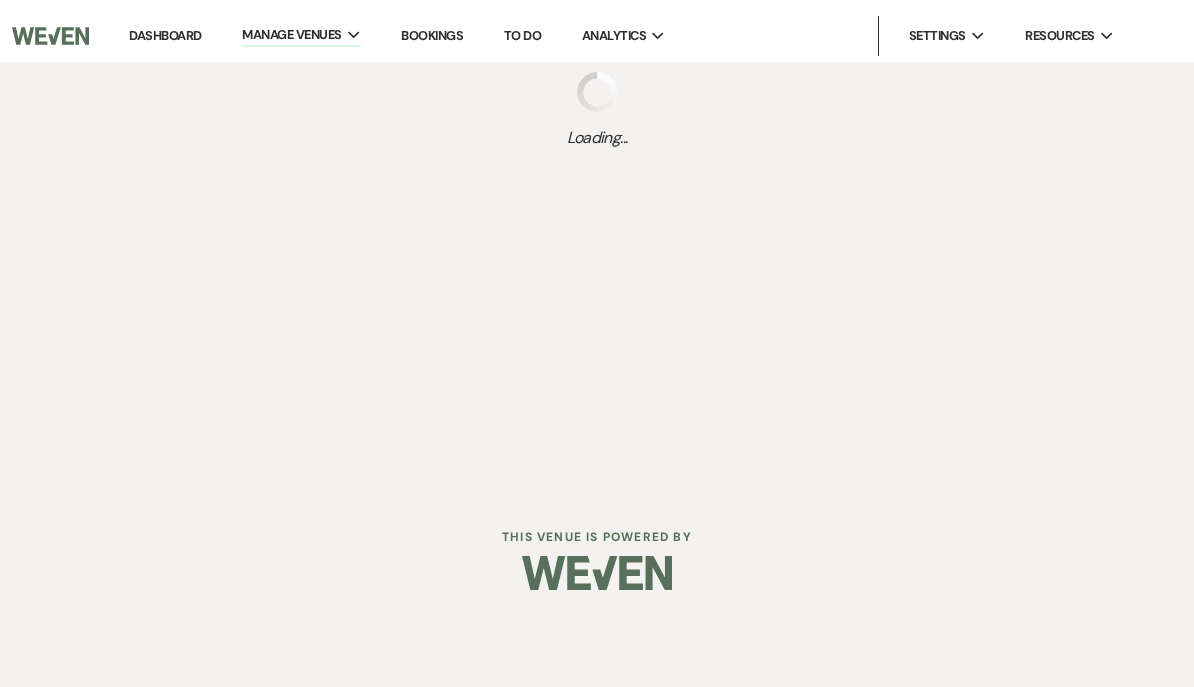 select on "3" 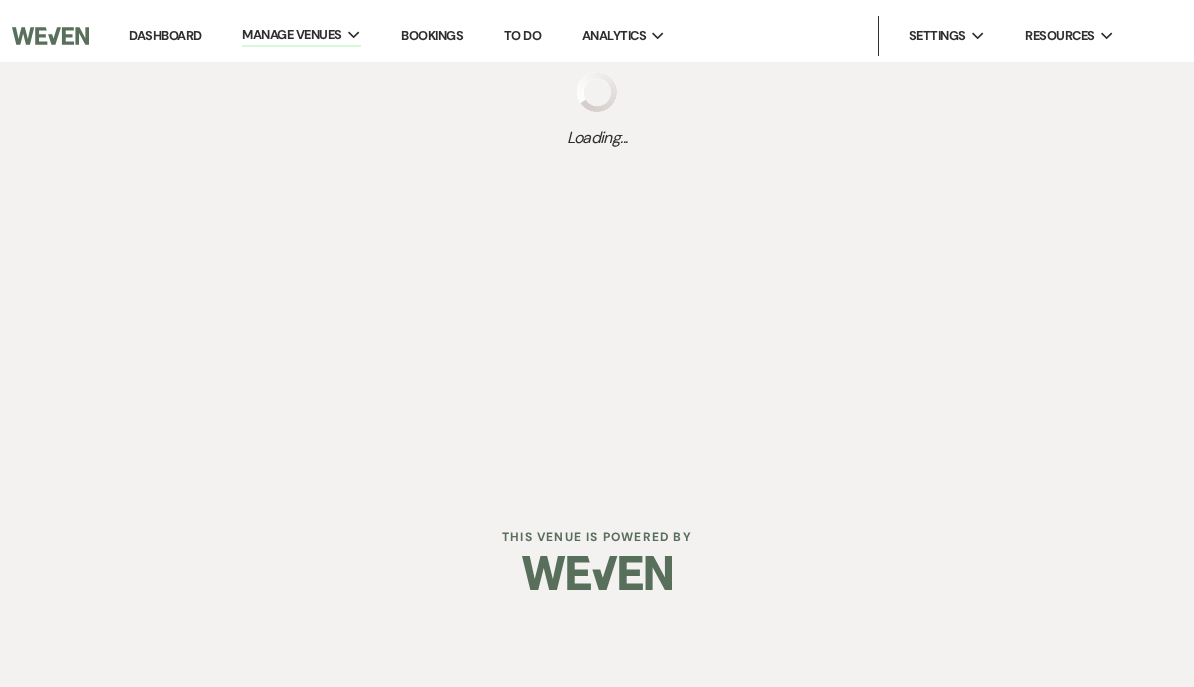 select on "2026" 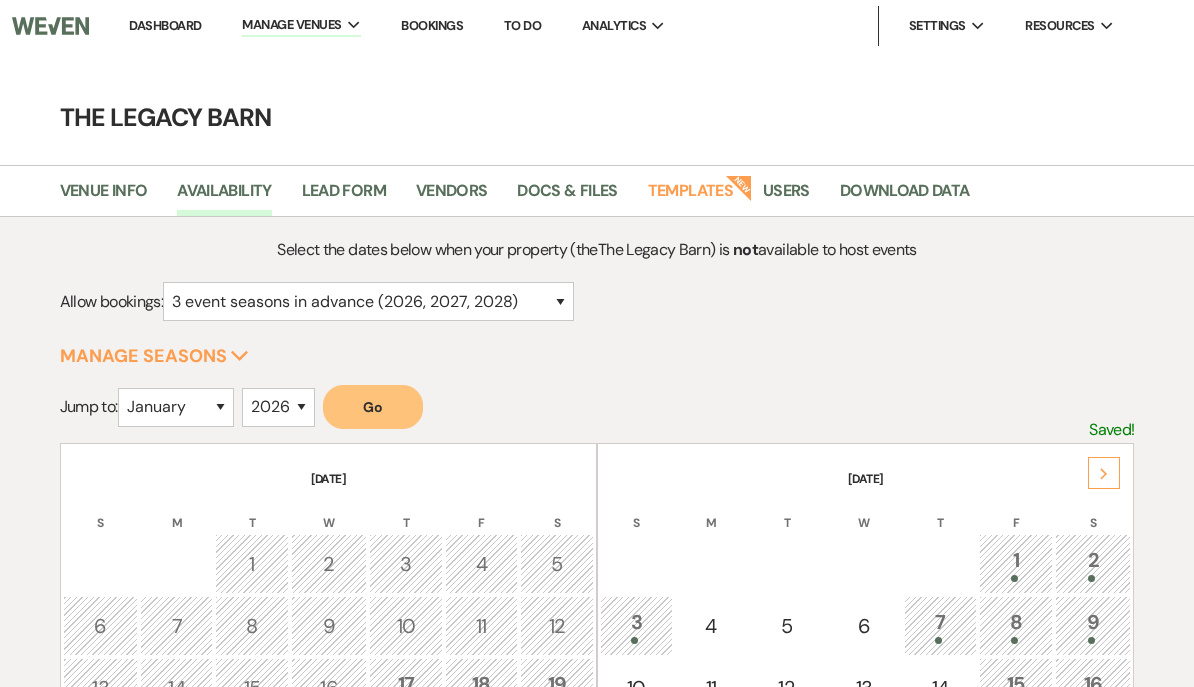 click on "[DATE]" at bounding box center (865, 467) 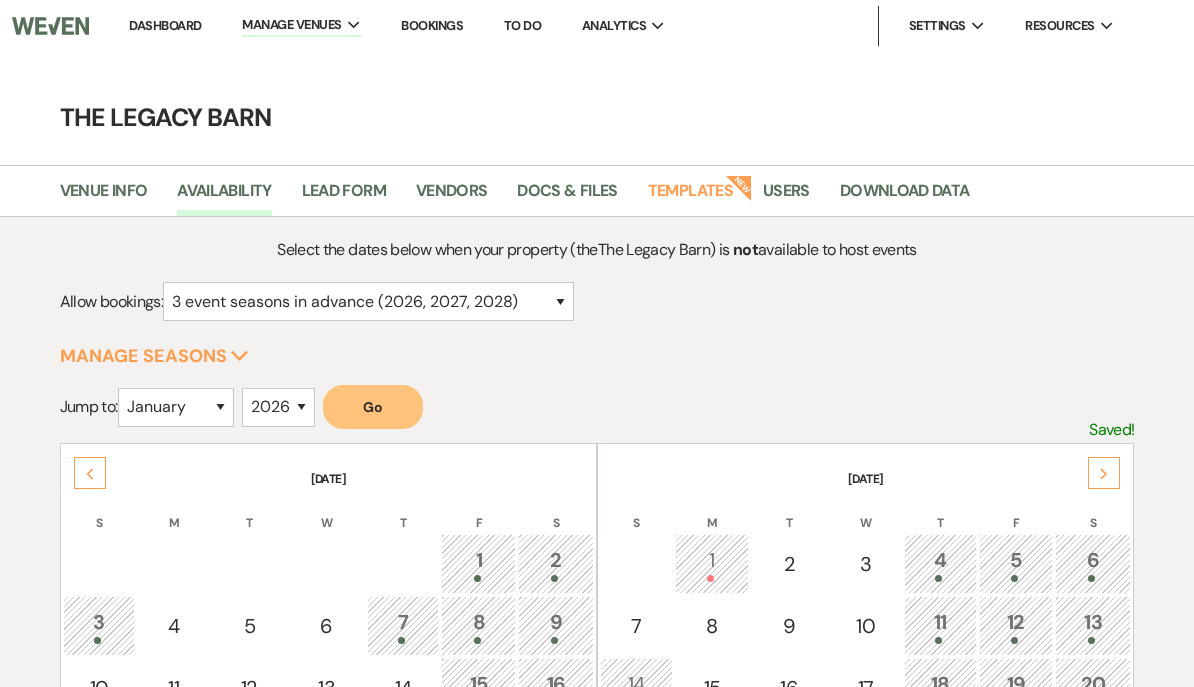 click on "Next" 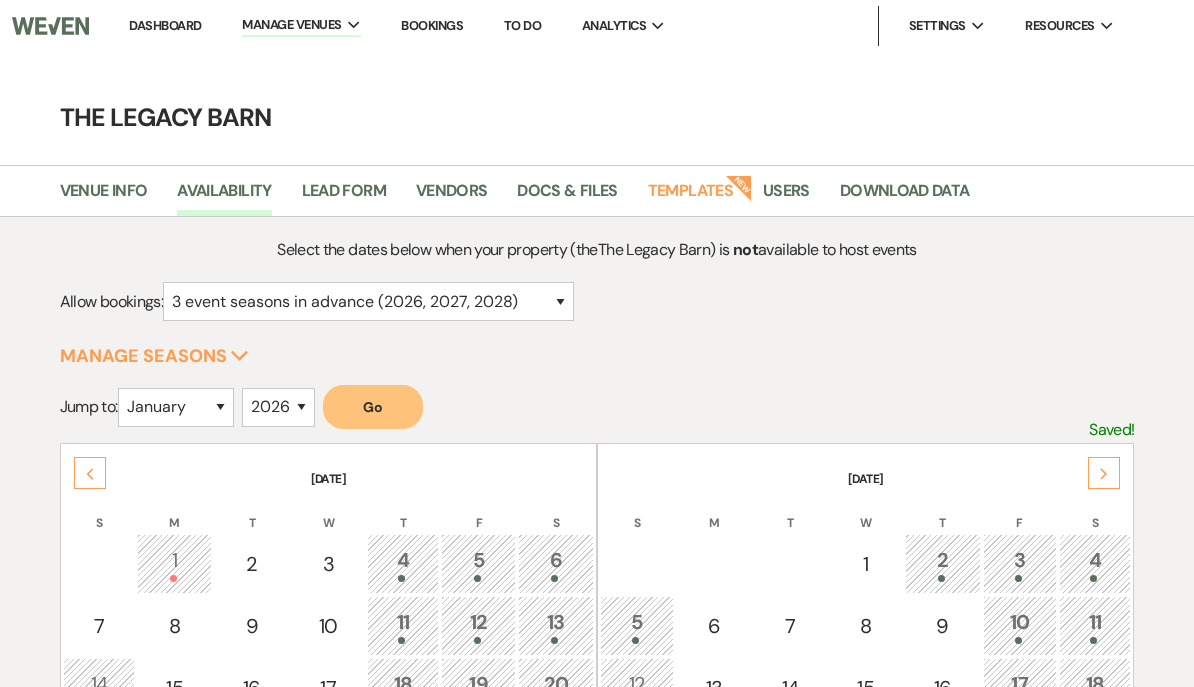 click on "Next" 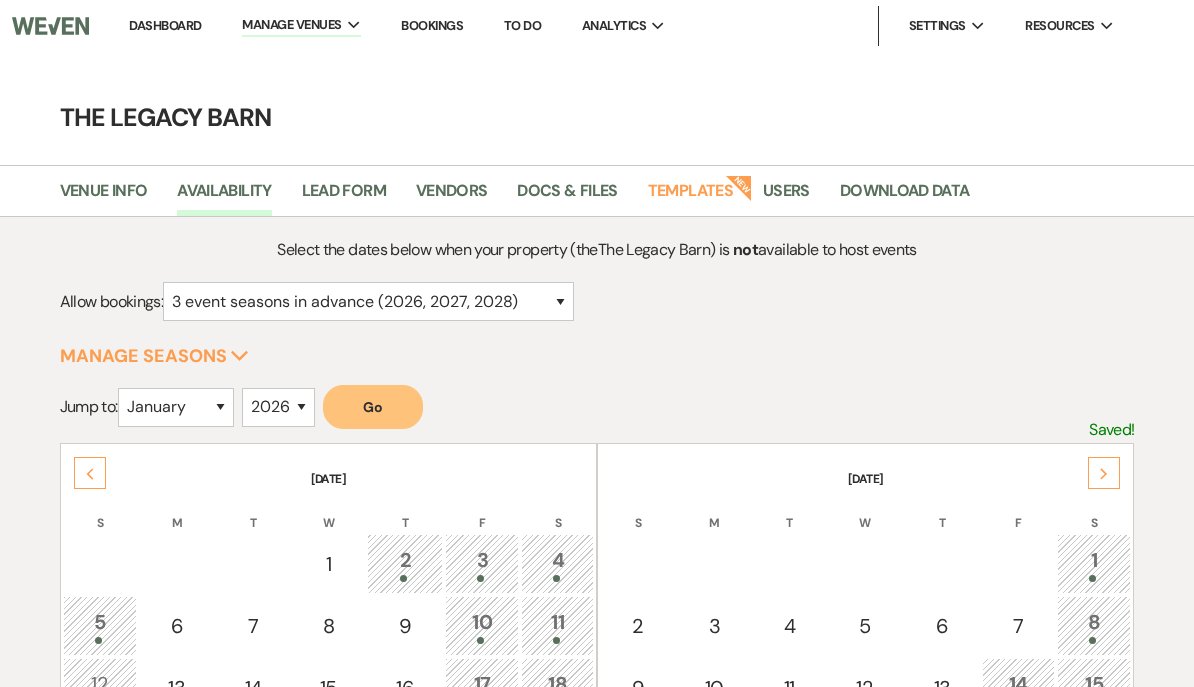 click on "Next" 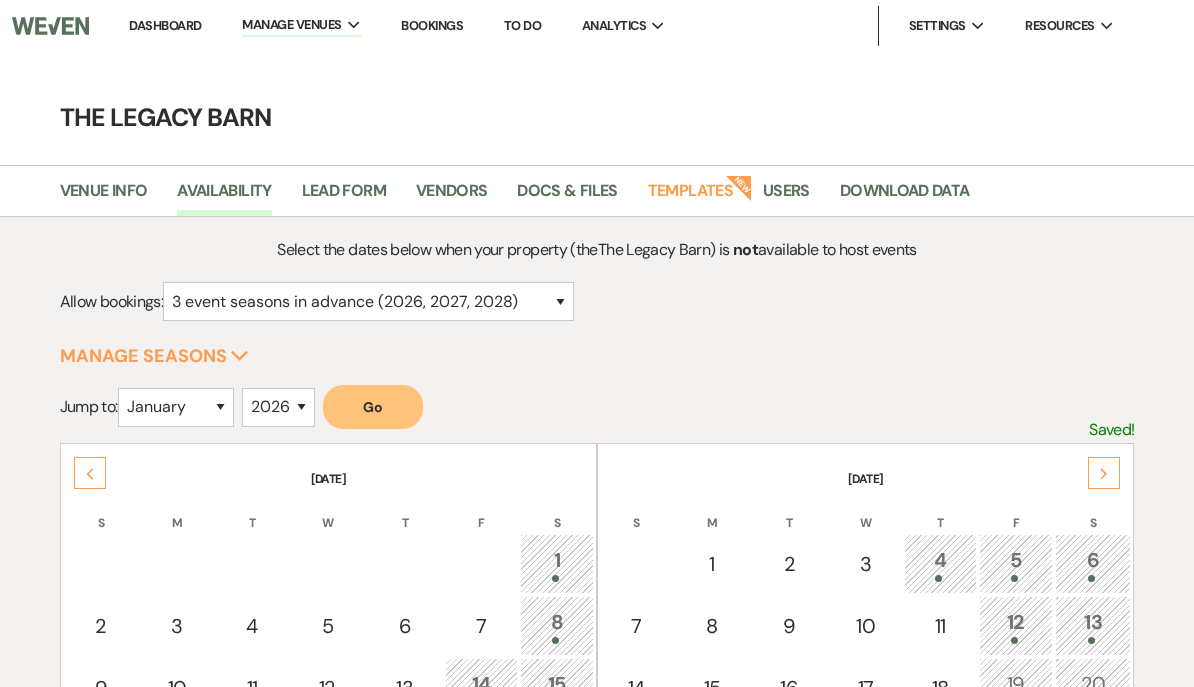 click on "Next" 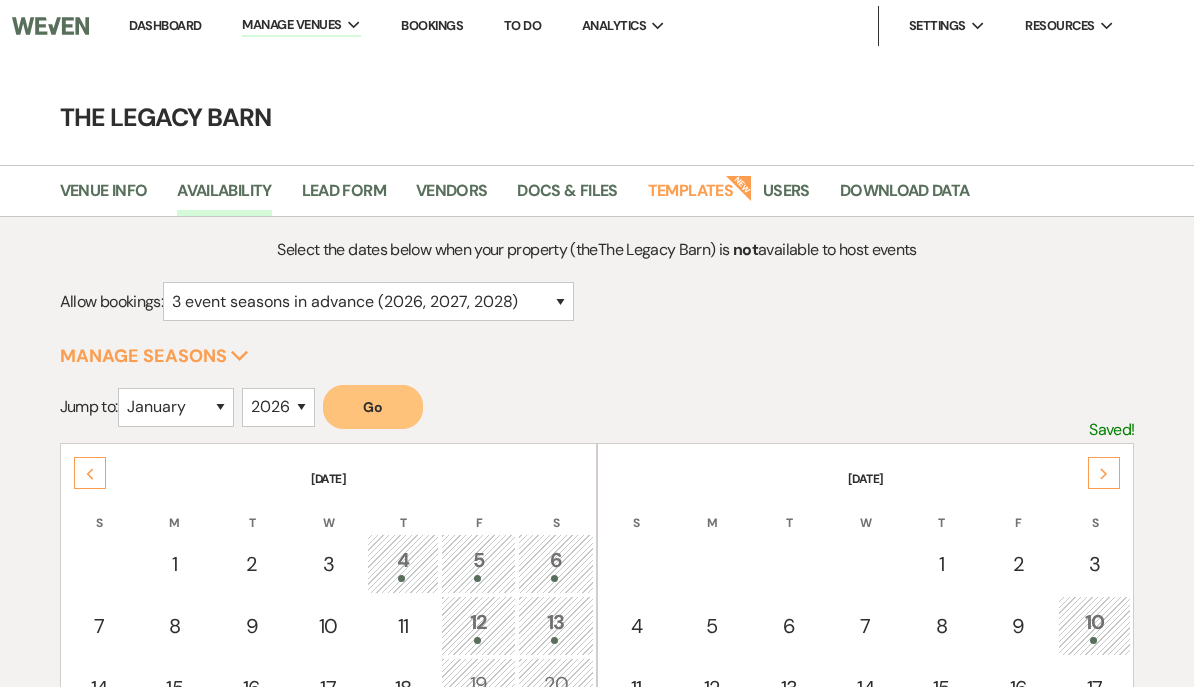 click on "Next" 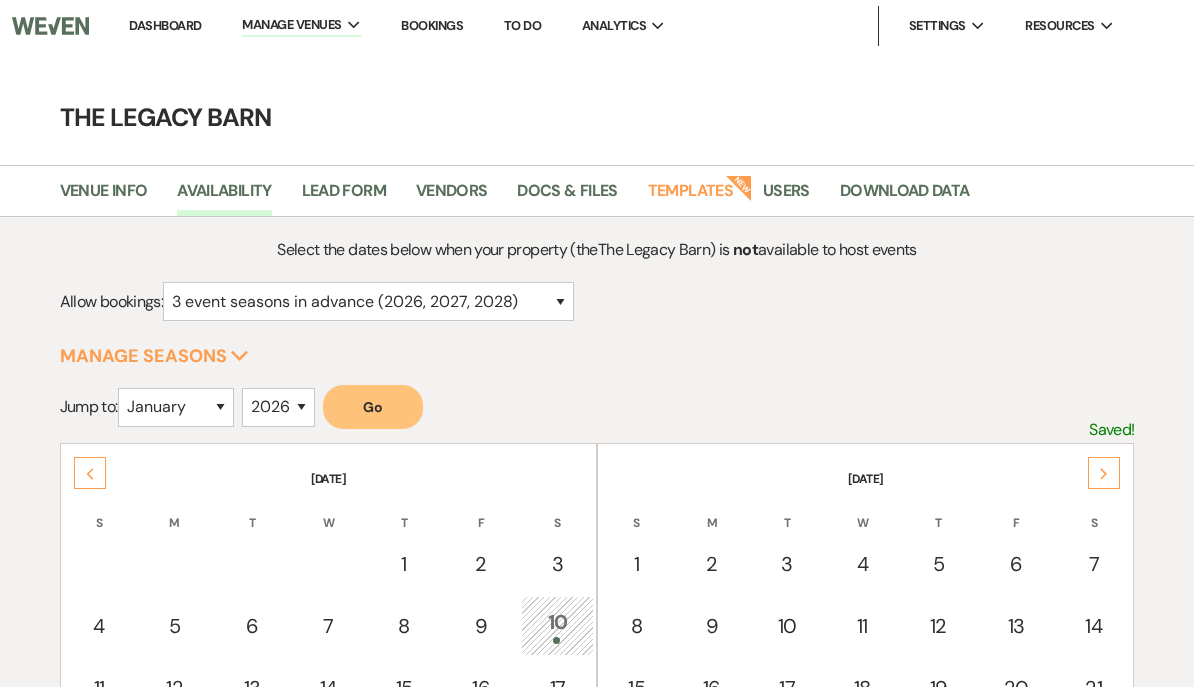 click on "Next" 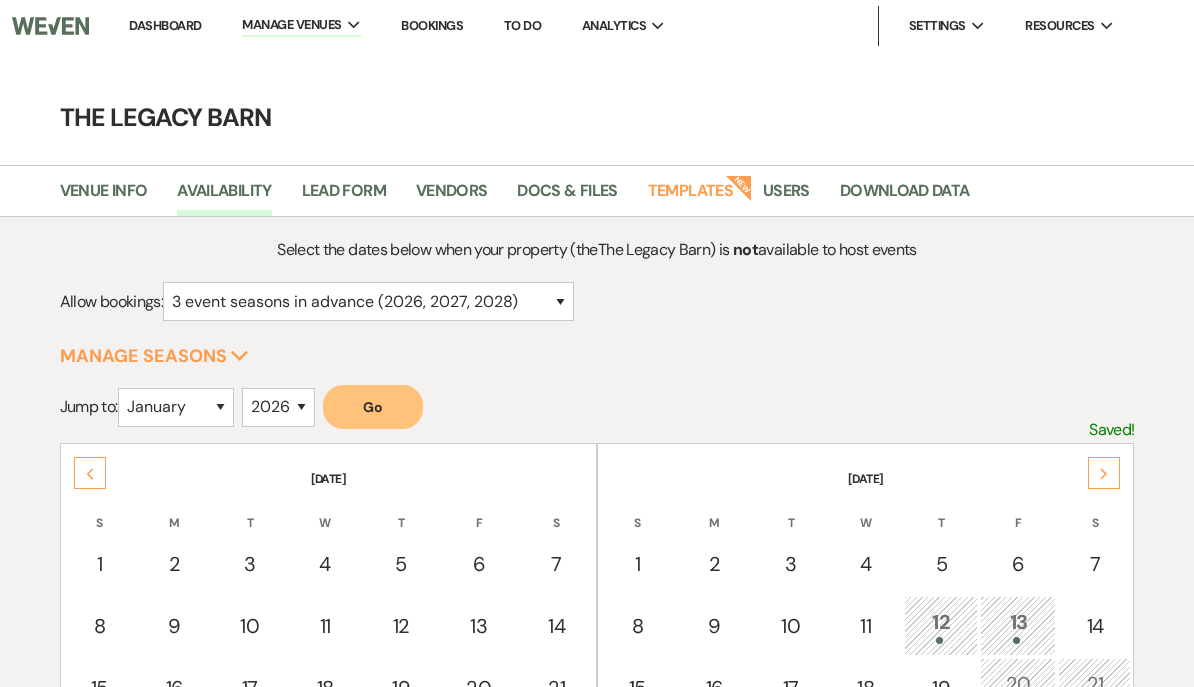 click on "Next" 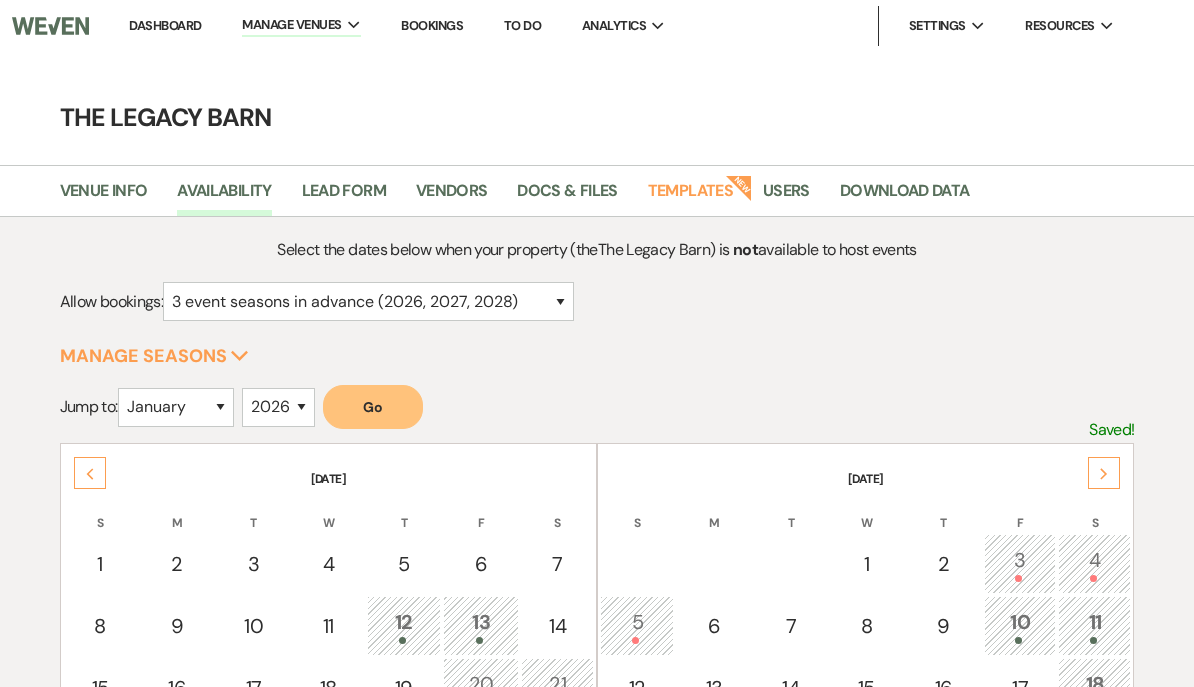 click on "Next" 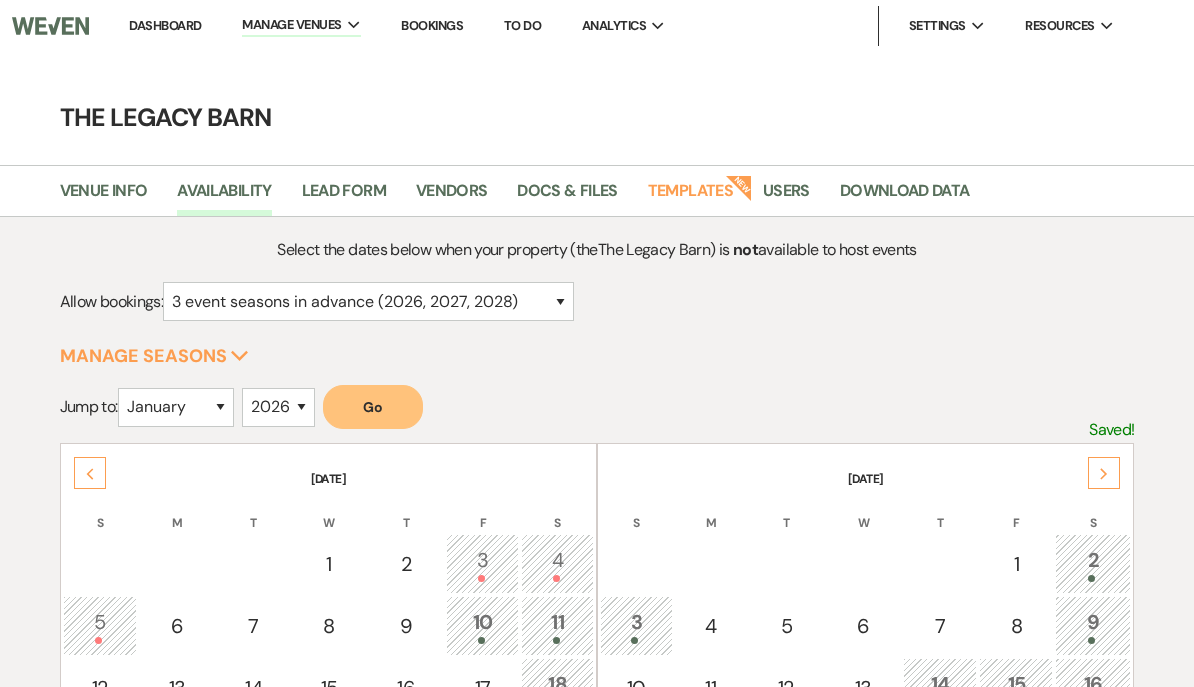 click on "Next" 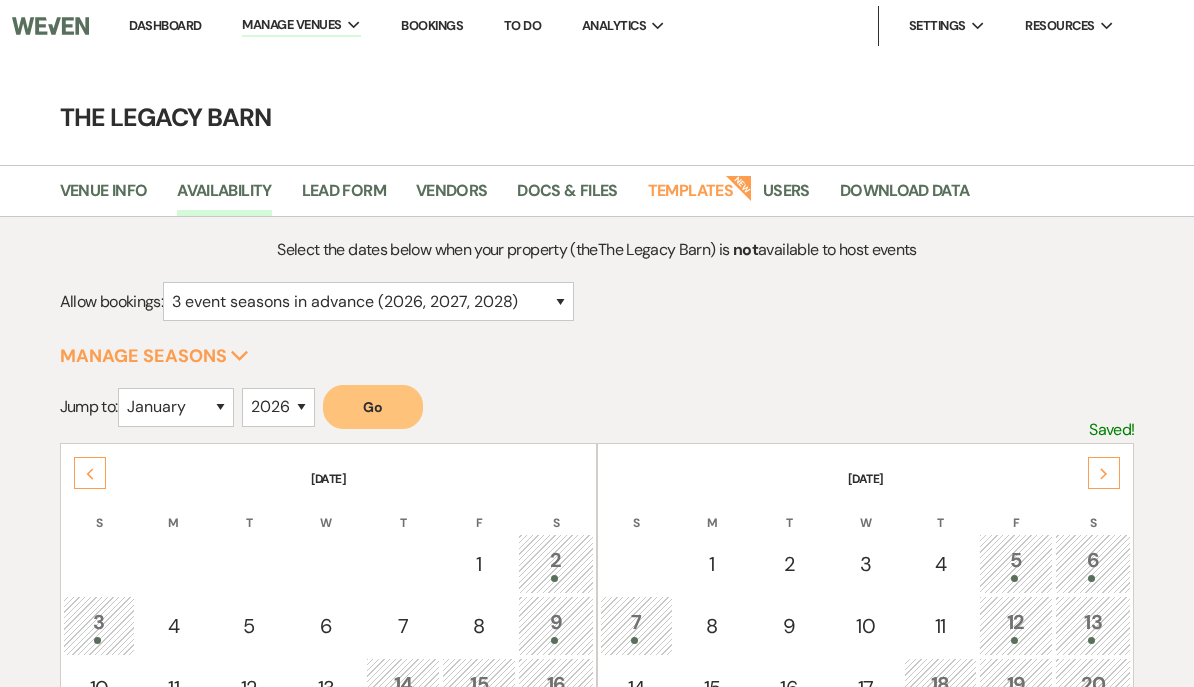 click on "Next" 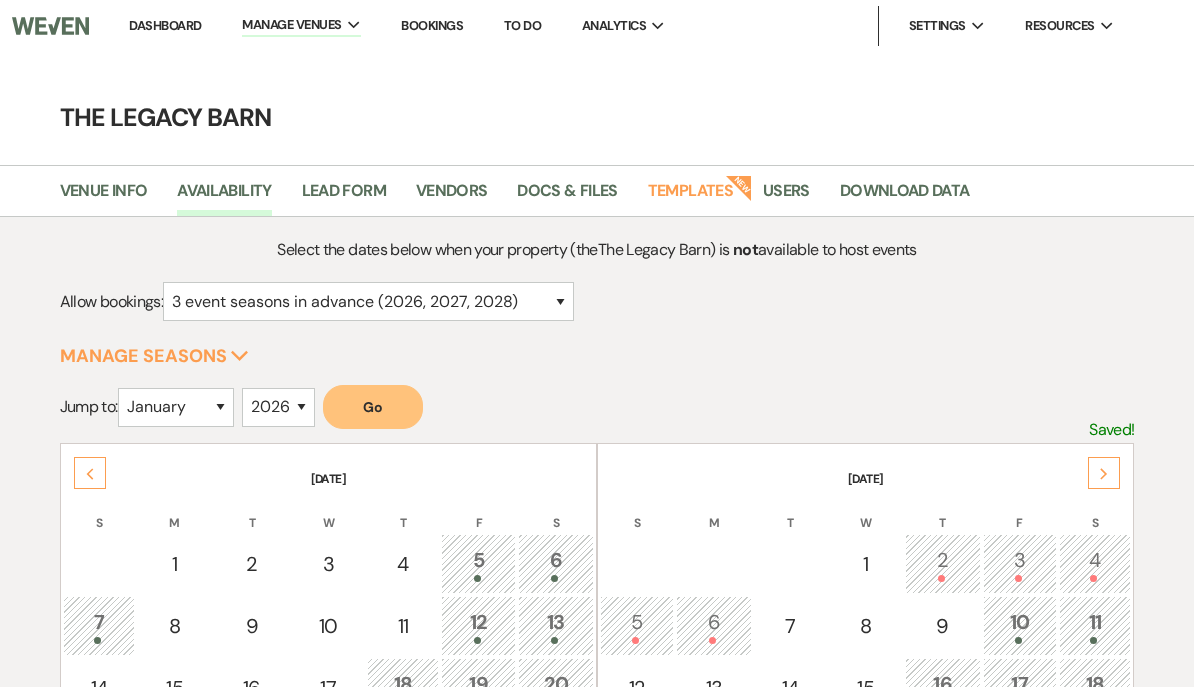 click on "Next" 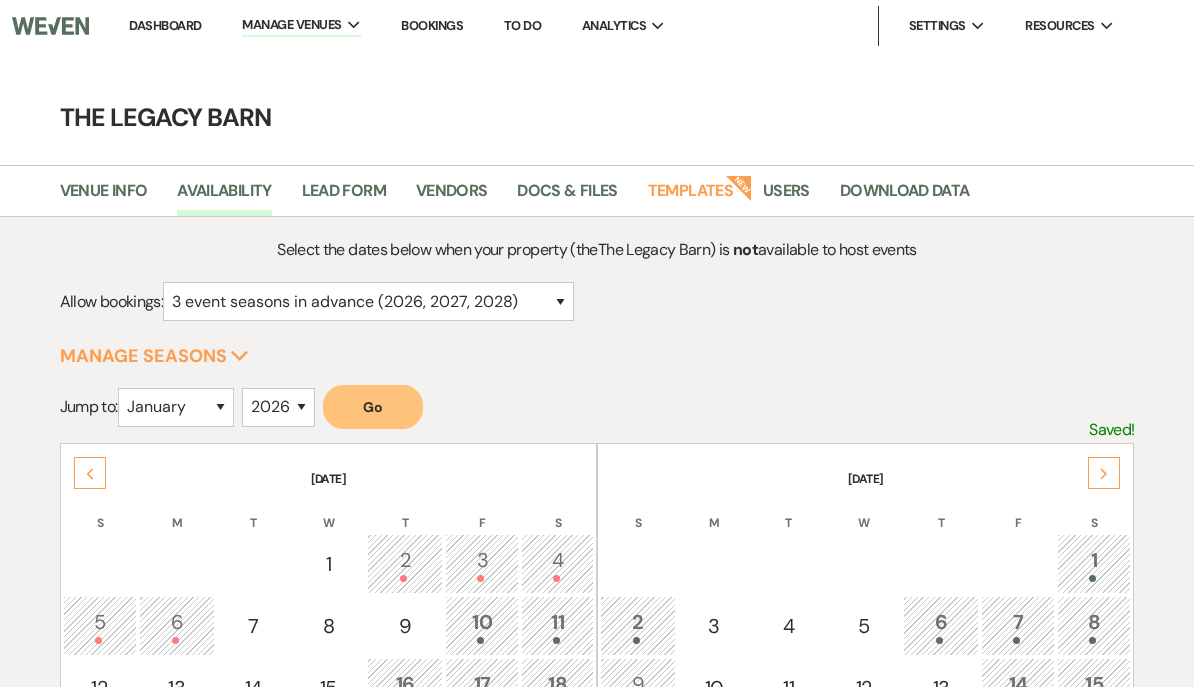 click on "Next" 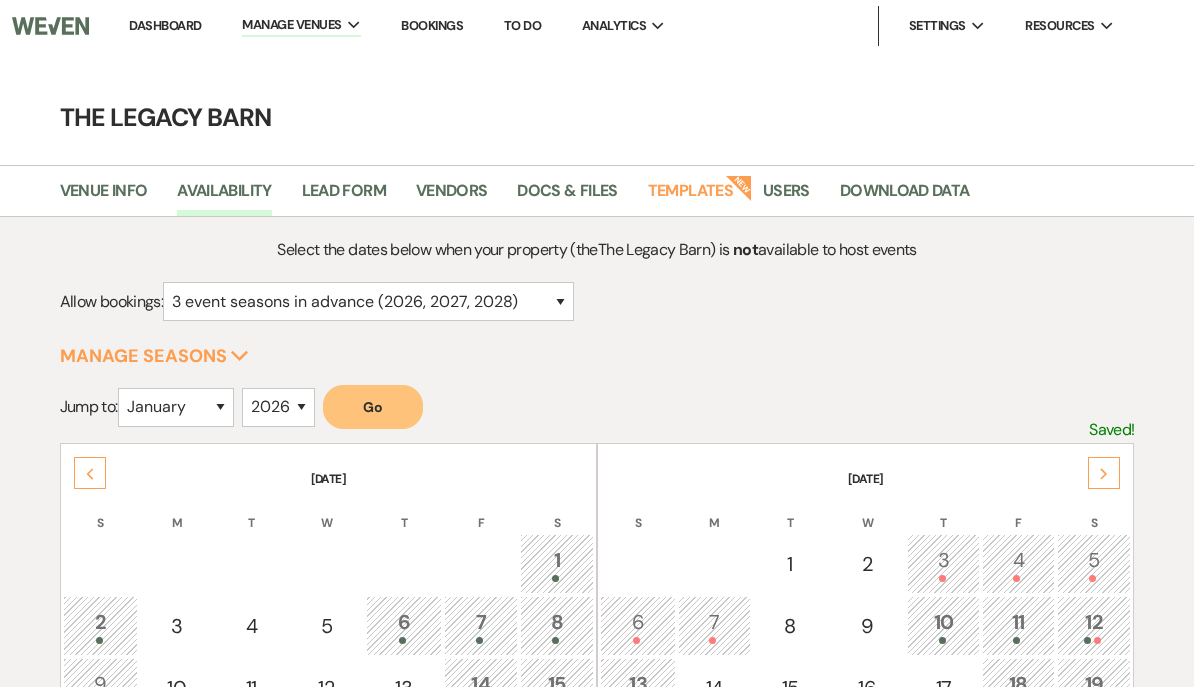 click on "Next" 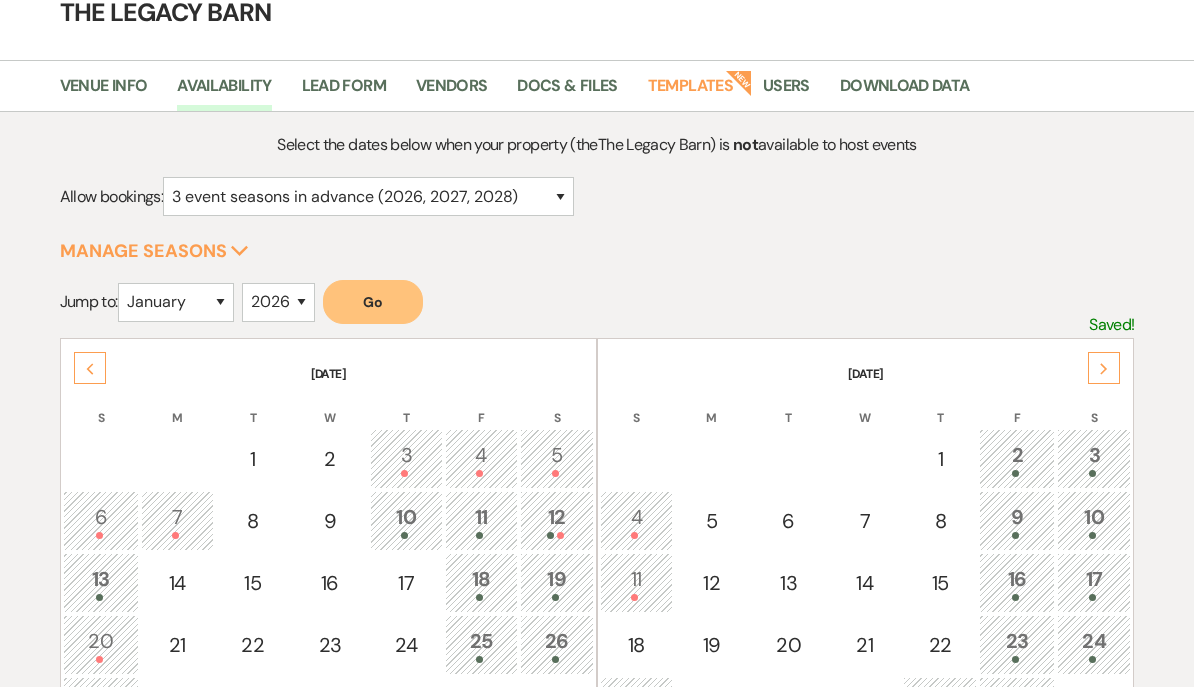 click on "4" at bounding box center (636, 521) 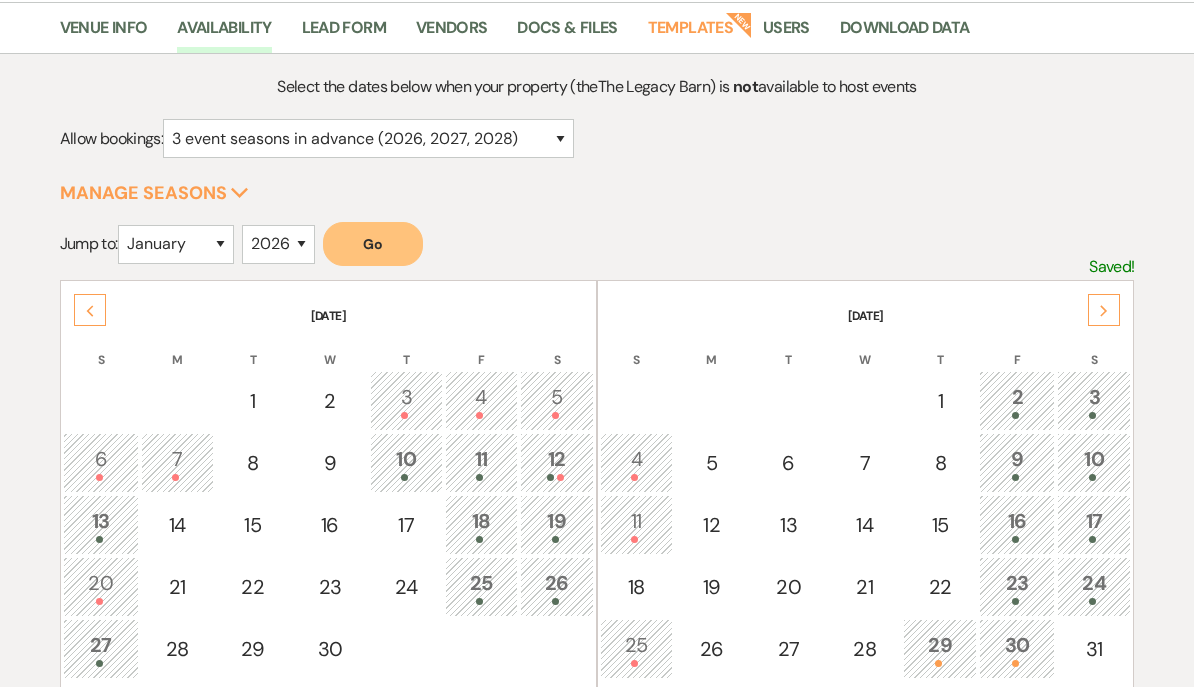 scroll, scrollTop: 0, scrollLeft: 0, axis: both 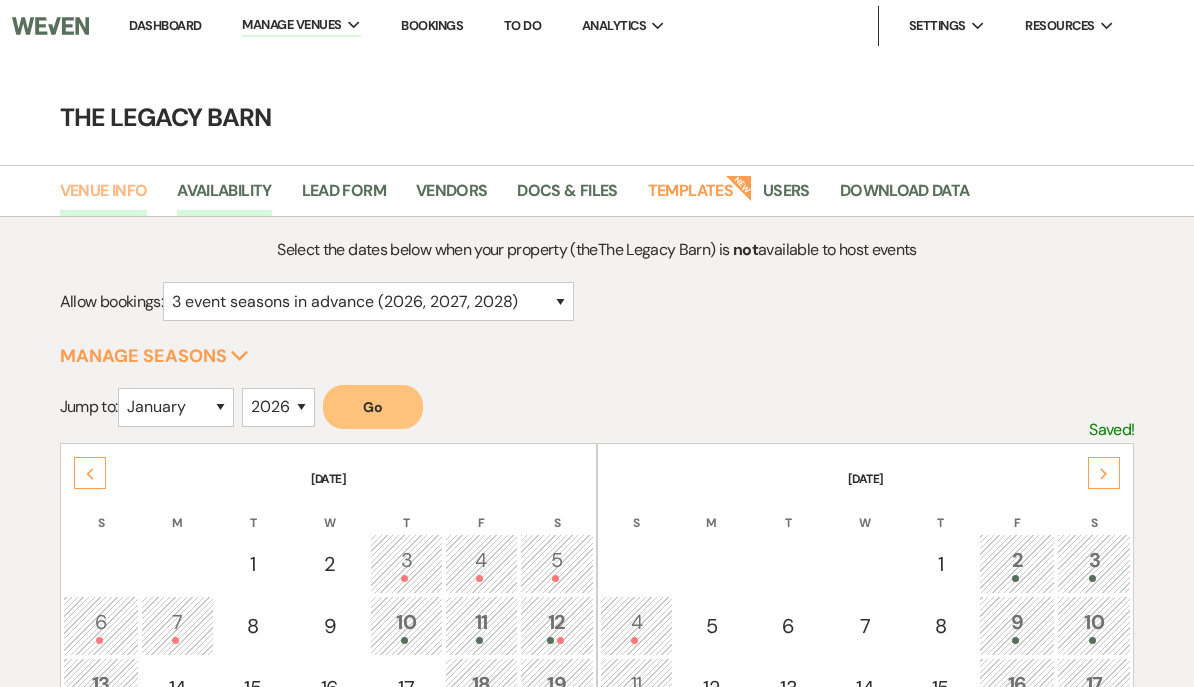 click on "Venue Info" at bounding box center [104, 197] 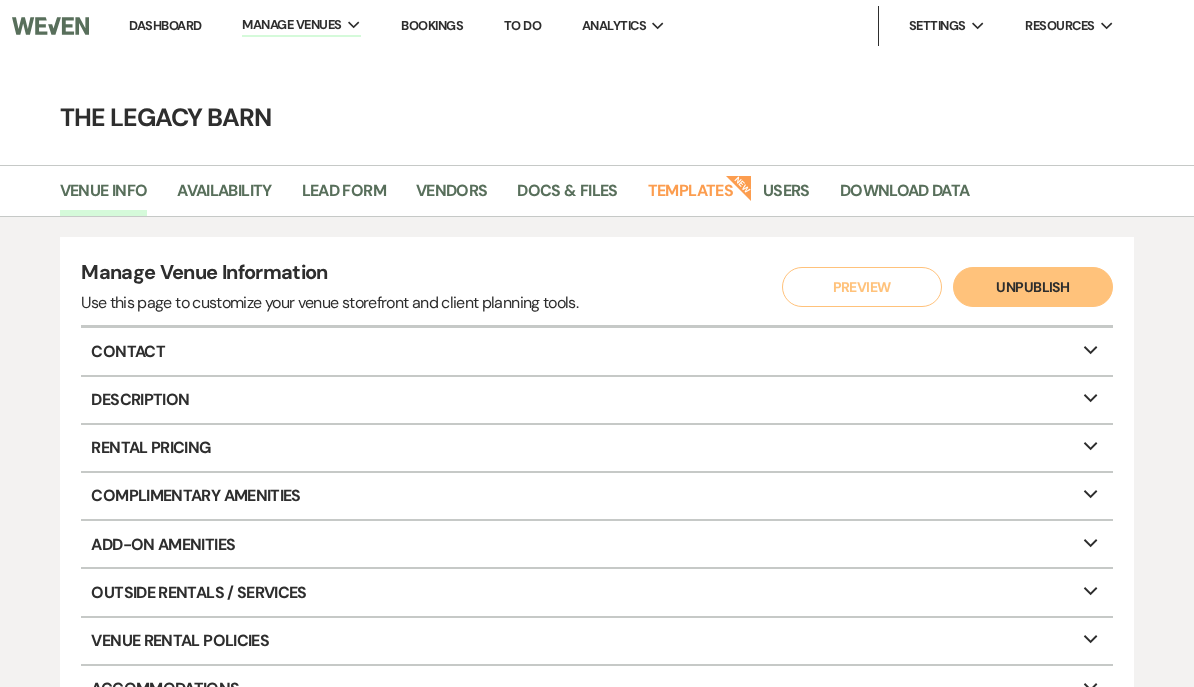 click on "Dashboard" at bounding box center (165, 25) 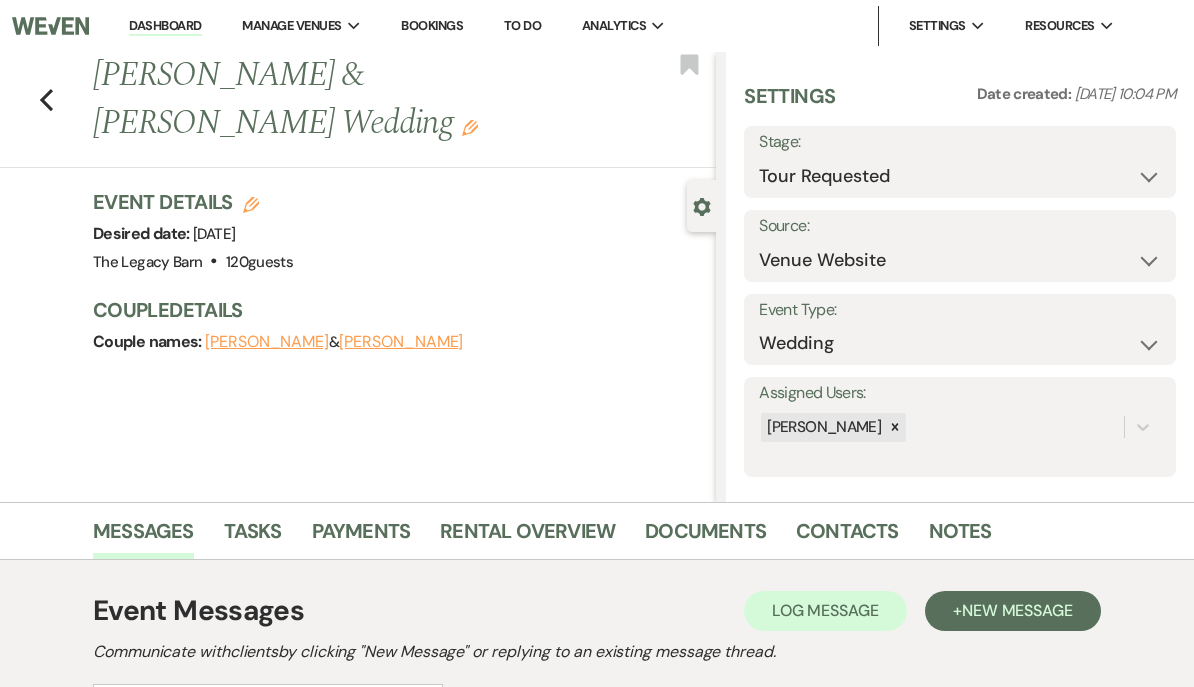 scroll, scrollTop: 0, scrollLeft: 0, axis: both 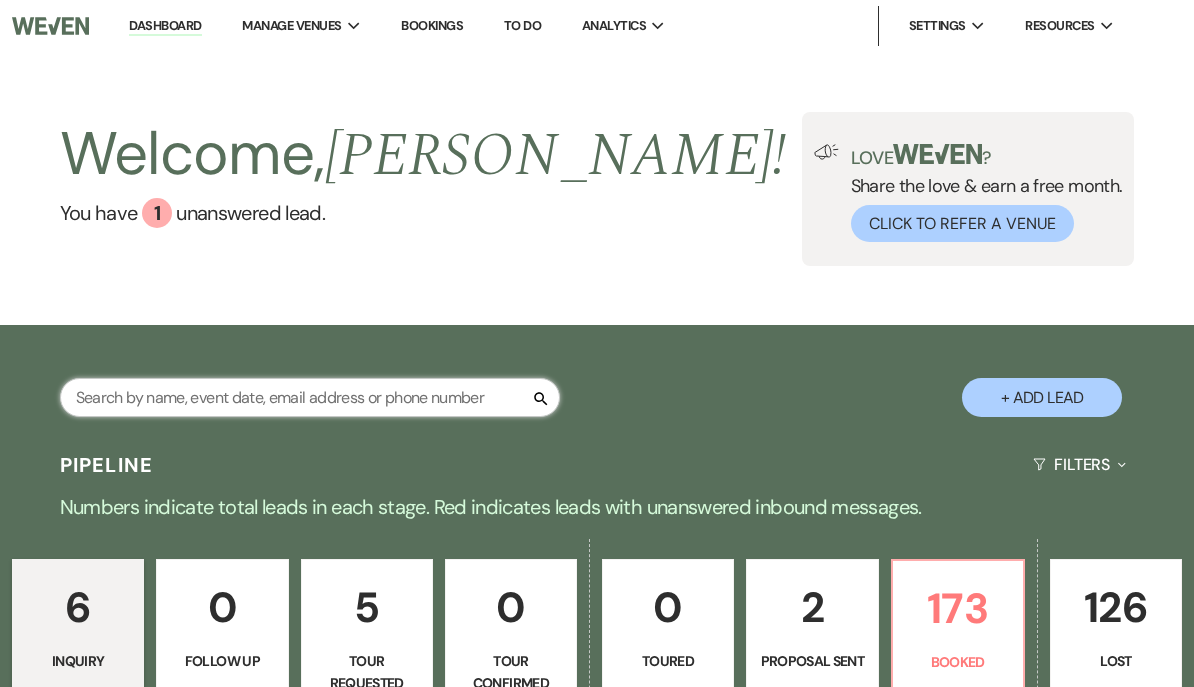 click at bounding box center [310, 397] 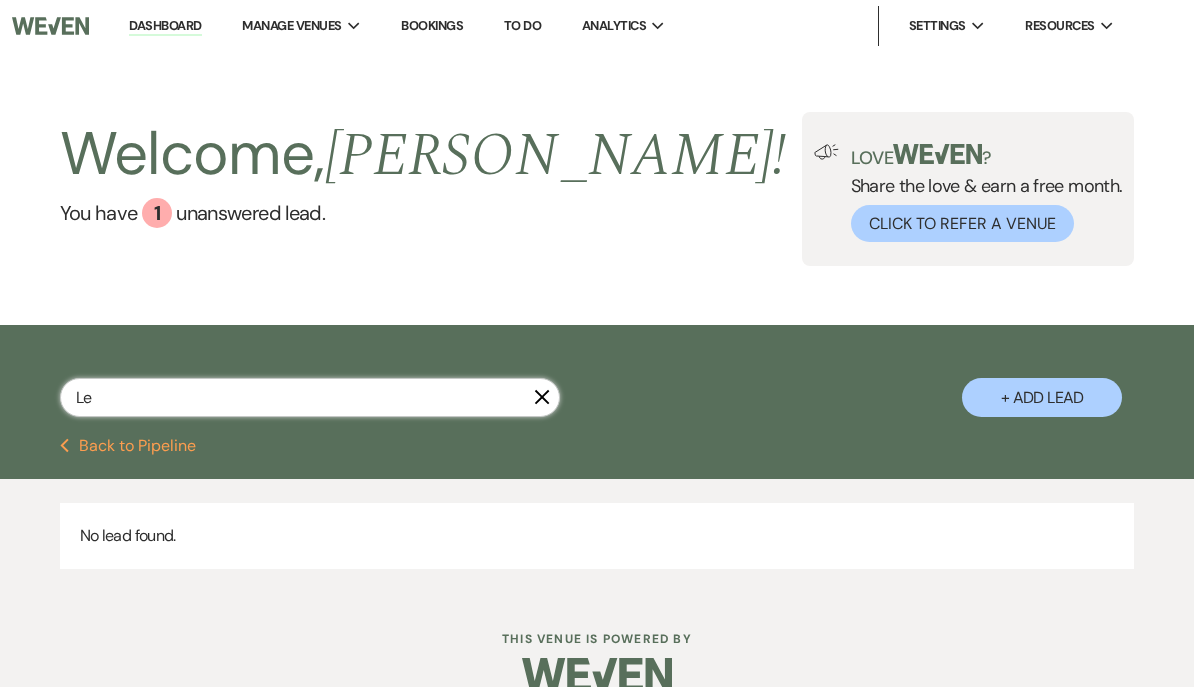 type on "L" 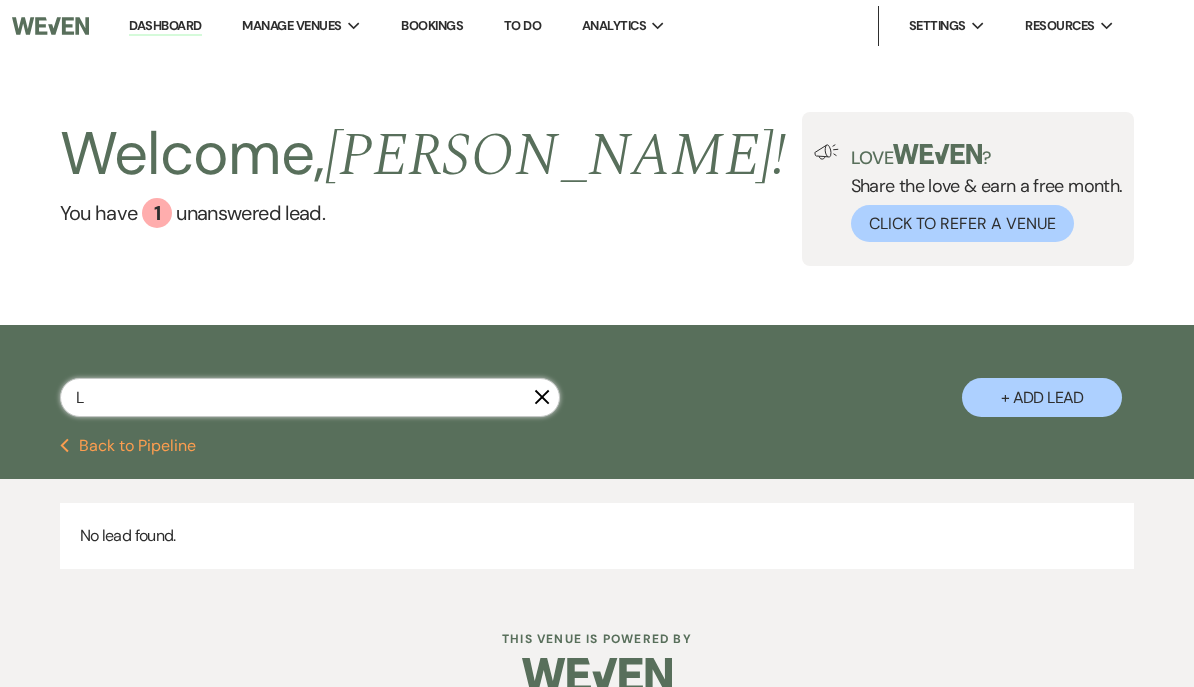 type 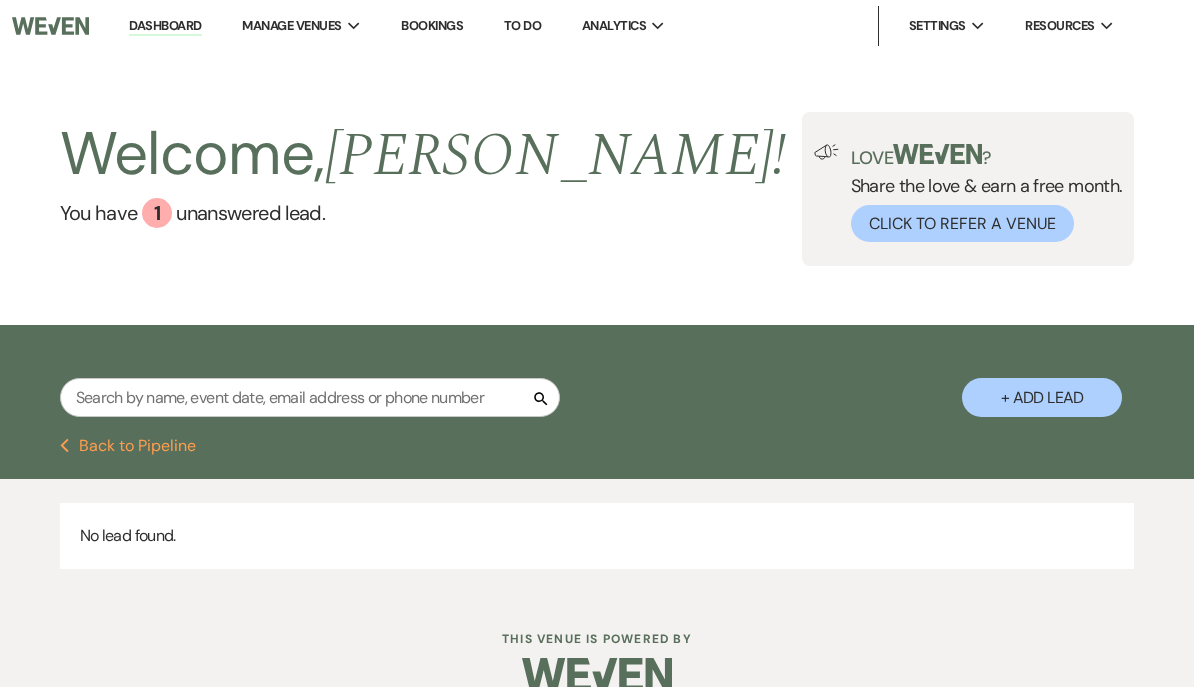 click on "+ Add Lead" at bounding box center (1042, 397) 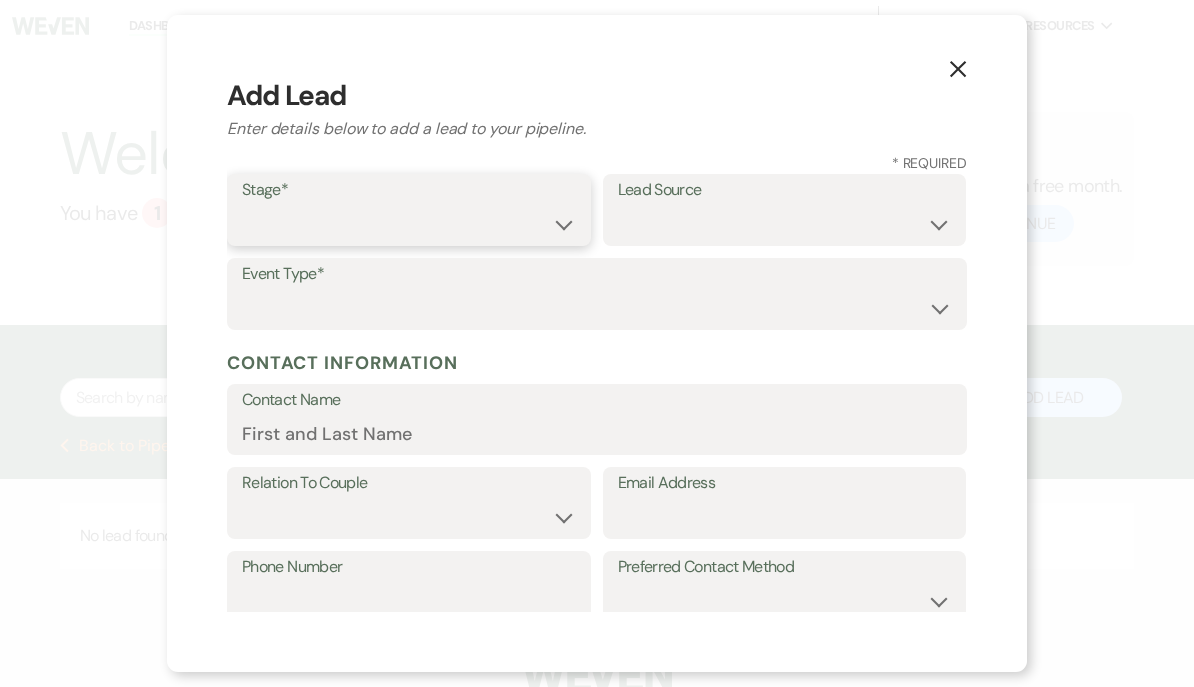 click on "Inquiry Follow Up Tour Requested Tour Confirmed Toured Proposal Sent Booked Lost" at bounding box center [409, 224] 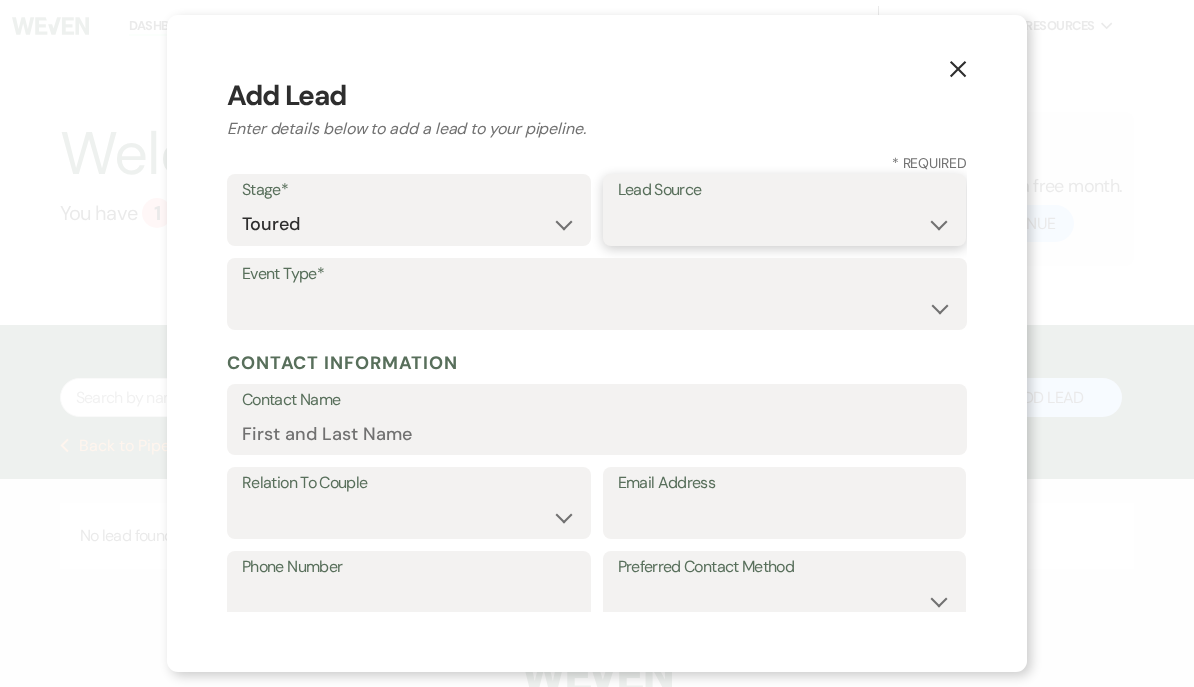 click on "Weven Venue Website Instagram Facebook Pinterest Google The Knot Wedding Wire Here Comes the Guide Wedding Spot Eventective Zola The Venue Report PartySlate VRBO / Homeaway Airbnb Wedding Show TikTok X / Twitter Phone Call Walk-in Vendor Referral Advertising Personal Referral Local Referral Other" at bounding box center [785, 224] 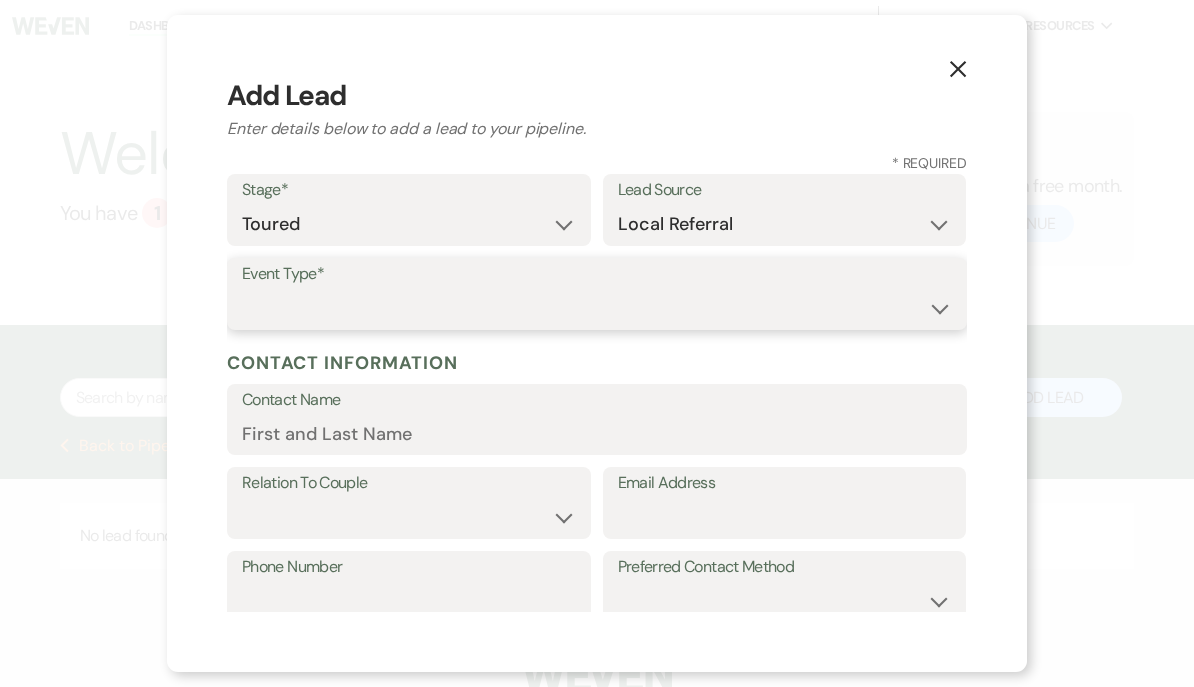 click on "Wedding Anniversary Party Baby Shower Bachelorette / Bachelor Party Birthday Party Bridal Shower Brunch Community Event Concert Corporate Event Elopement End of Life Celebration Engagement Party Fundraiser Graduation Party Micro Wedding Prom Quinceañera Rehearsal Dinner Religious Event Retreat Other" at bounding box center [597, 308] 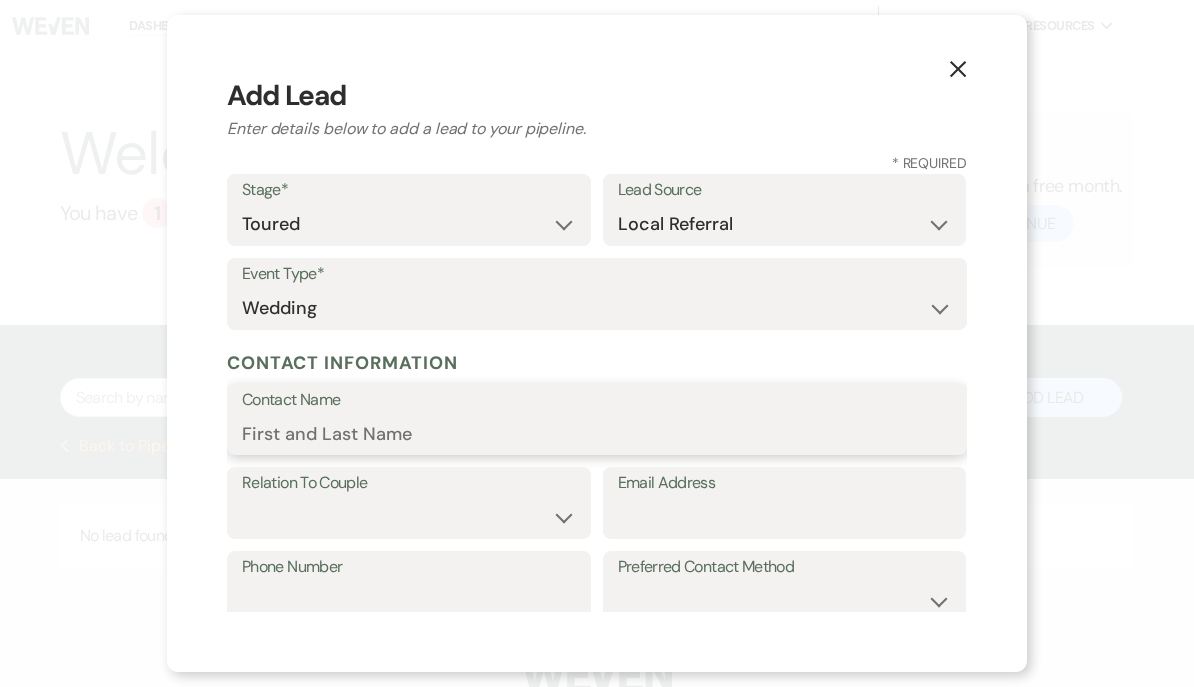 click on "Contact Name" at bounding box center (597, 433) 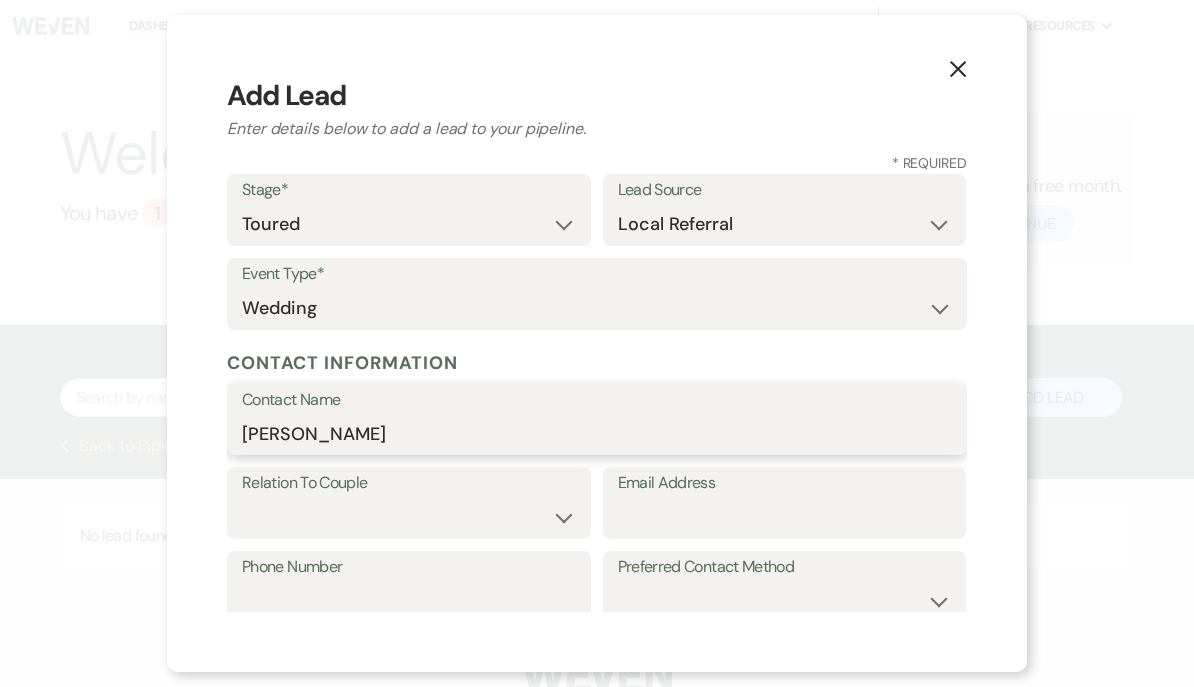 type on "Emma Leask" 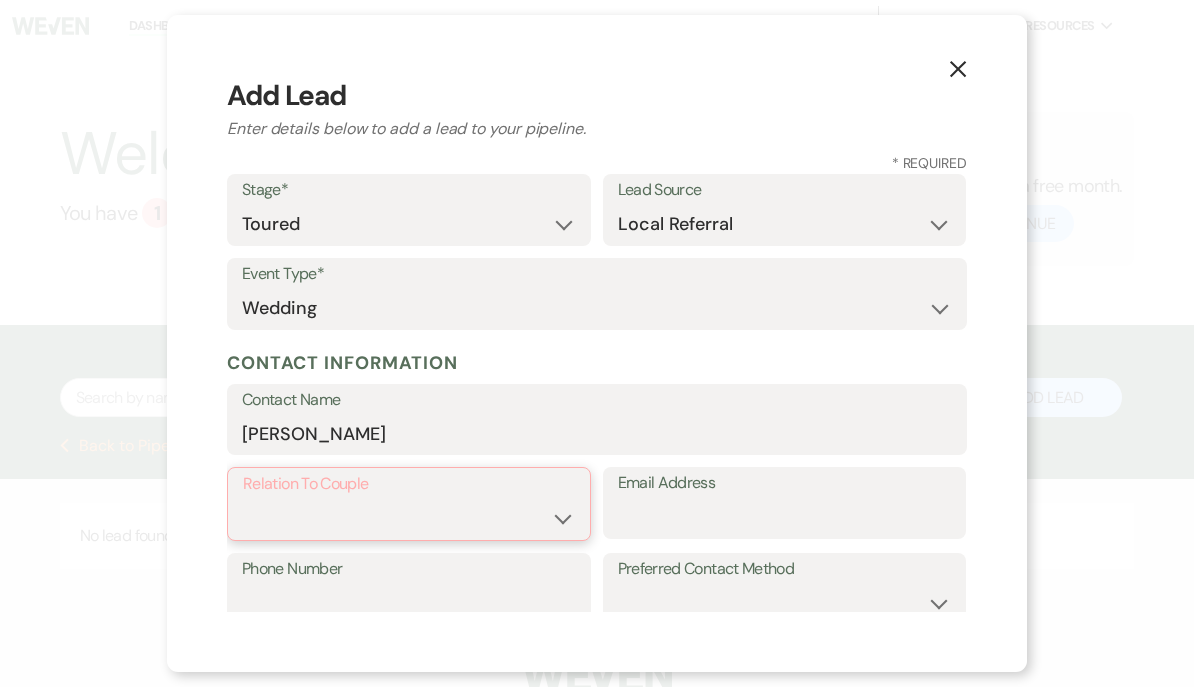select on "1" 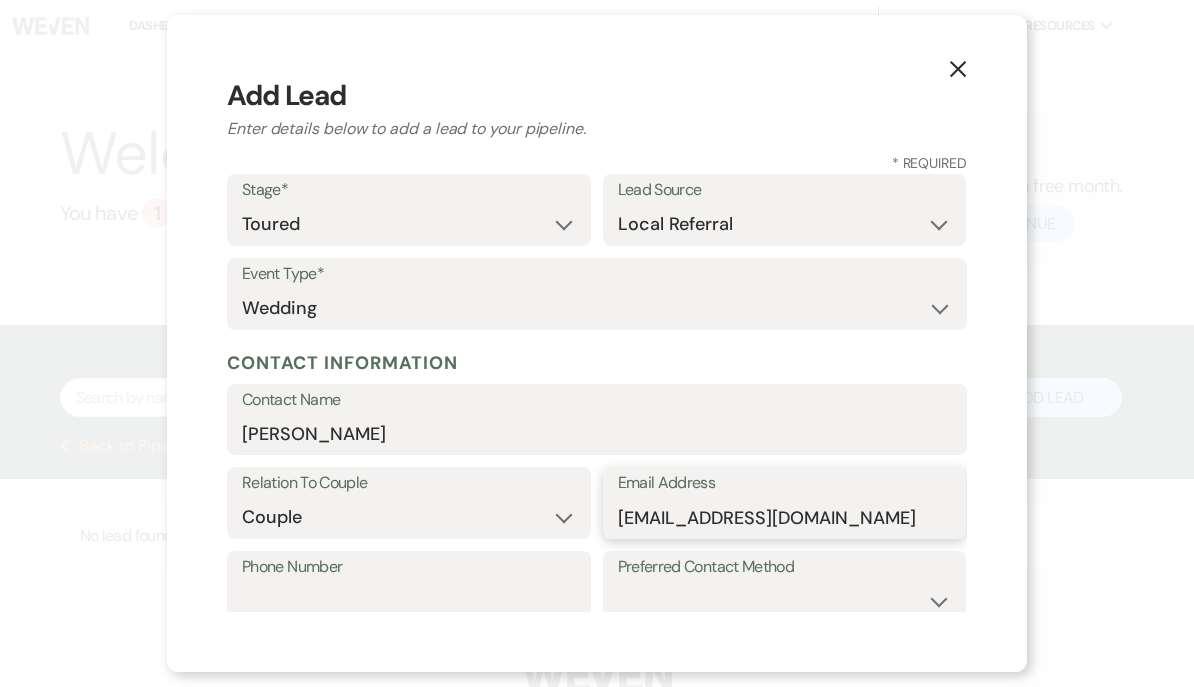 type on "emmamarieleask@icloud.com" 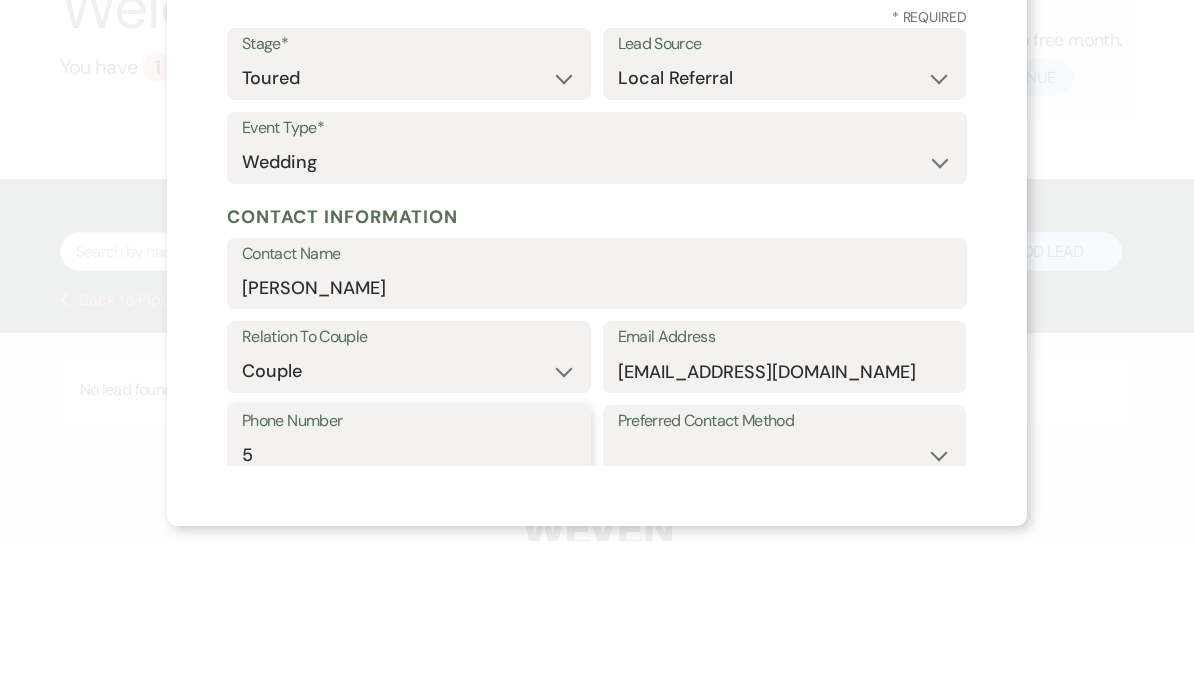 scroll, scrollTop: 33, scrollLeft: 0, axis: vertical 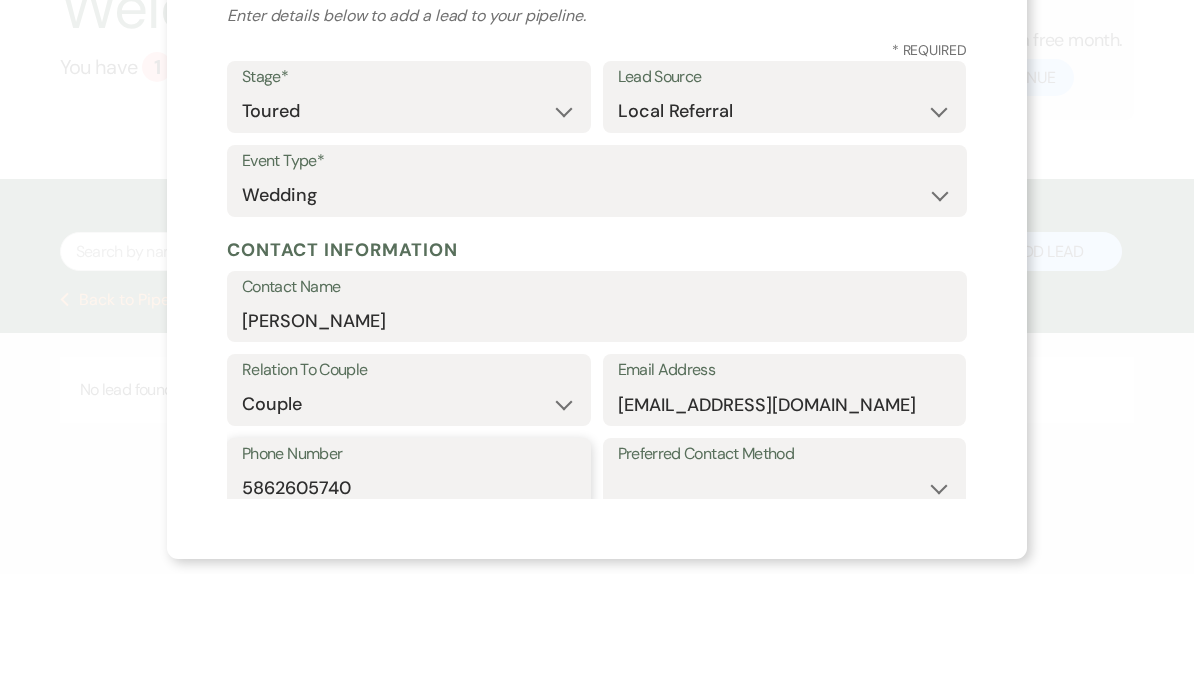 type on "5862605740" 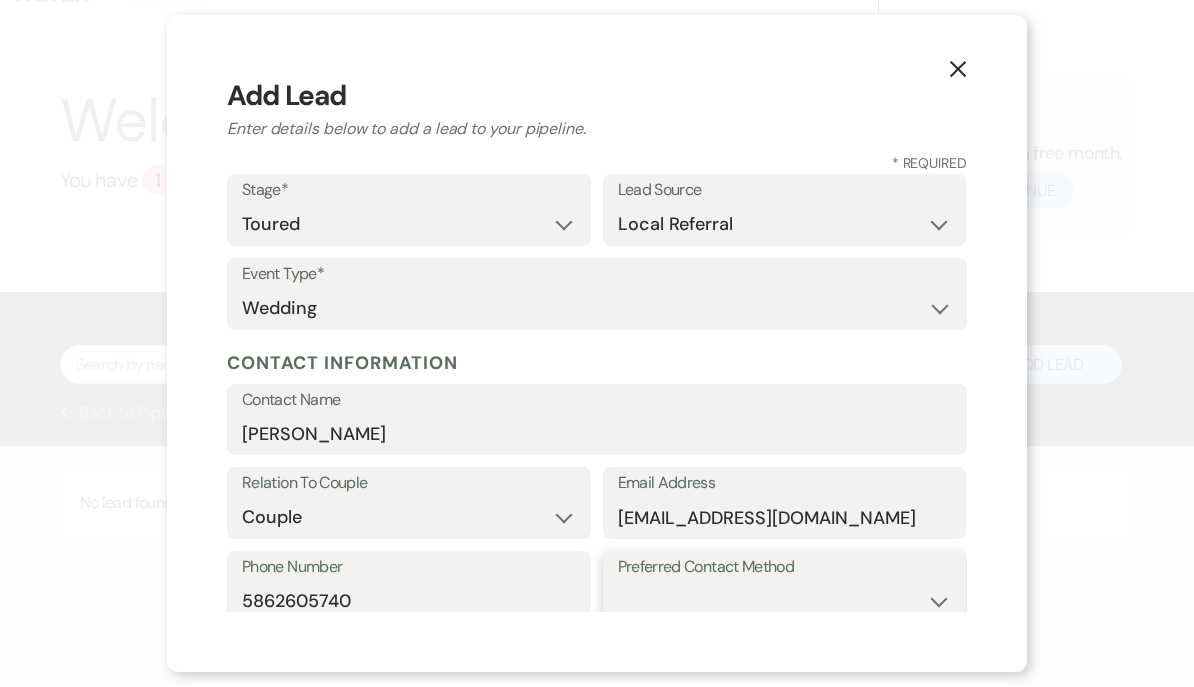 select on "email" 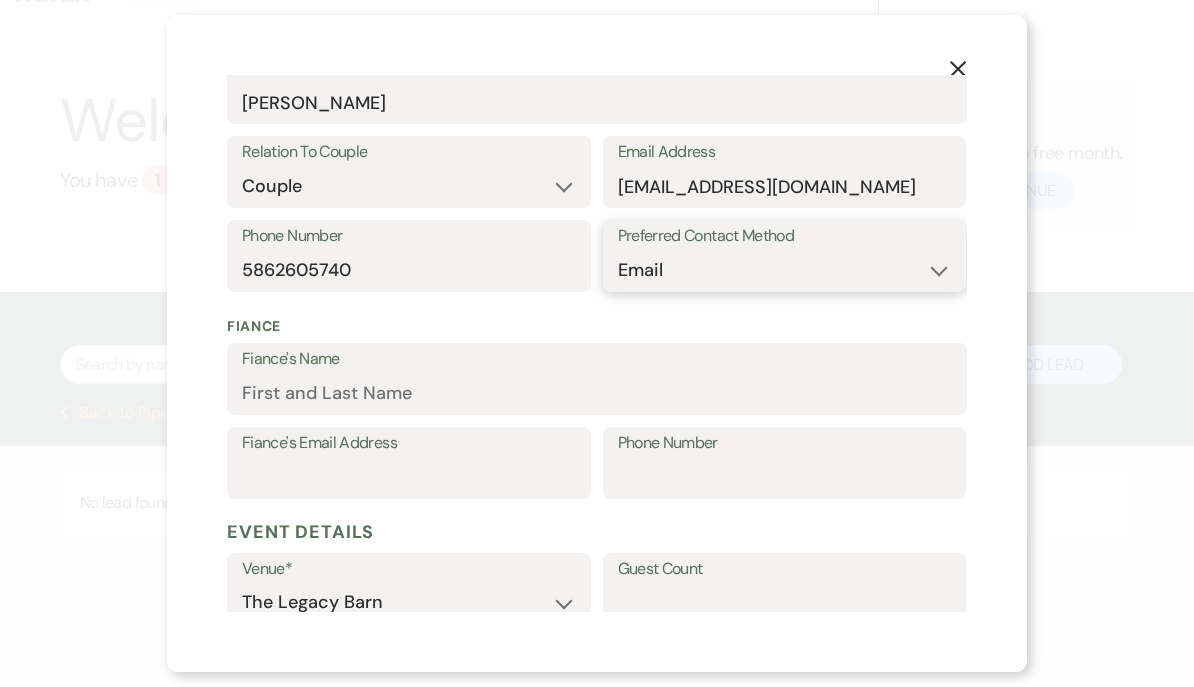 scroll, scrollTop: 330, scrollLeft: 0, axis: vertical 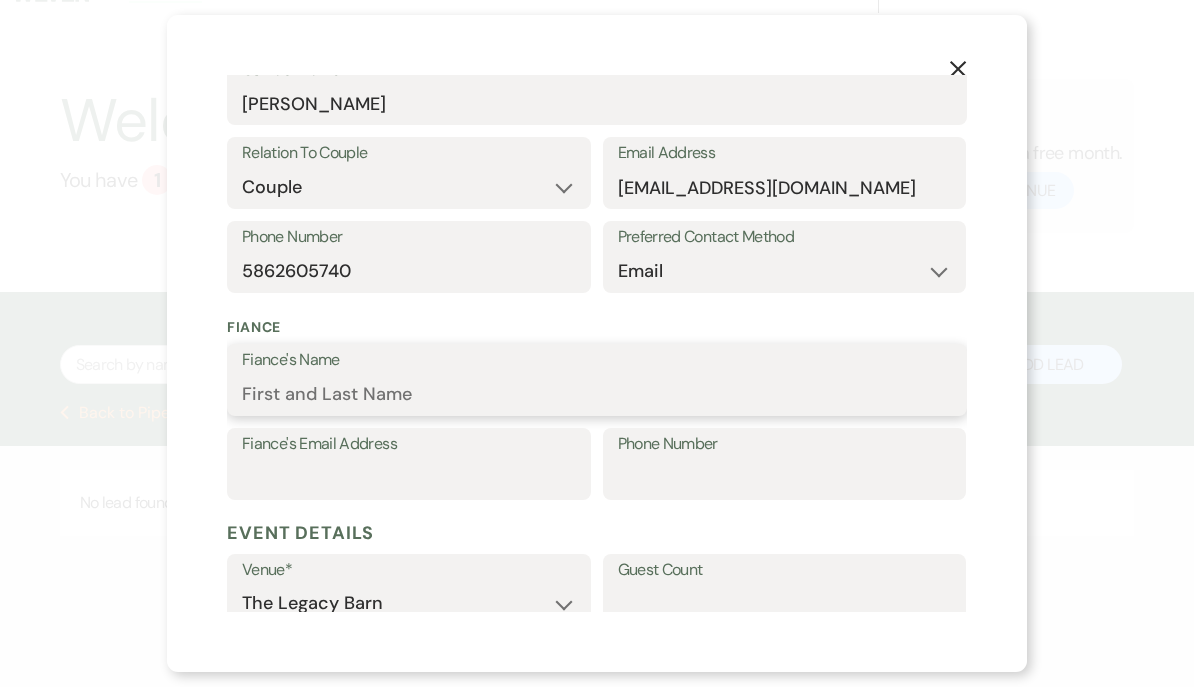 click on "Fiance's Name" at bounding box center (597, 394) 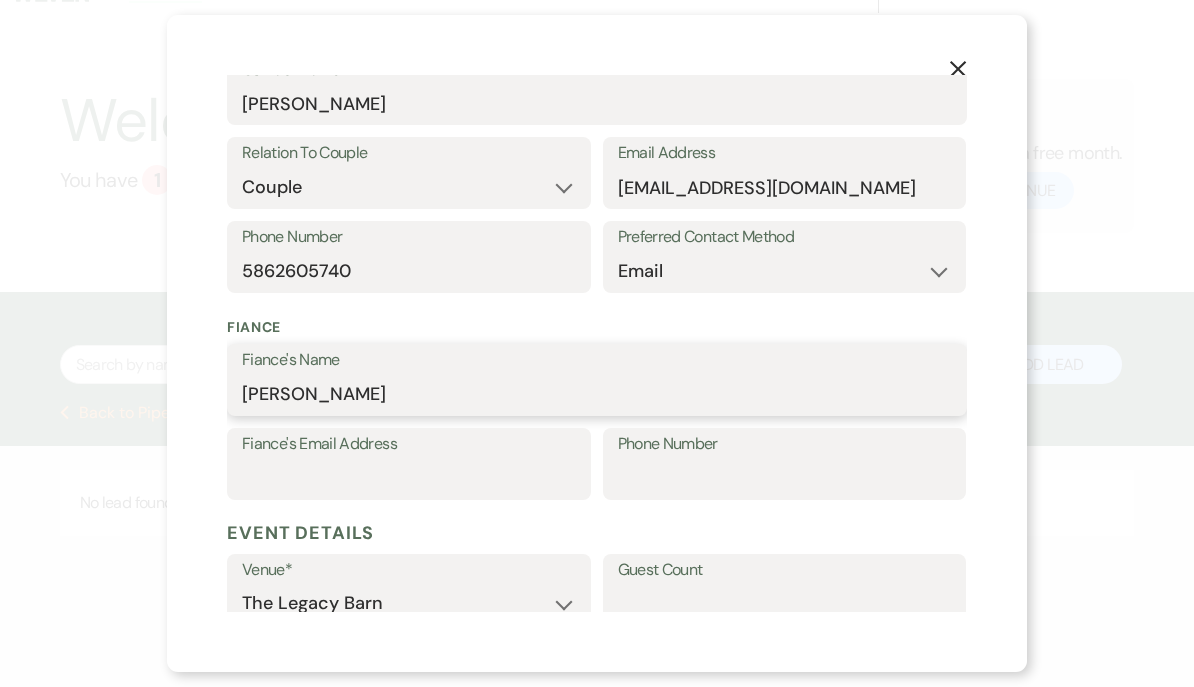 type on "Timothy Czerwiec" 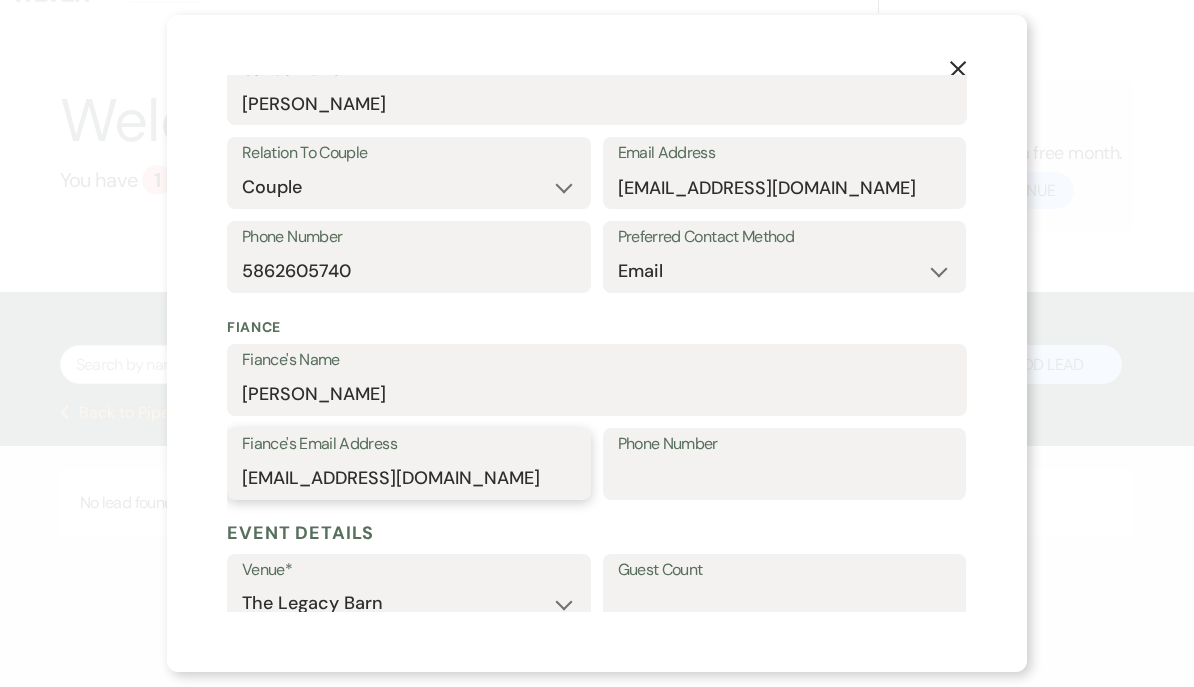 type on "emmamarieleask@icloud.com" 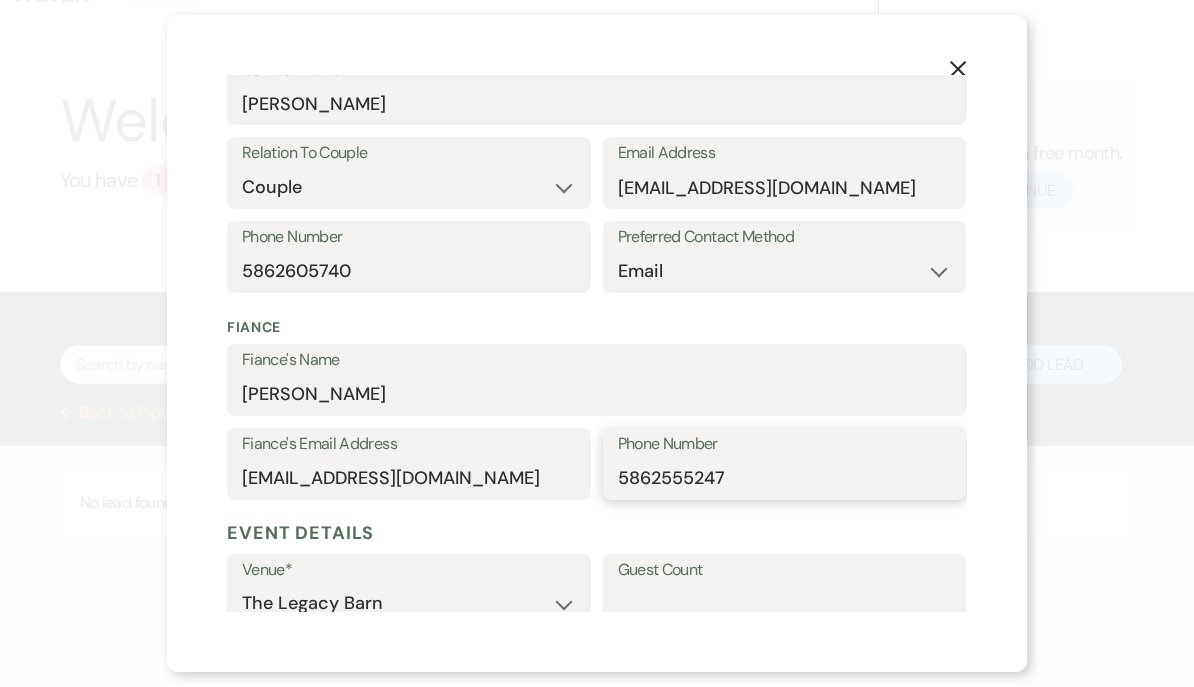 type on "5862555247" 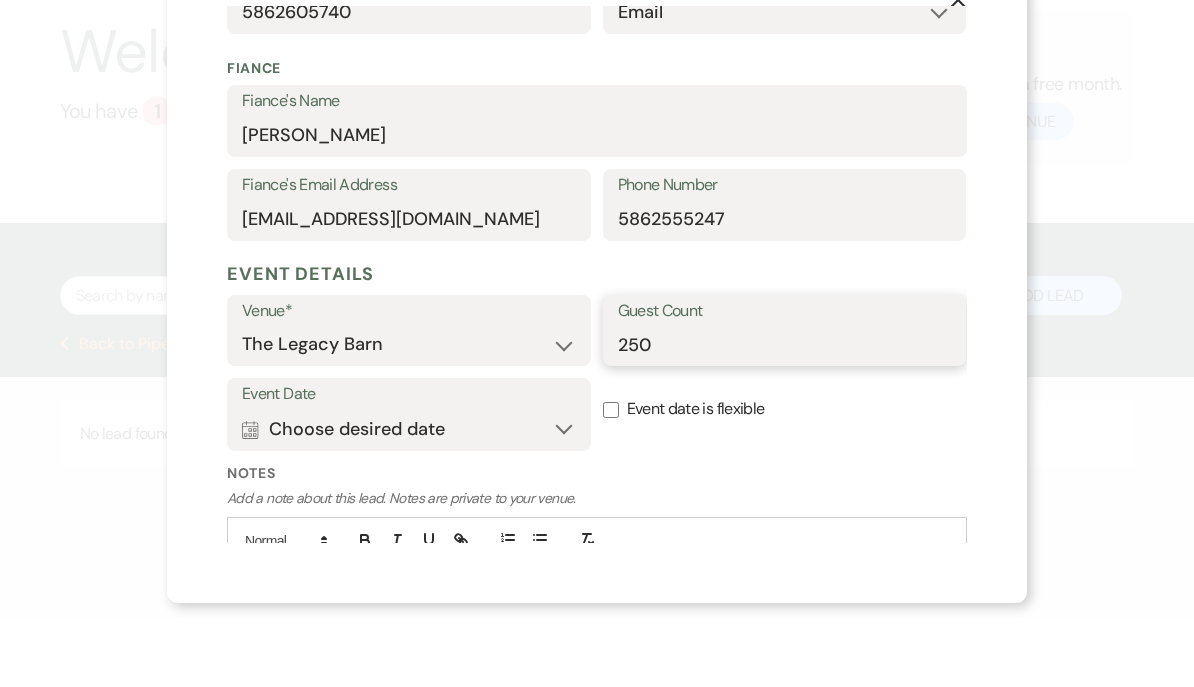 scroll, scrollTop: 516, scrollLeft: 0, axis: vertical 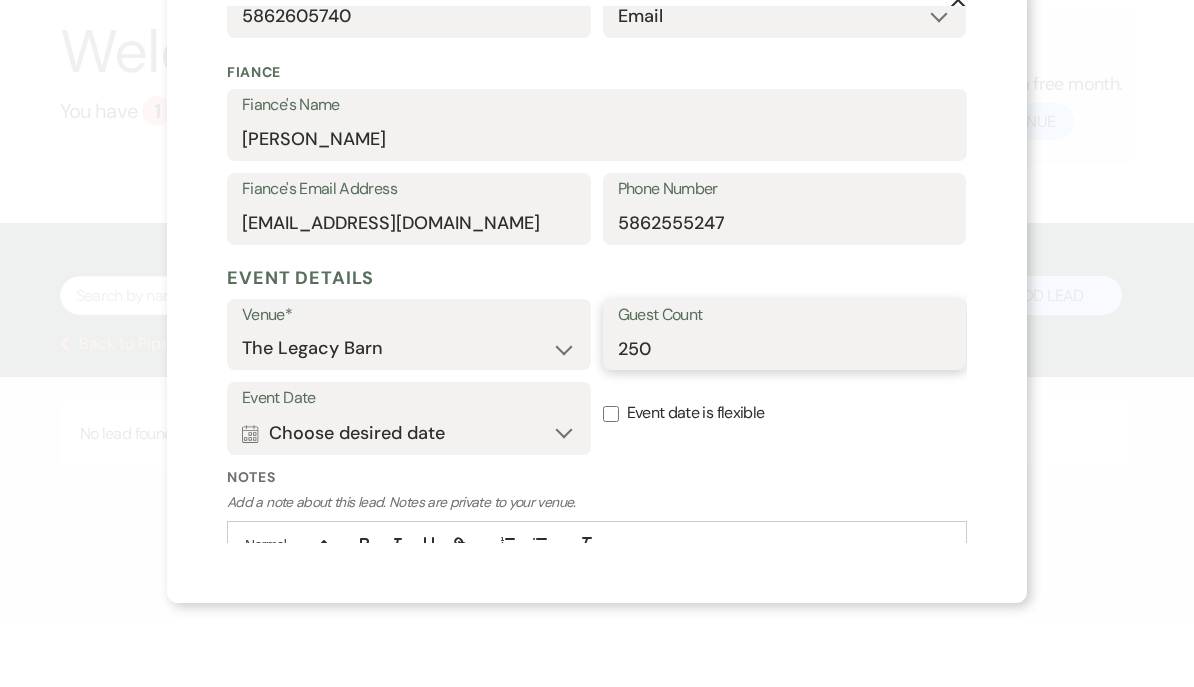 type on "250" 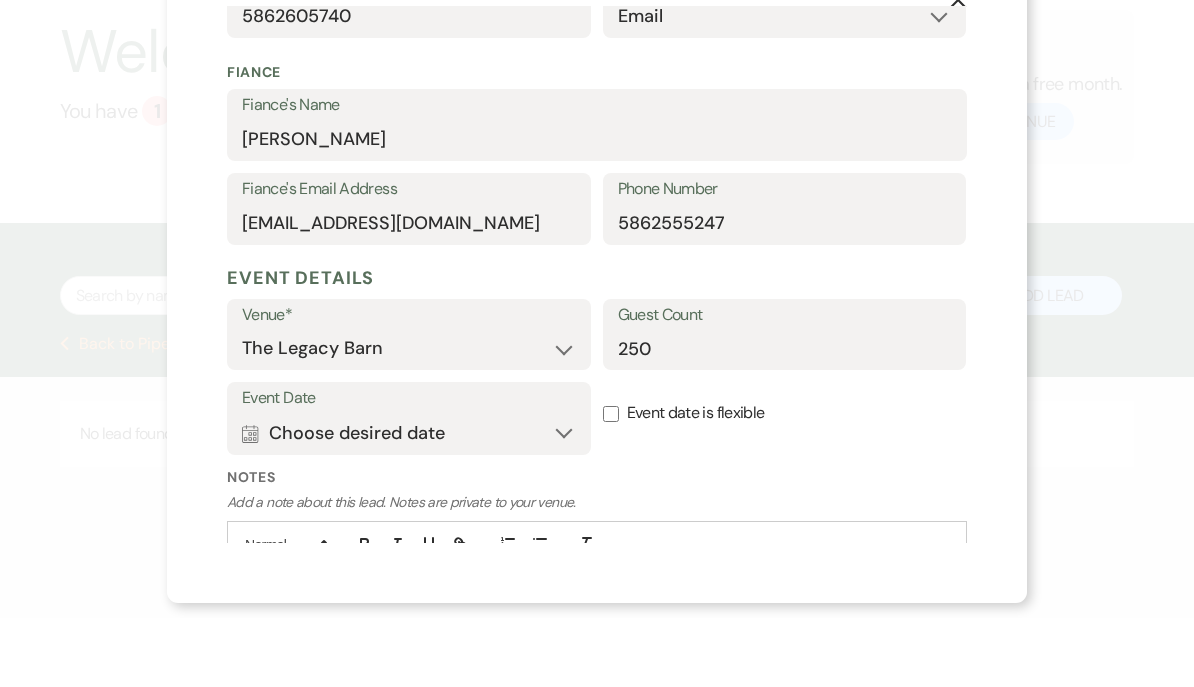 click on "Calendar Choose desired date Expand" at bounding box center [409, 502] 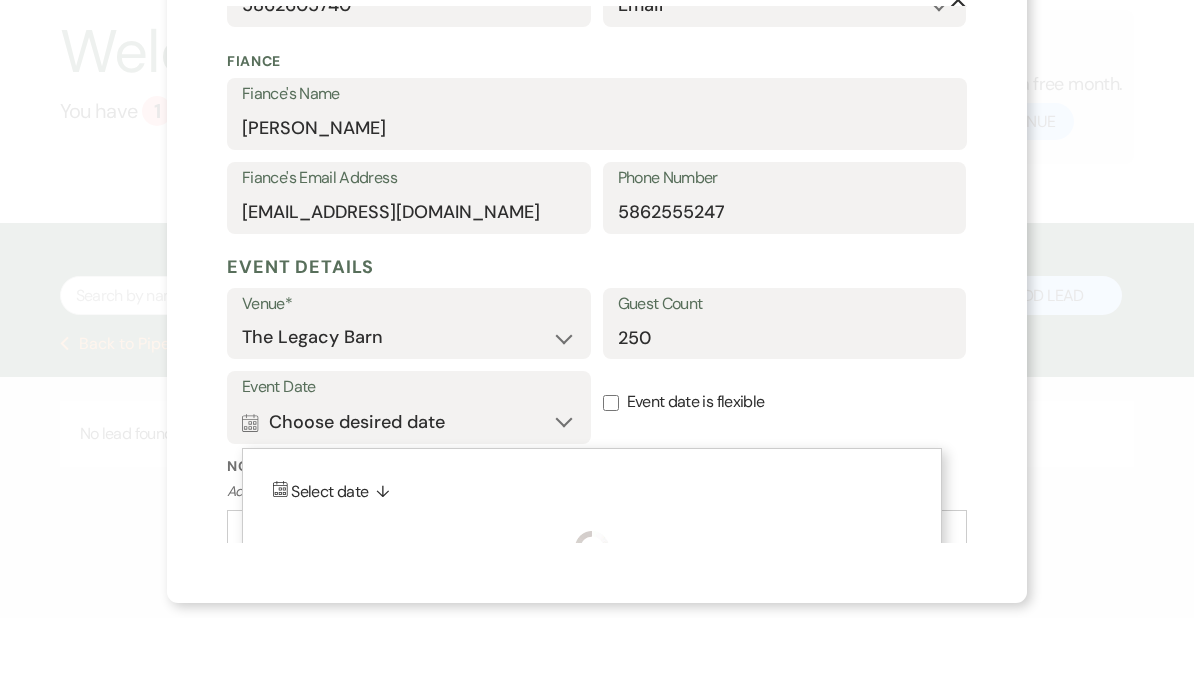 scroll, scrollTop: 56, scrollLeft: 0, axis: vertical 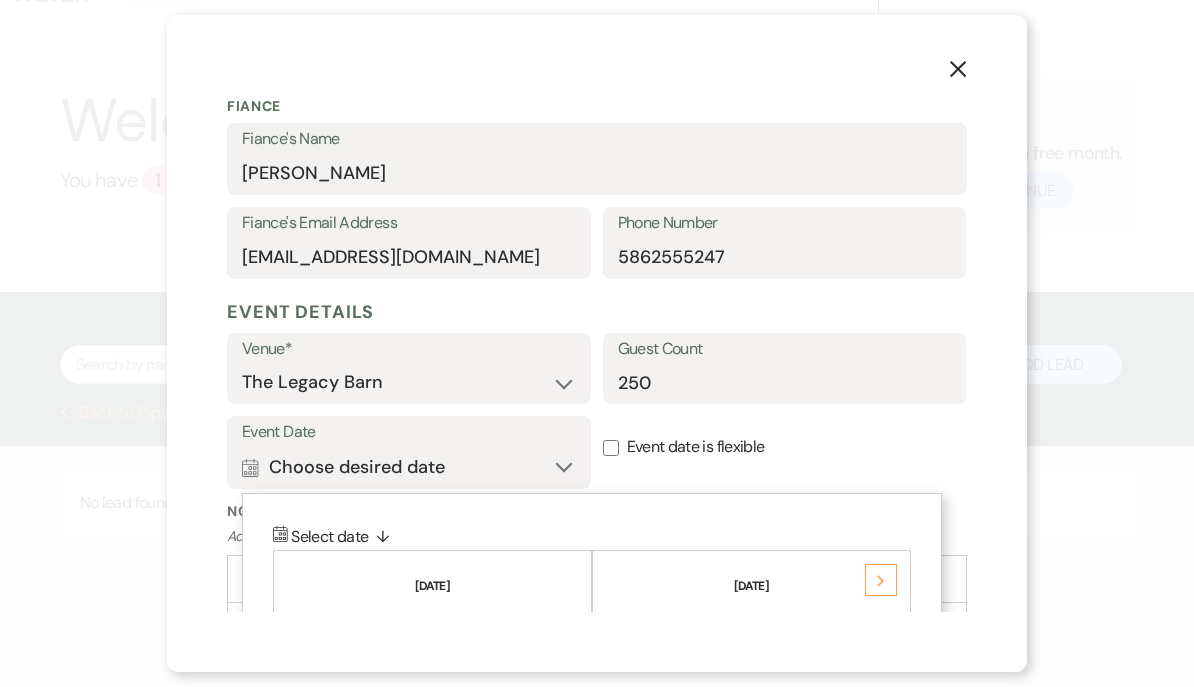 click on "Next" 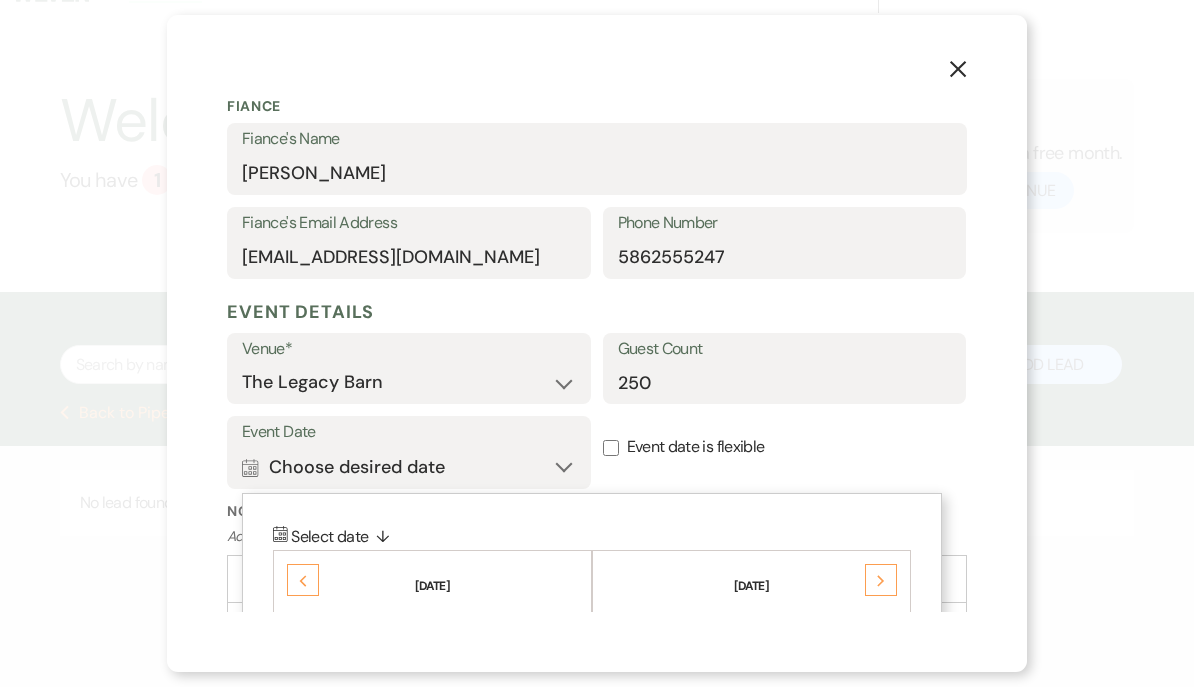 click on "Next" 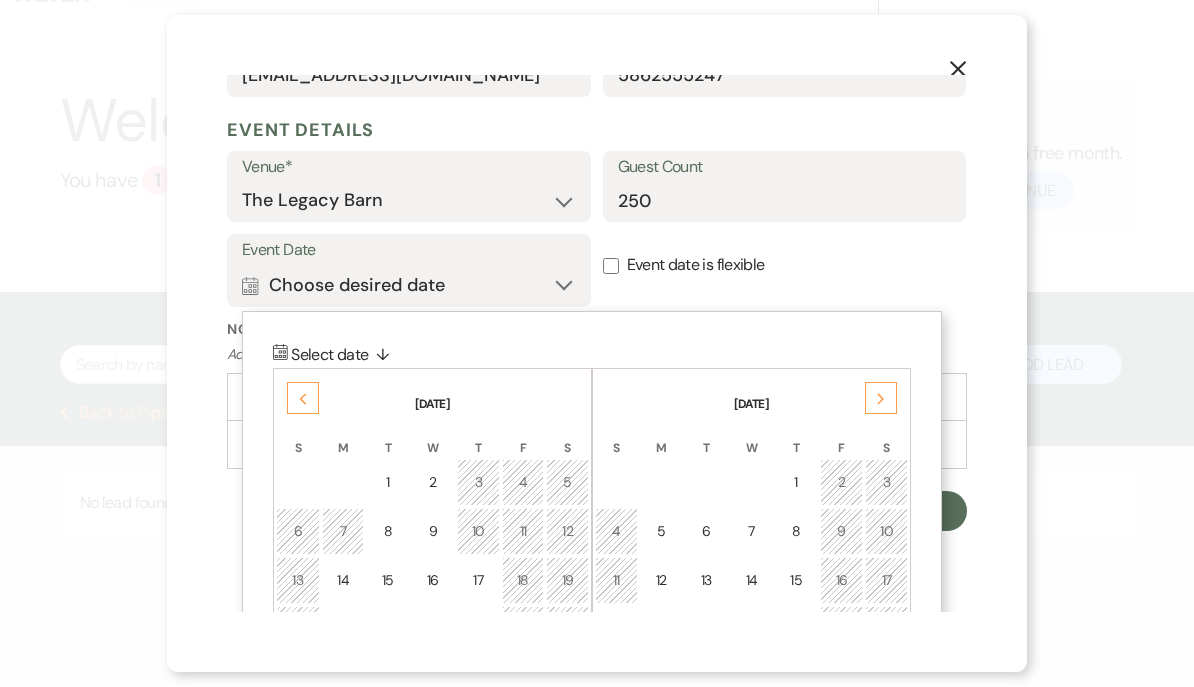 click on "4" at bounding box center [616, 531] 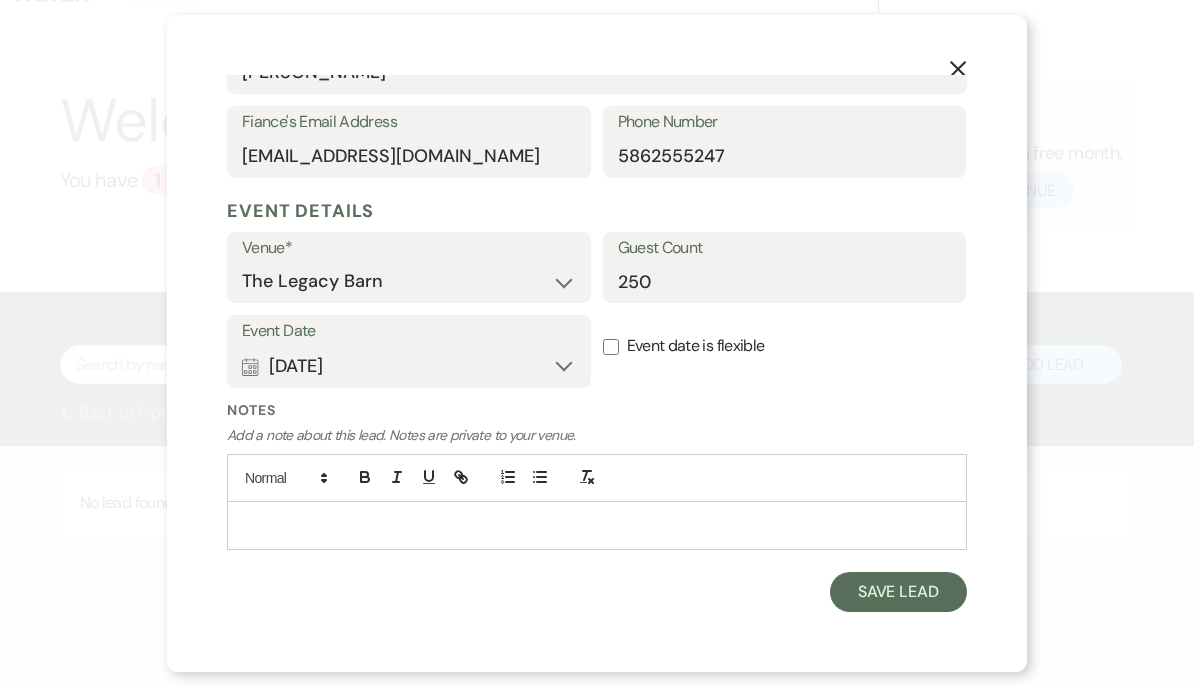 scroll, scrollTop: 551, scrollLeft: 0, axis: vertical 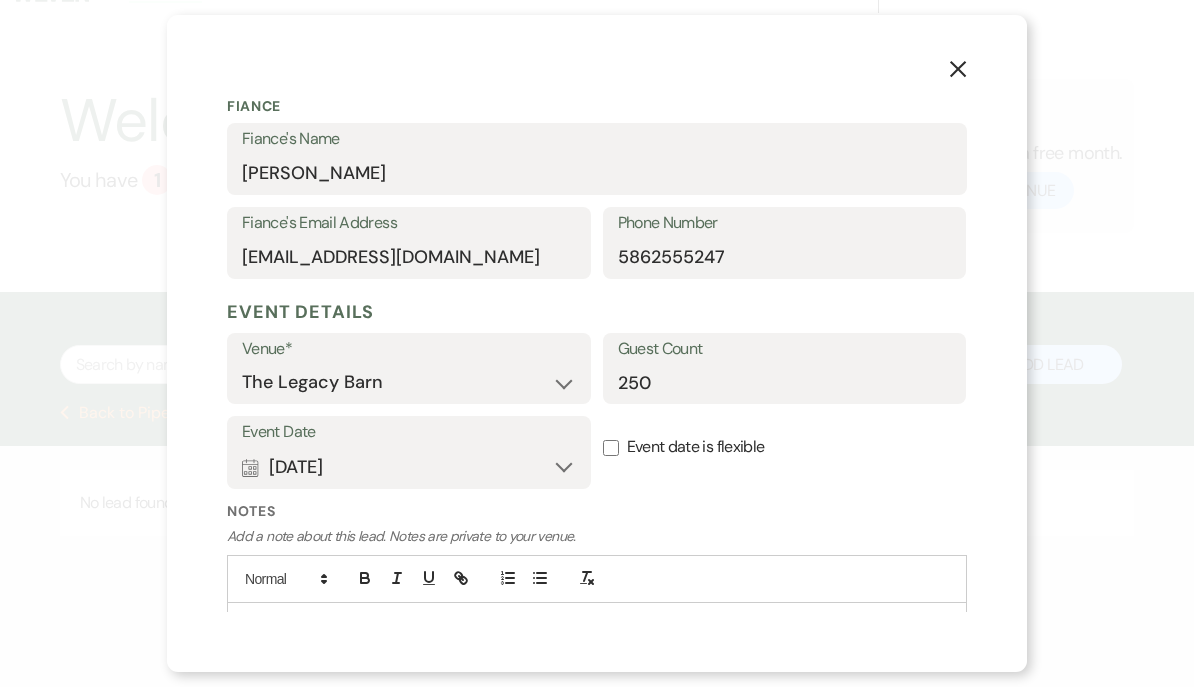 click on "Save Lead" at bounding box center [898, 693] 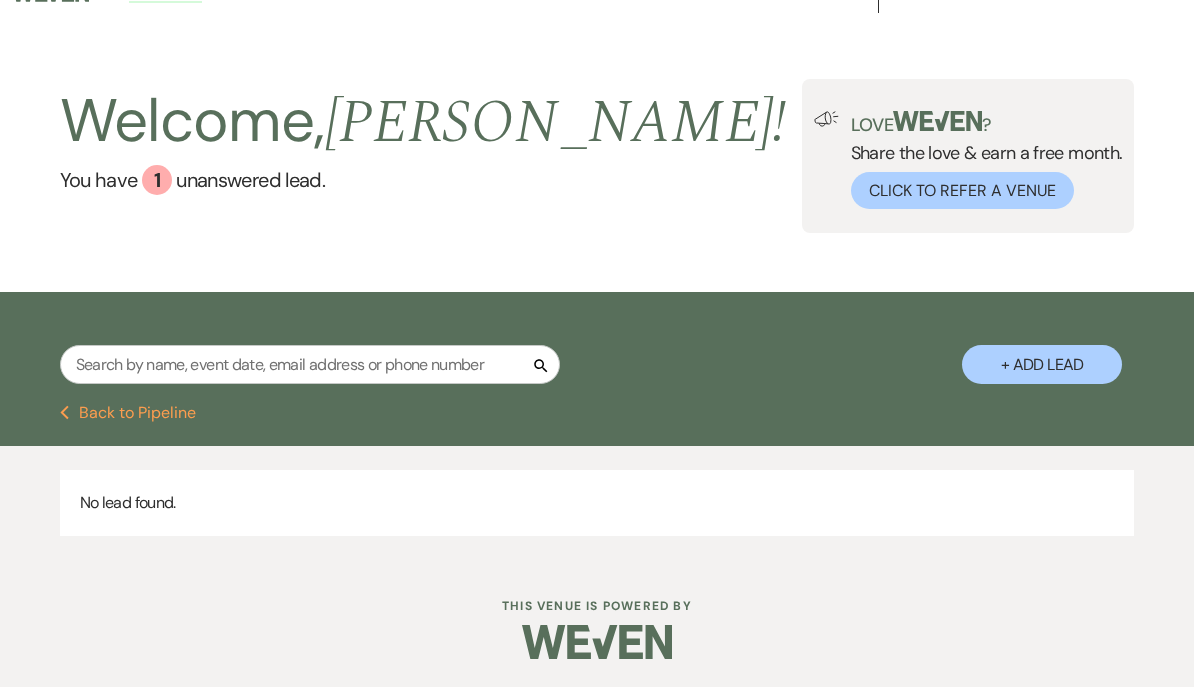 scroll, scrollTop: 0, scrollLeft: 0, axis: both 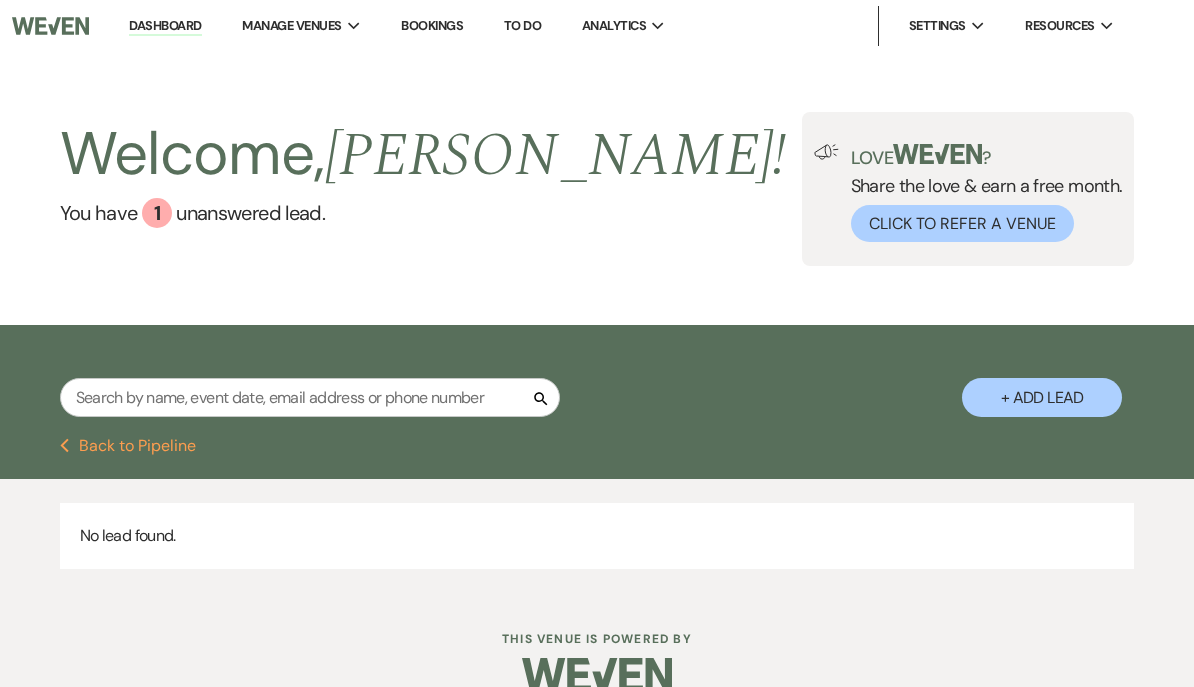click on "Dashboard" at bounding box center [165, 26] 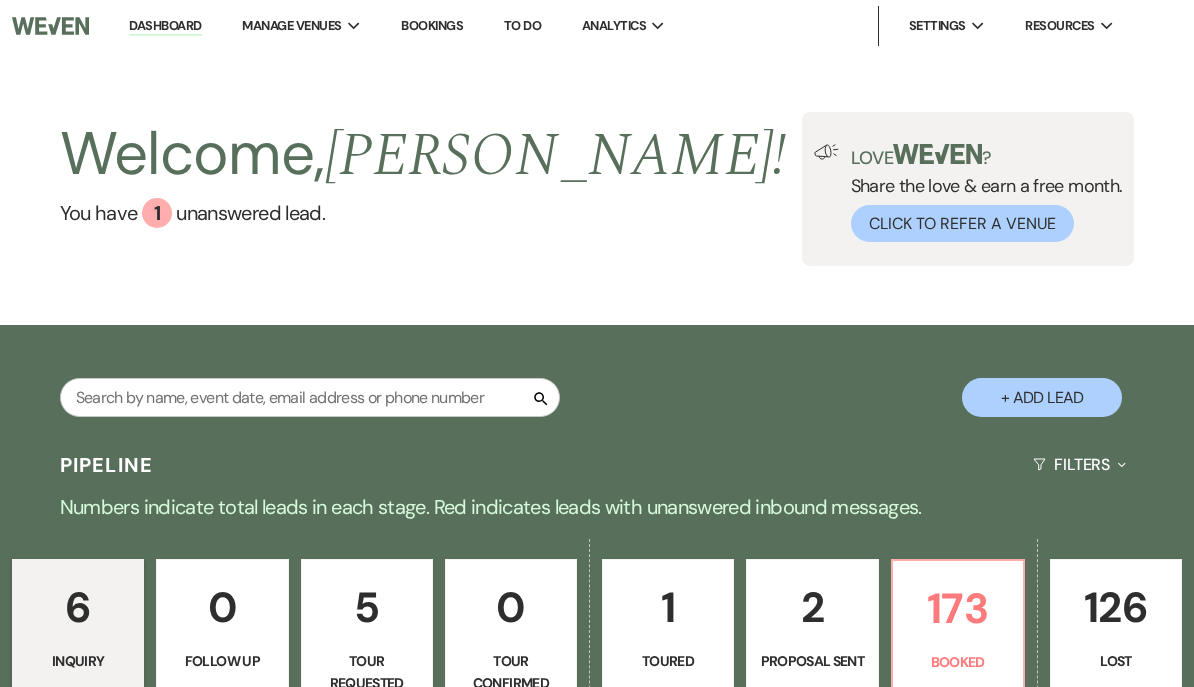 scroll, scrollTop: 0, scrollLeft: 0, axis: both 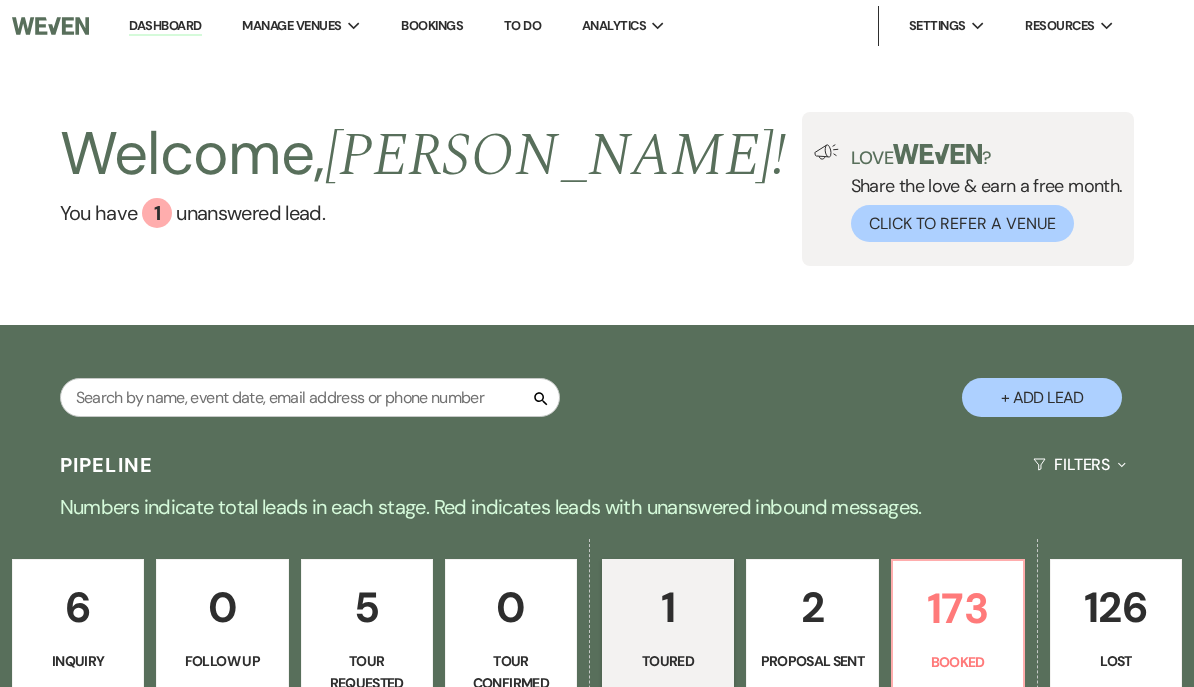 select on "5" 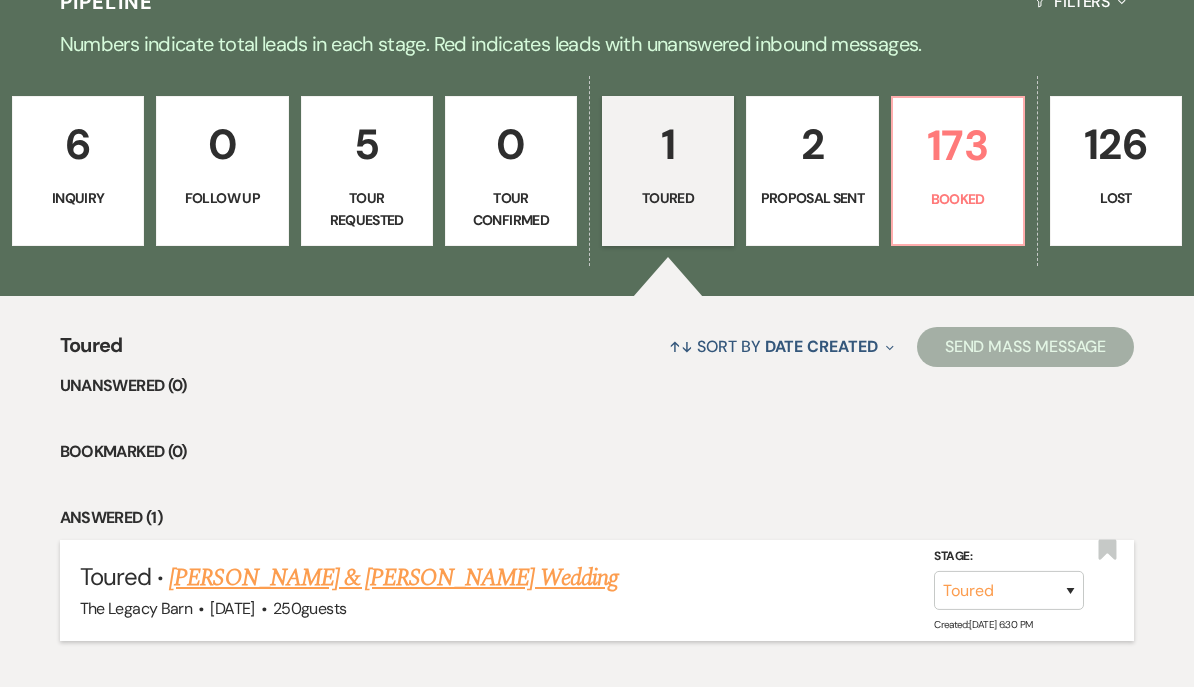 scroll, scrollTop: 463, scrollLeft: 0, axis: vertical 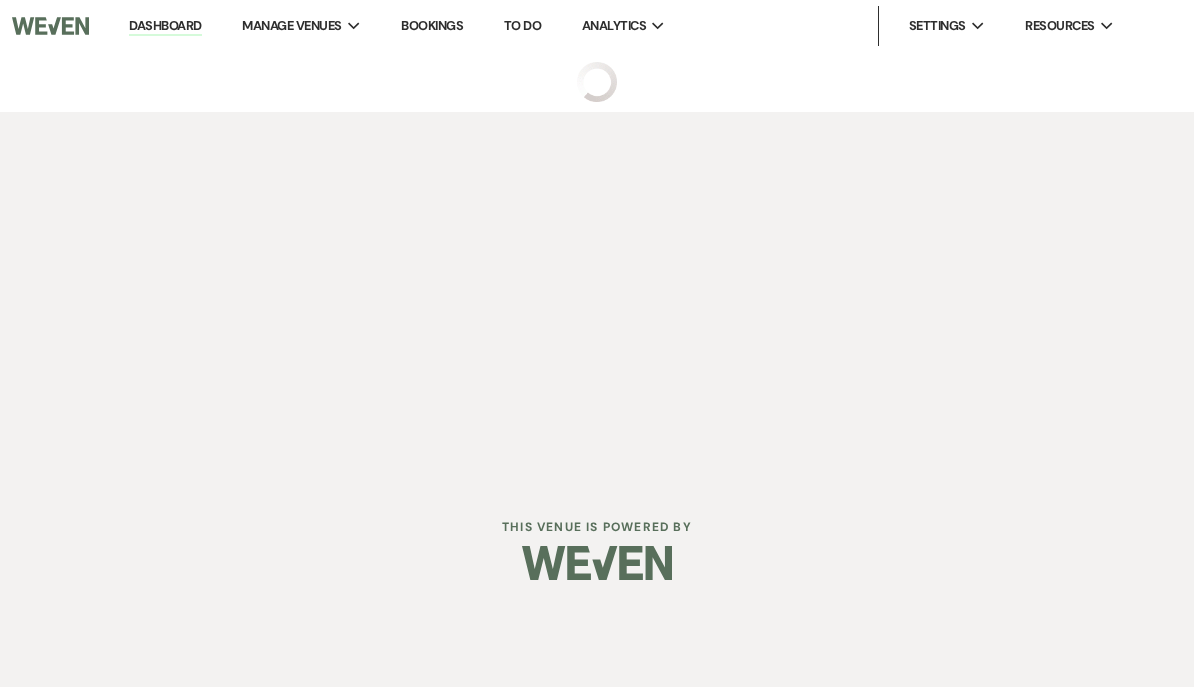 select on "5" 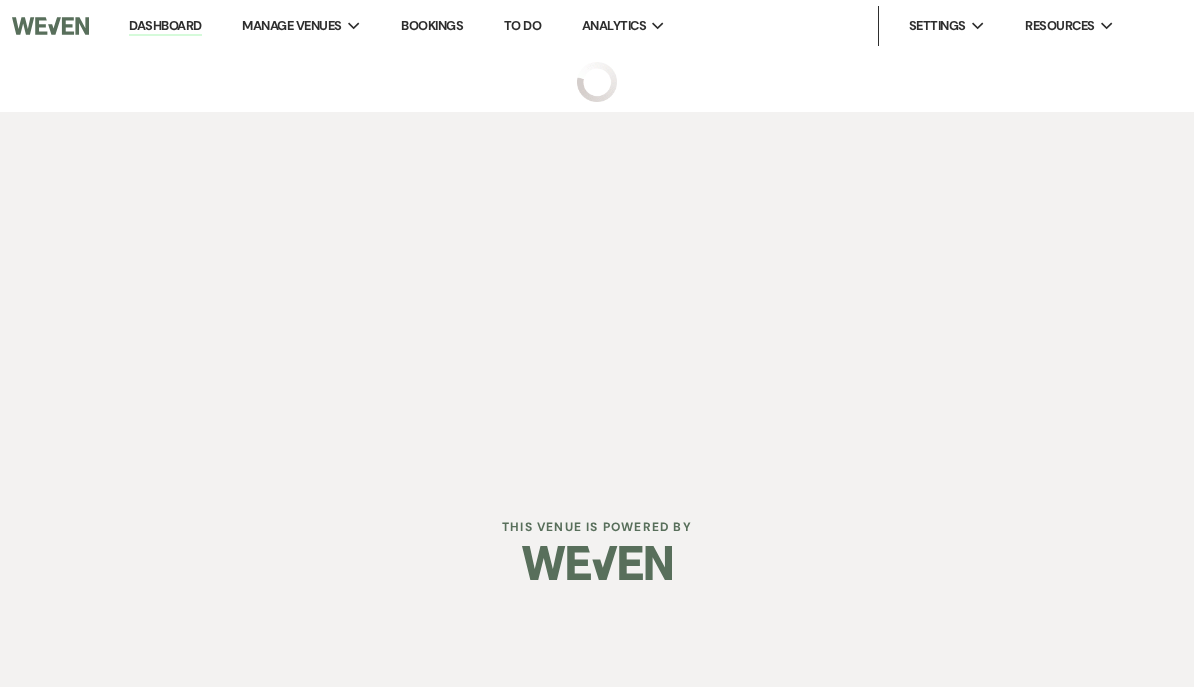 select on "20" 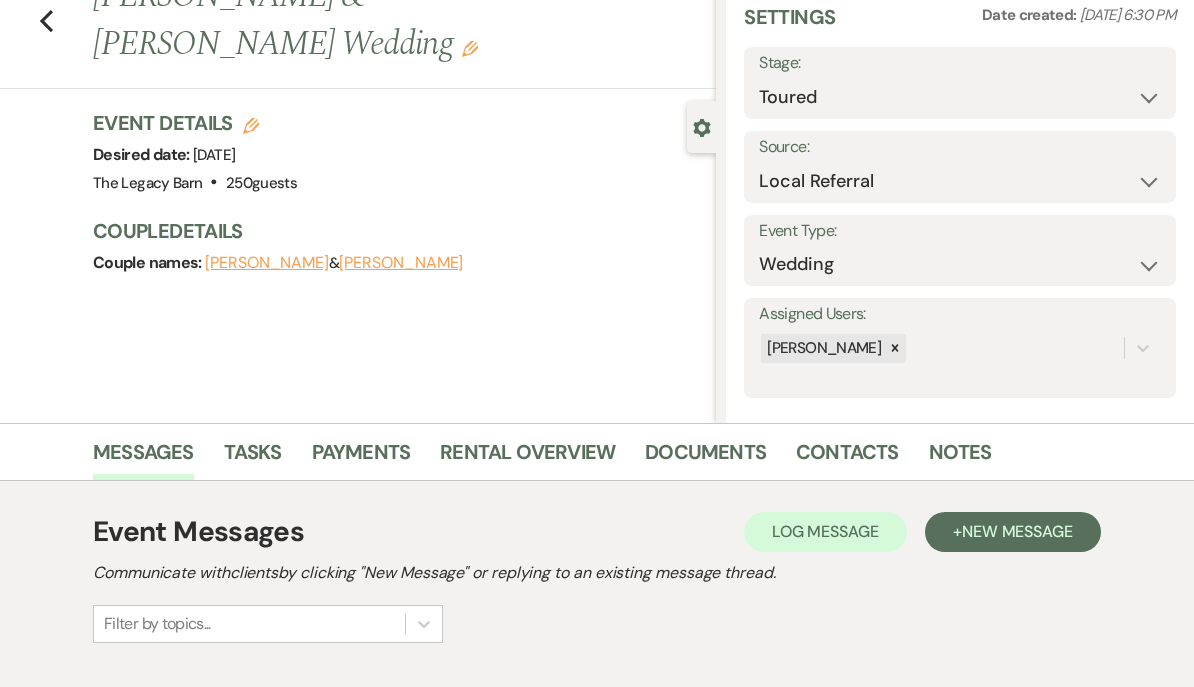 scroll, scrollTop: 81, scrollLeft: 0, axis: vertical 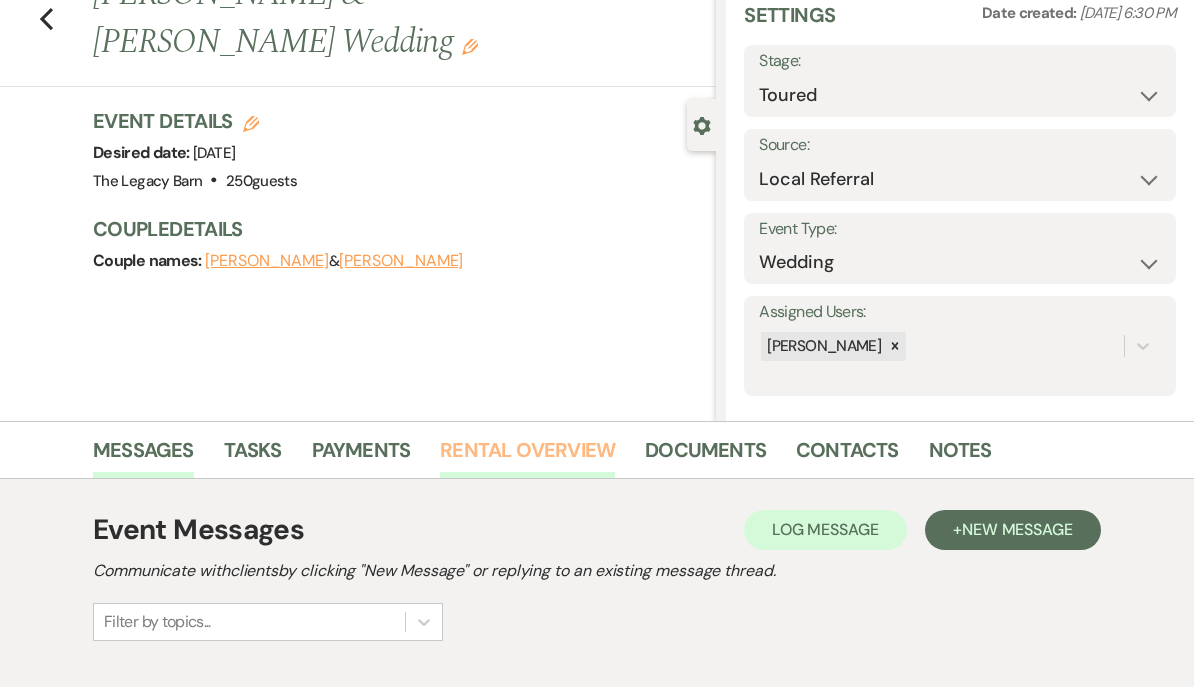 click on "Rental Overview" at bounding box center (527, 456) 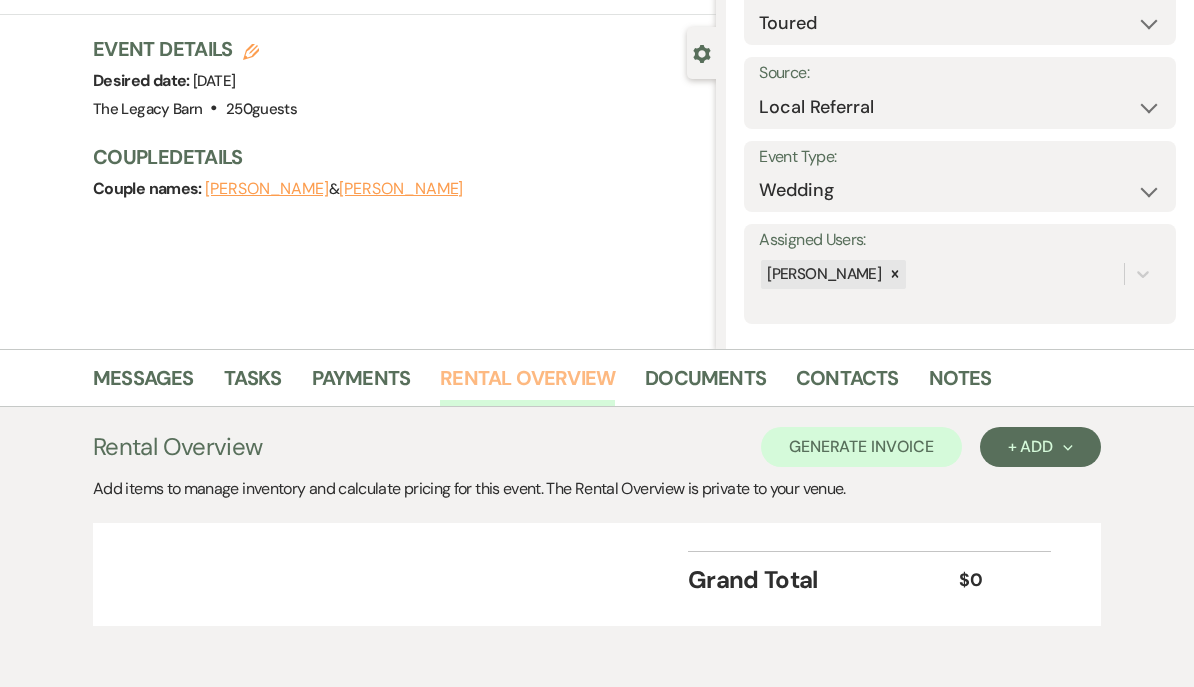 scroll, scrollTop: 0, scrollLeft: 0, axis: both 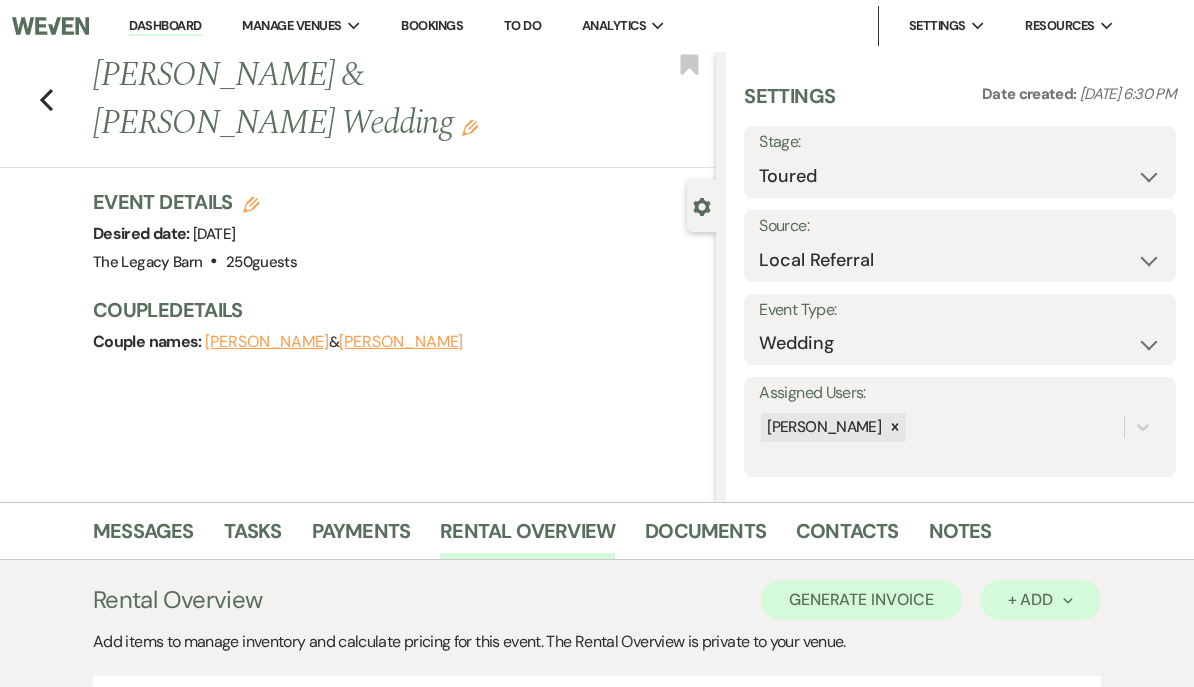 click on "+ Add Next" at bounding box center (1040, 600) 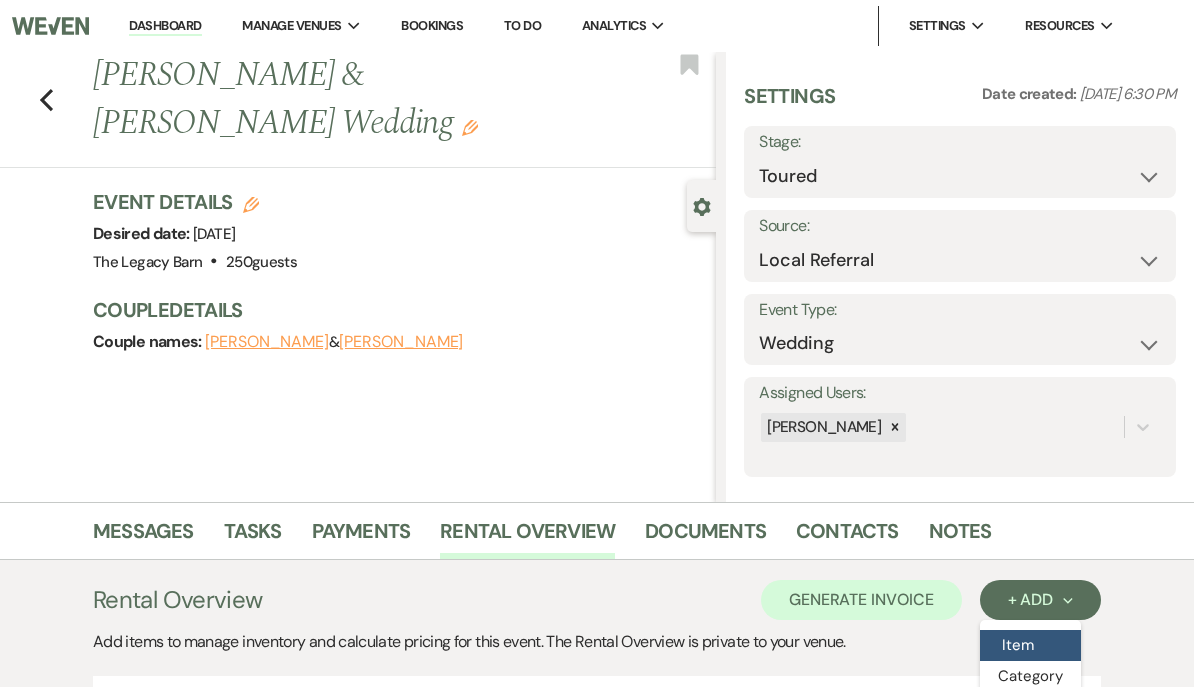 click on "Item" at bounding box center [1030, 645] 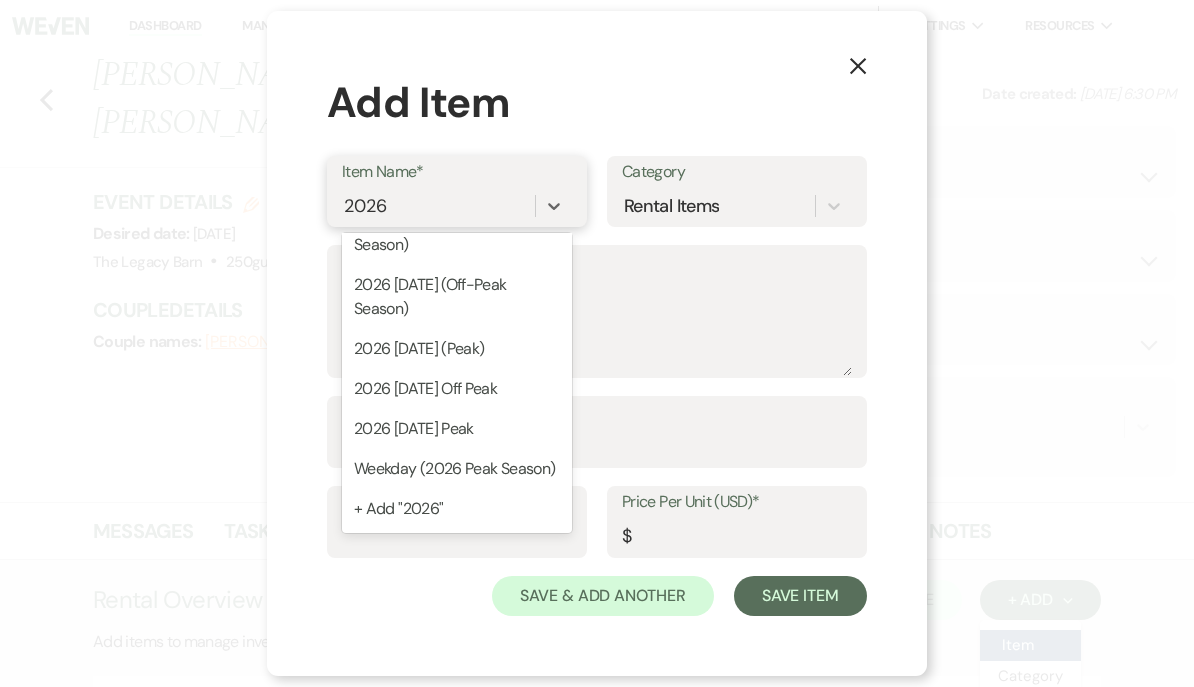 scroll, scrollTop: 140, scrollLeft: 0, axis: vertical 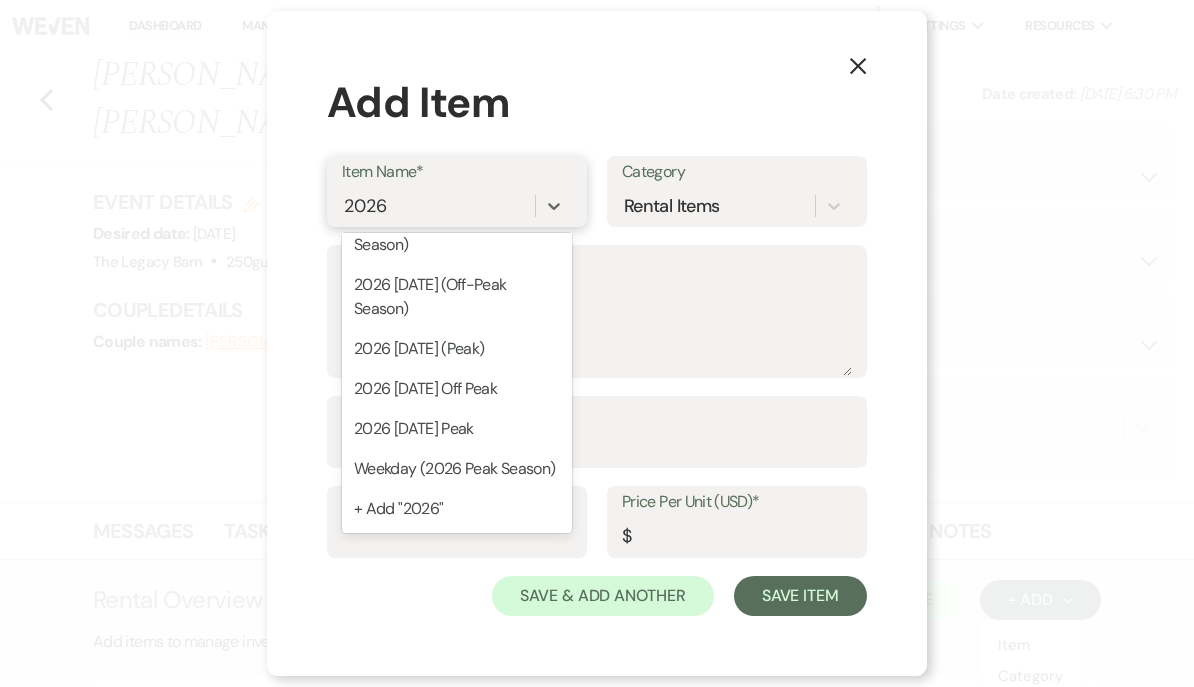 click on "2026 Sunday Peak" at bounding box center (457, 429) 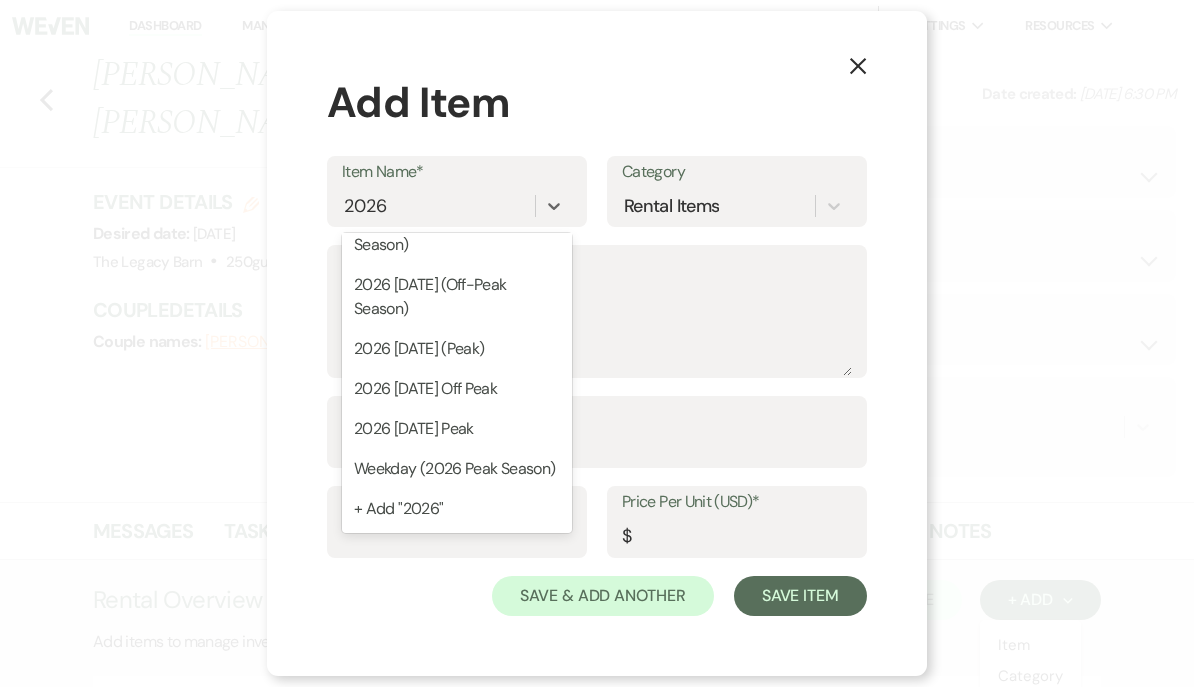 type on "Includes access to the venue from 1PM to 10PM, Bridal suite at 10 a.m." 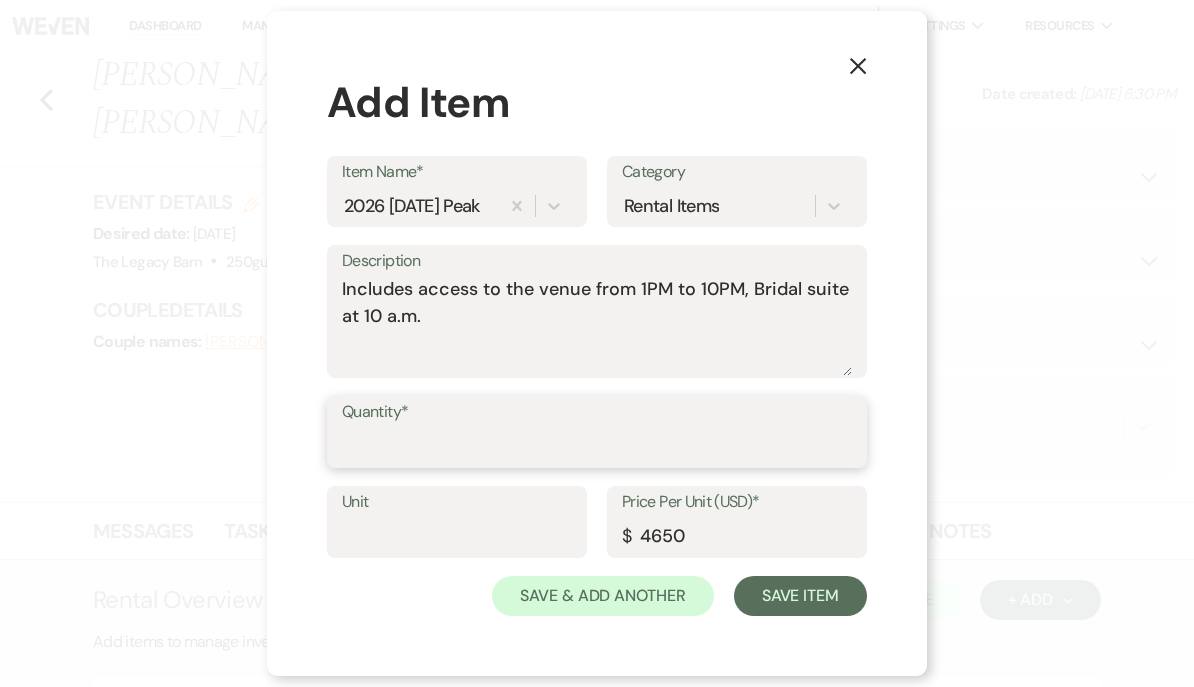 click on "Quantity*" at bounding box center [597, 446] 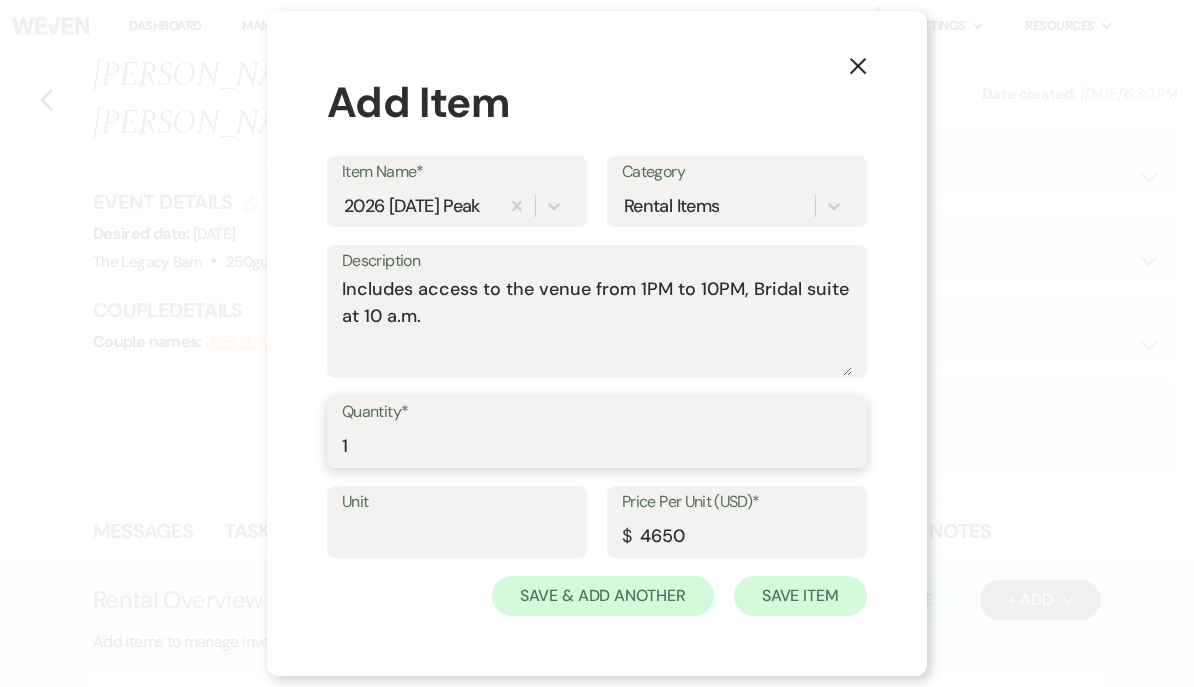 type on "1" 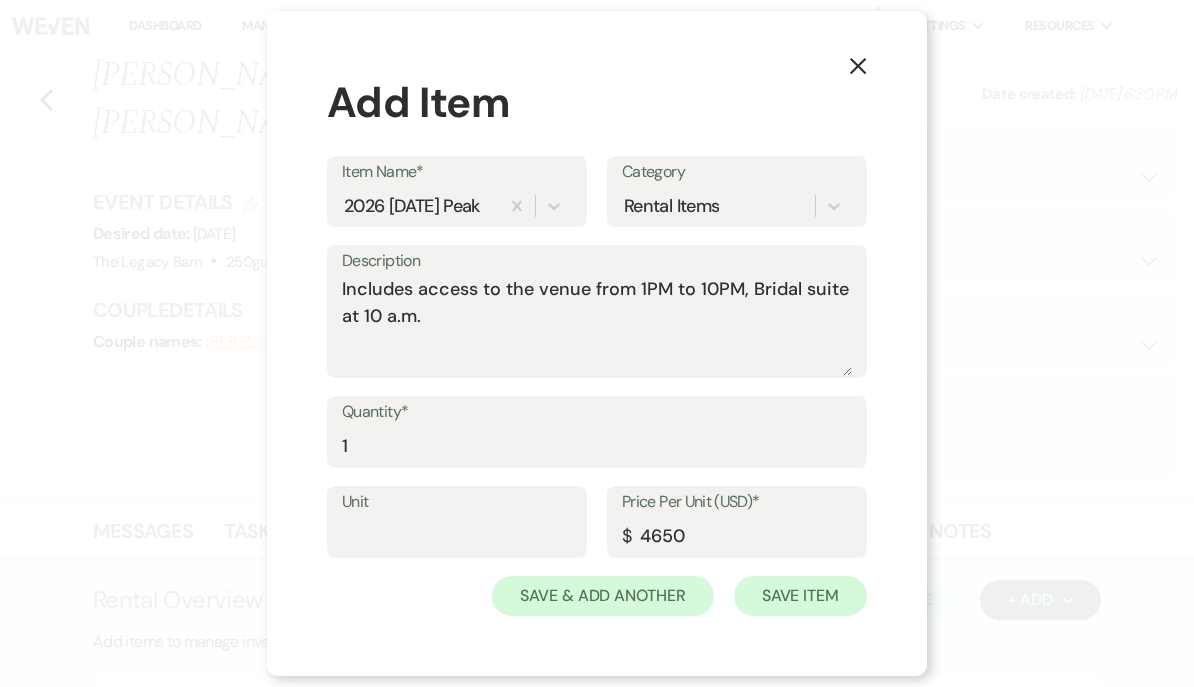 click on "Save Item" at bounding box center (800, 596) 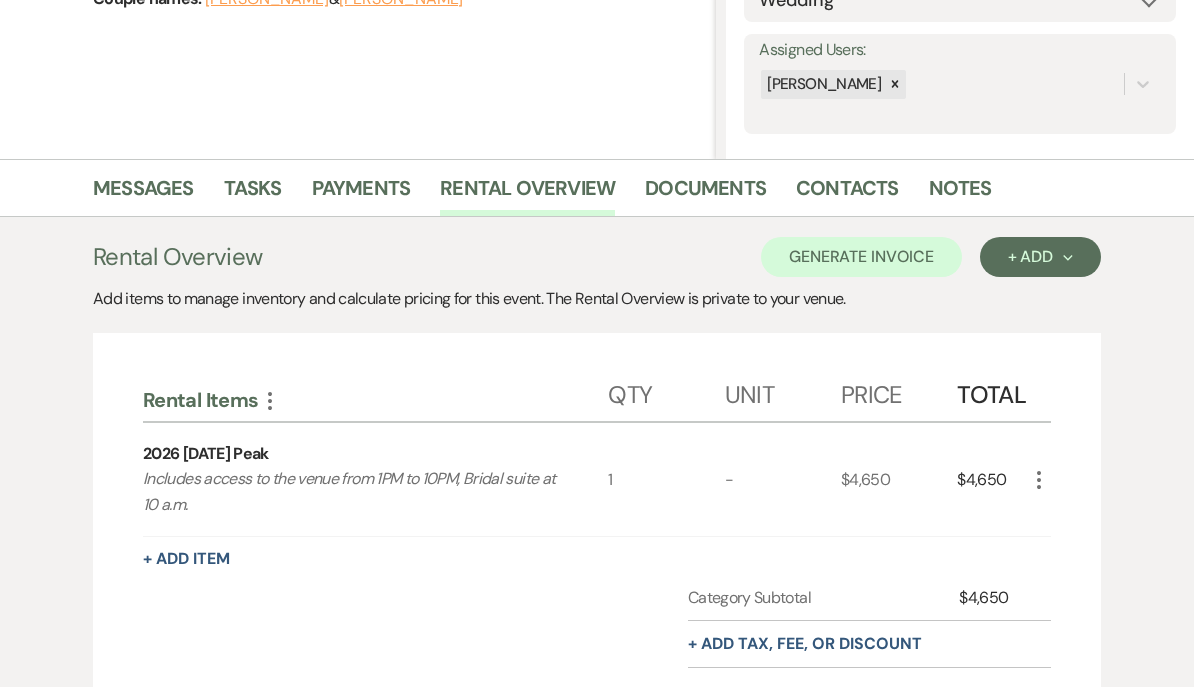 scroll, scrollTop: 344, scrollLeft: 0, axis: vertical 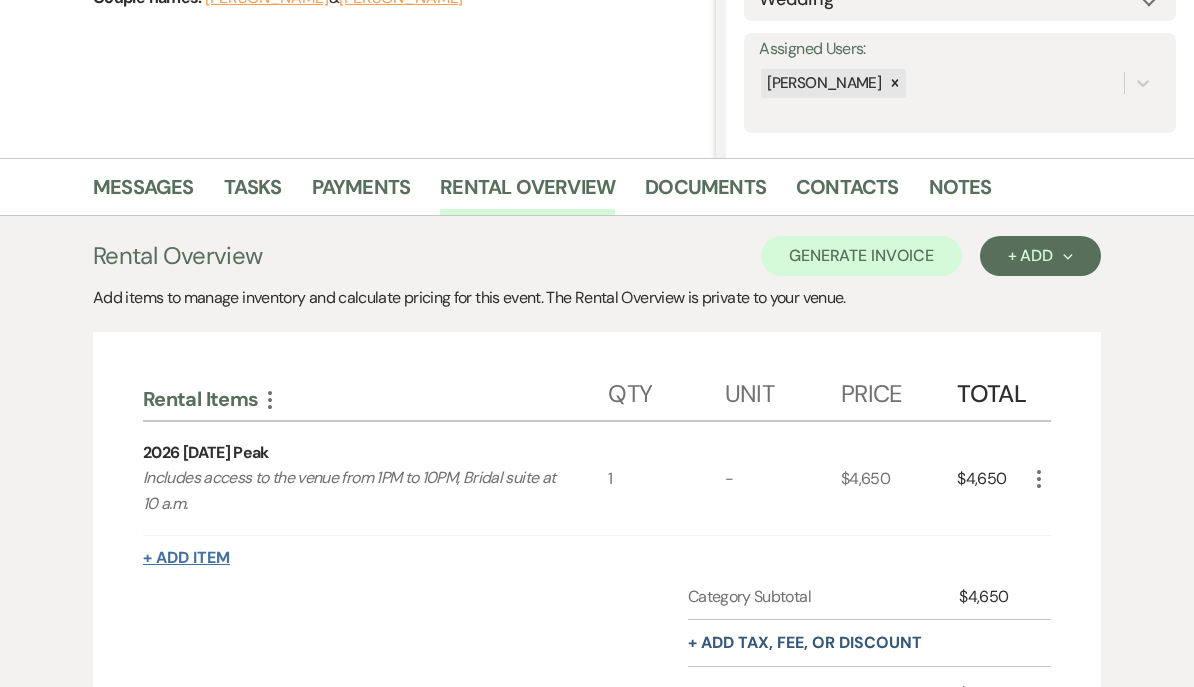 click on "+ Add Item" at bounding box center [186, 558] 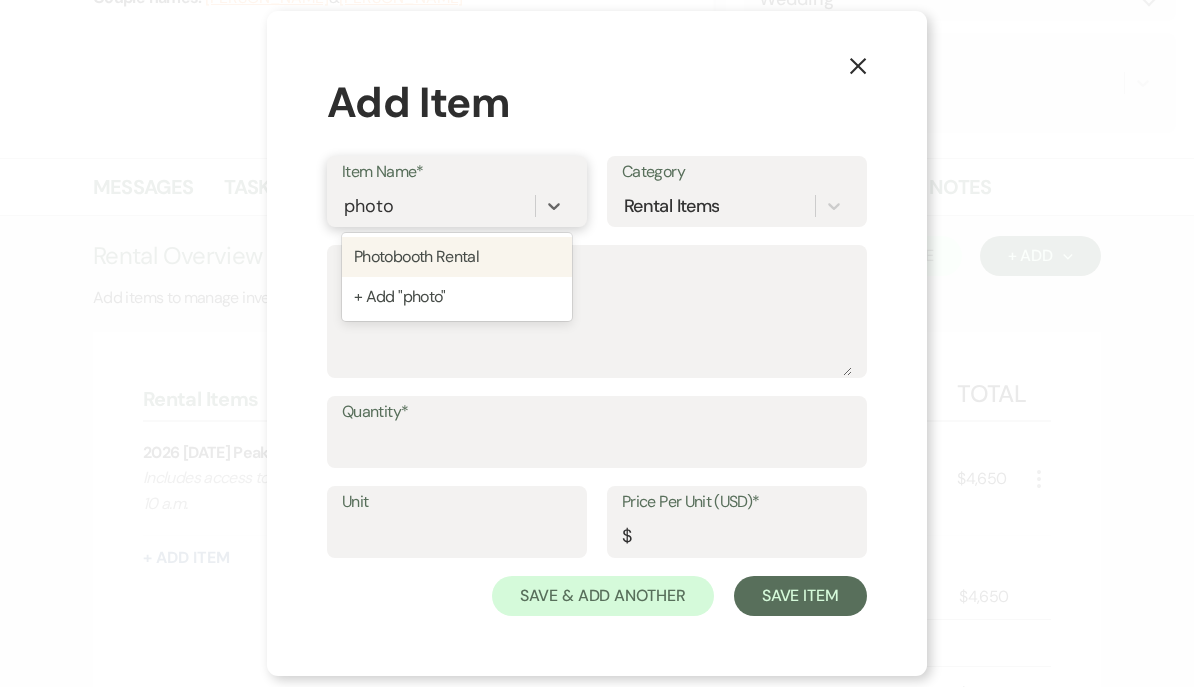 click on "Photobooth Rental" at bounding box center (457, 257) 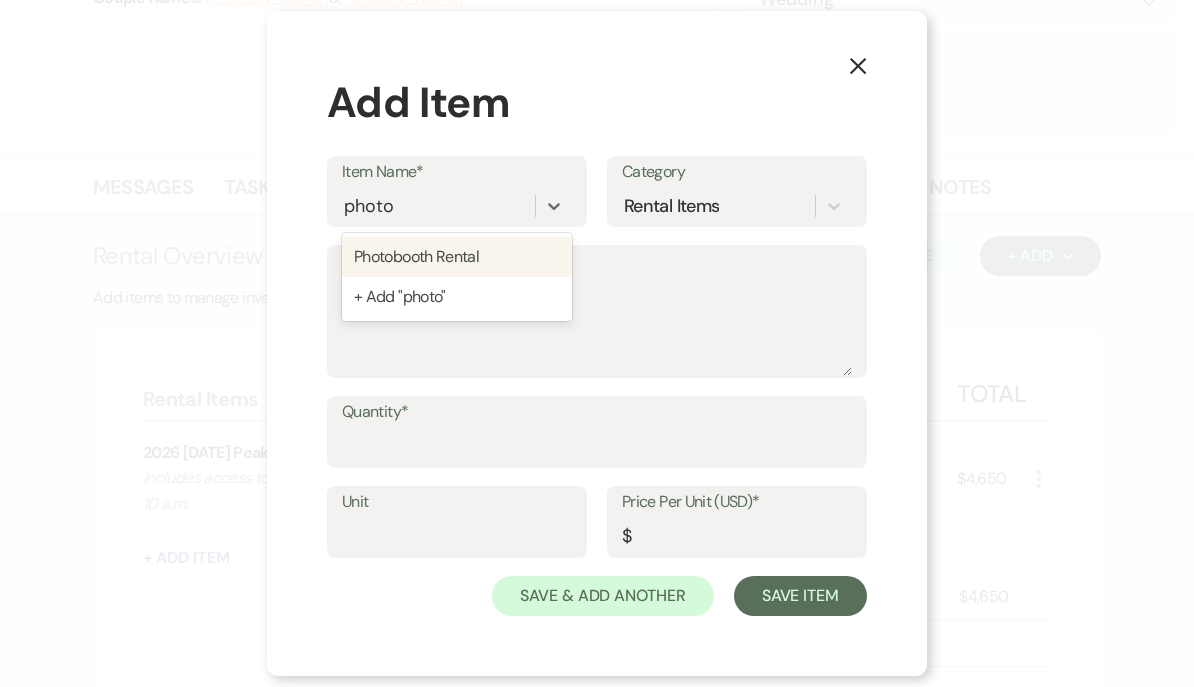 type 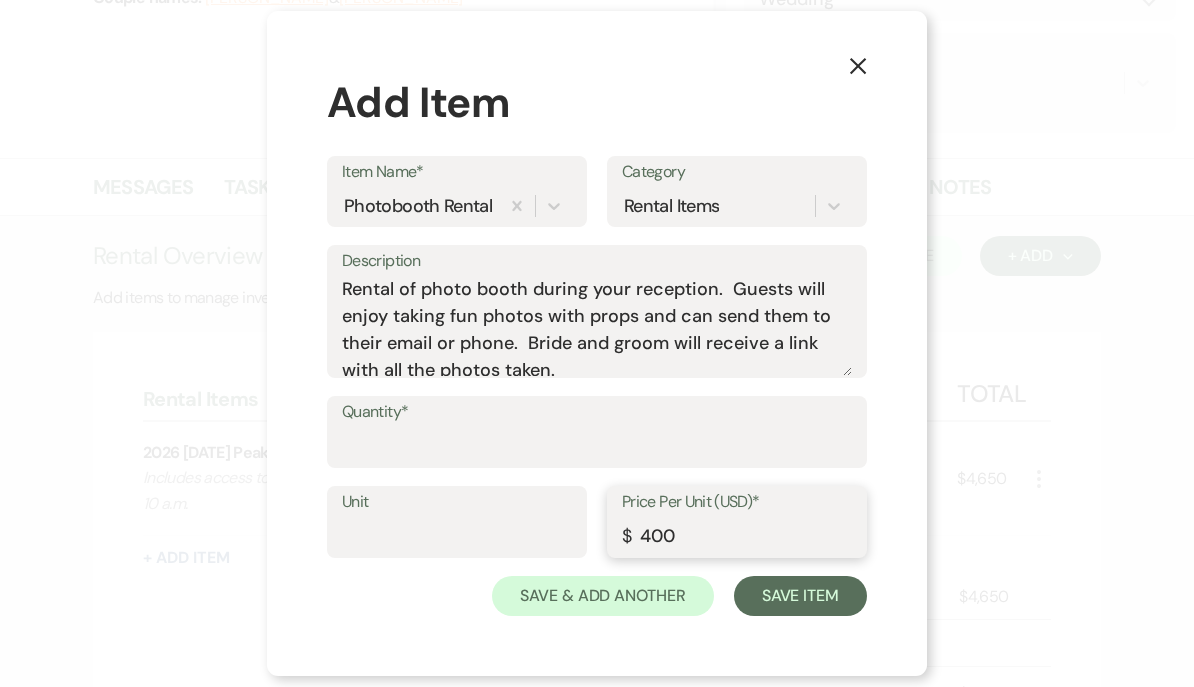 click on "400" at bounding box center [737, 536] 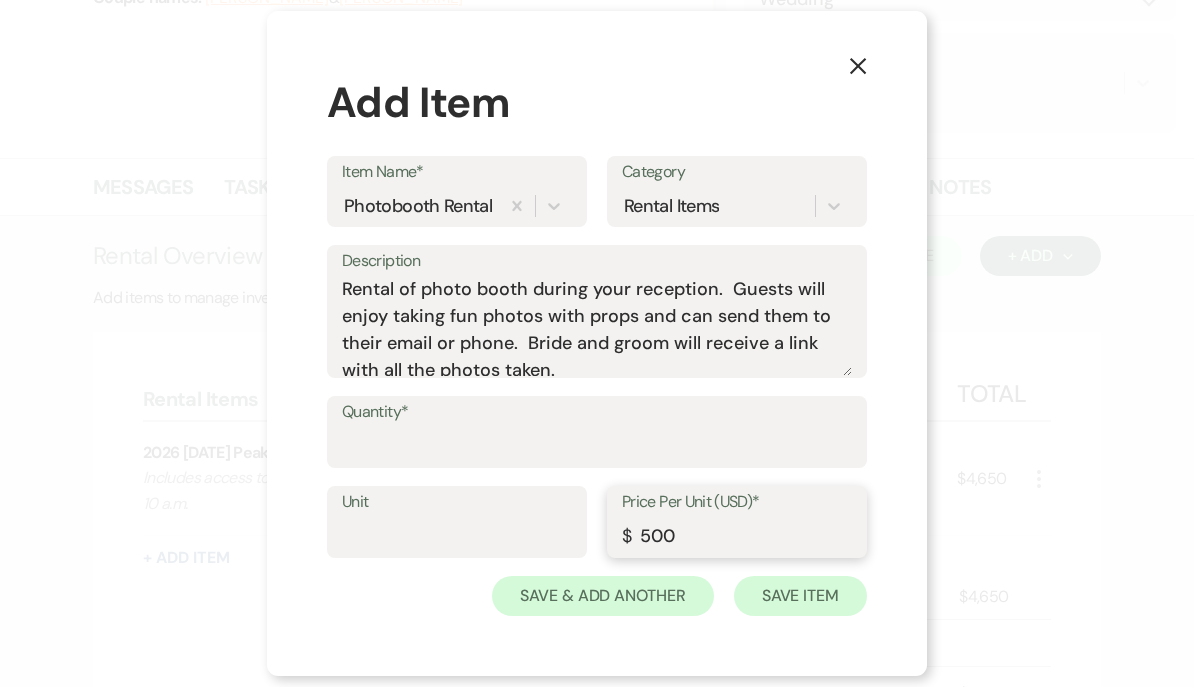 type on "500" 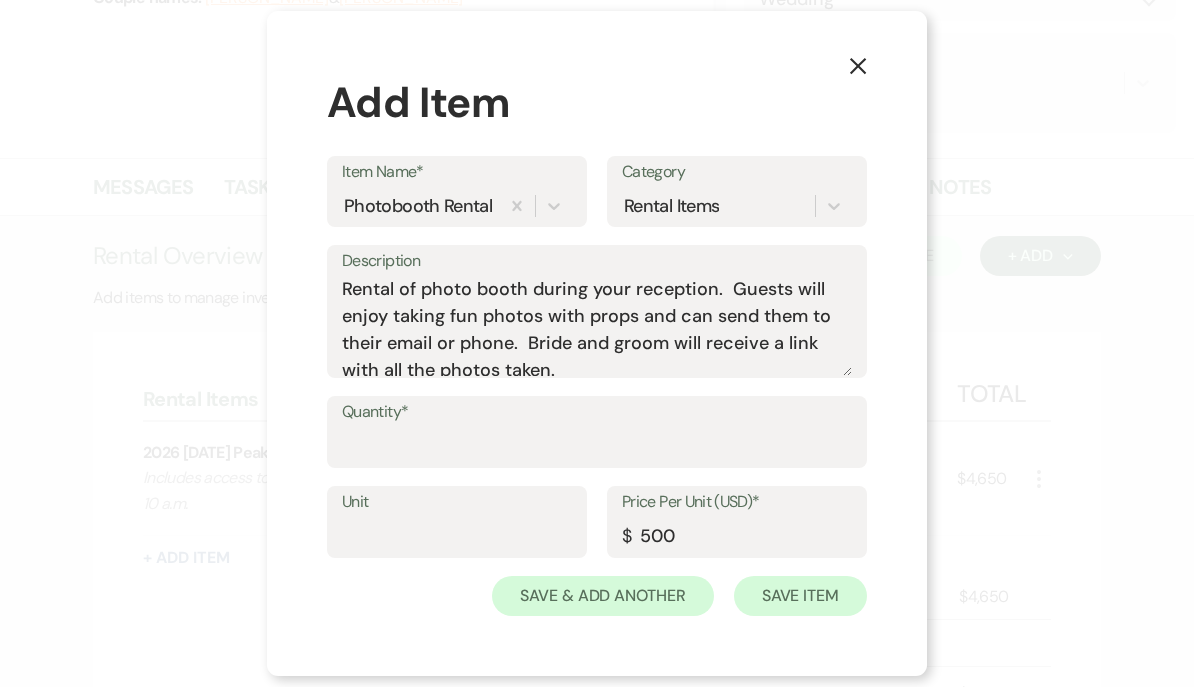 click on "Save Item" at bounding box center (800, 596) 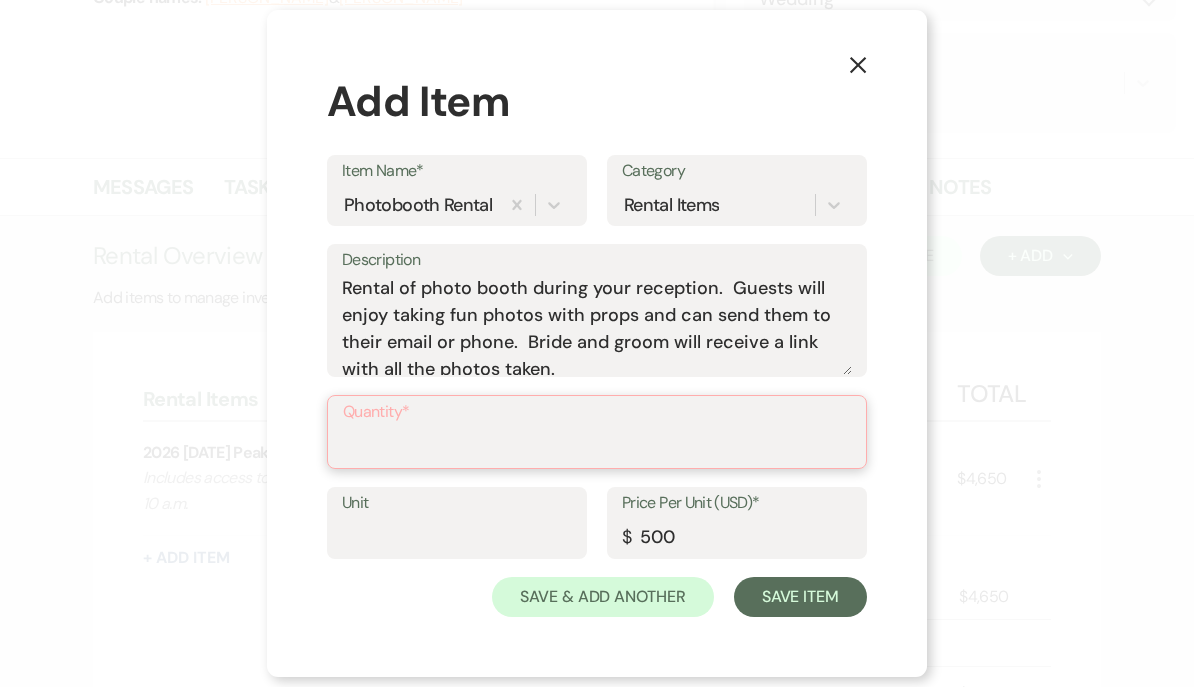 click on "Quantity*" at bounding box center (597, 446) 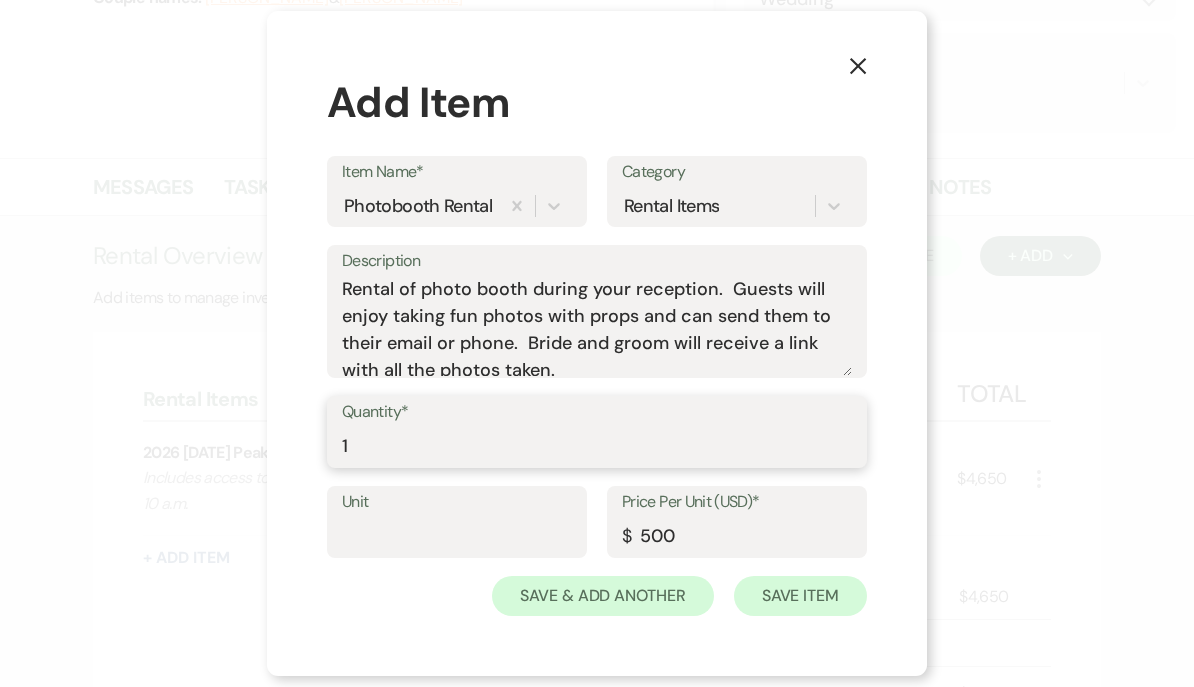 type on "1" 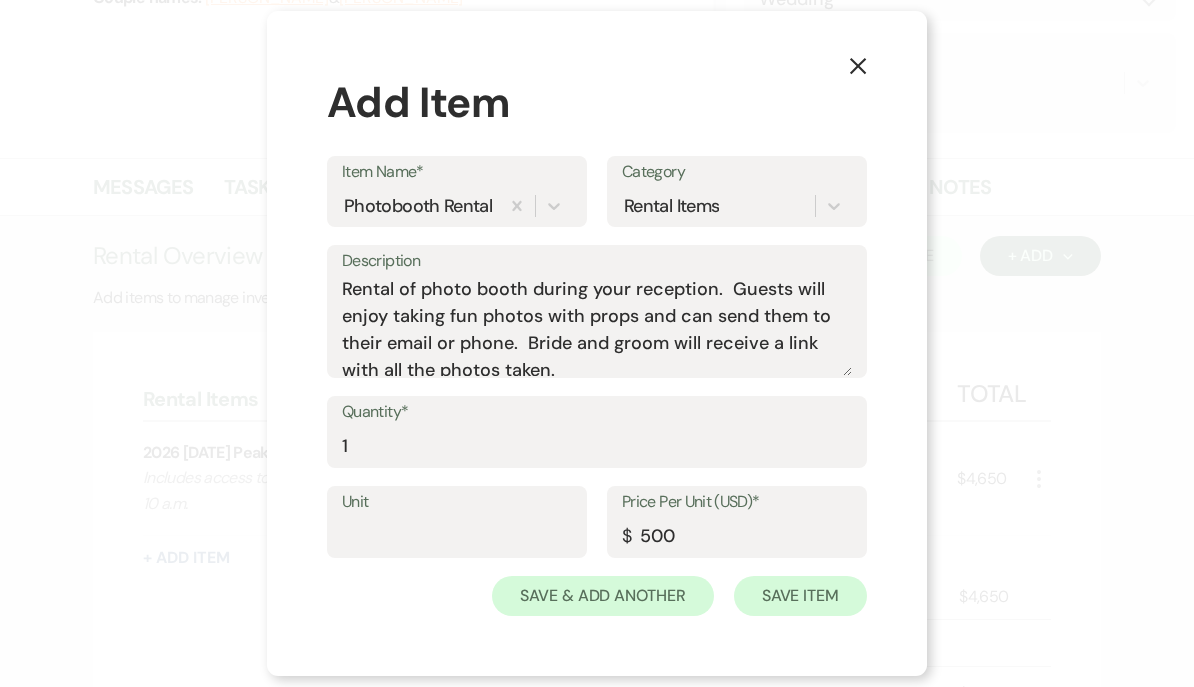 click on "Save Item" at bounding box center [800, 596] 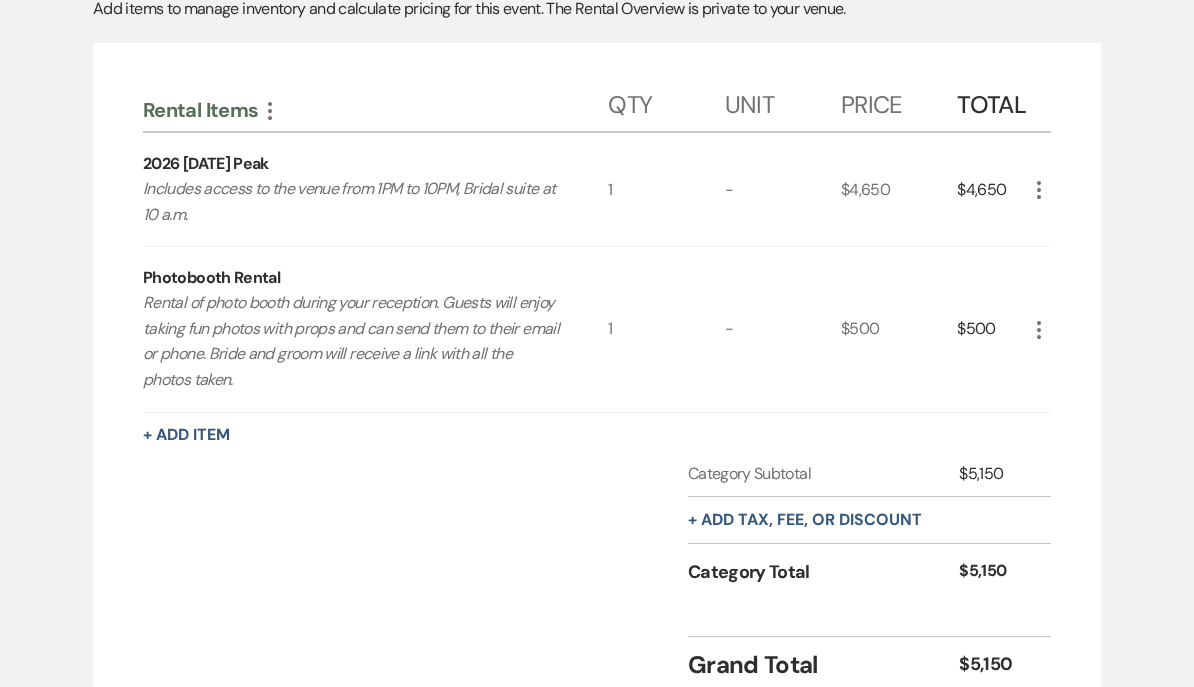 scroll, scrollTop: 635, scrollLeft: 0, axis: vertical 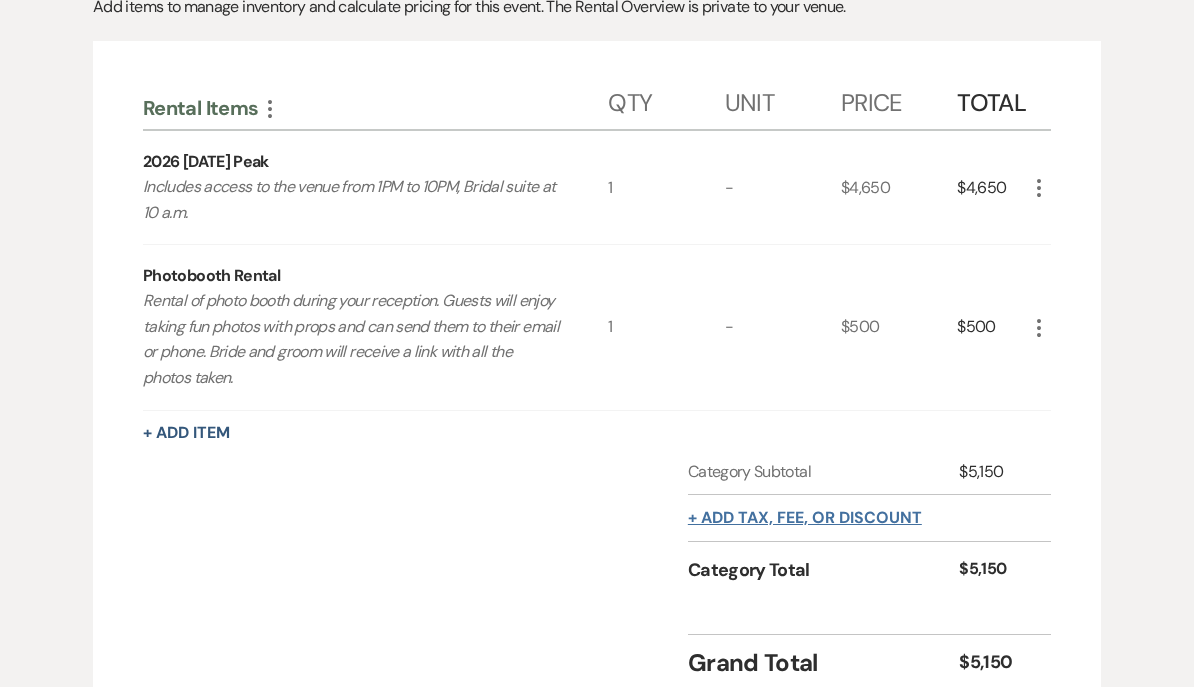 click on "+ Add tax, fee, or discount" at bounding box center (805, 518) 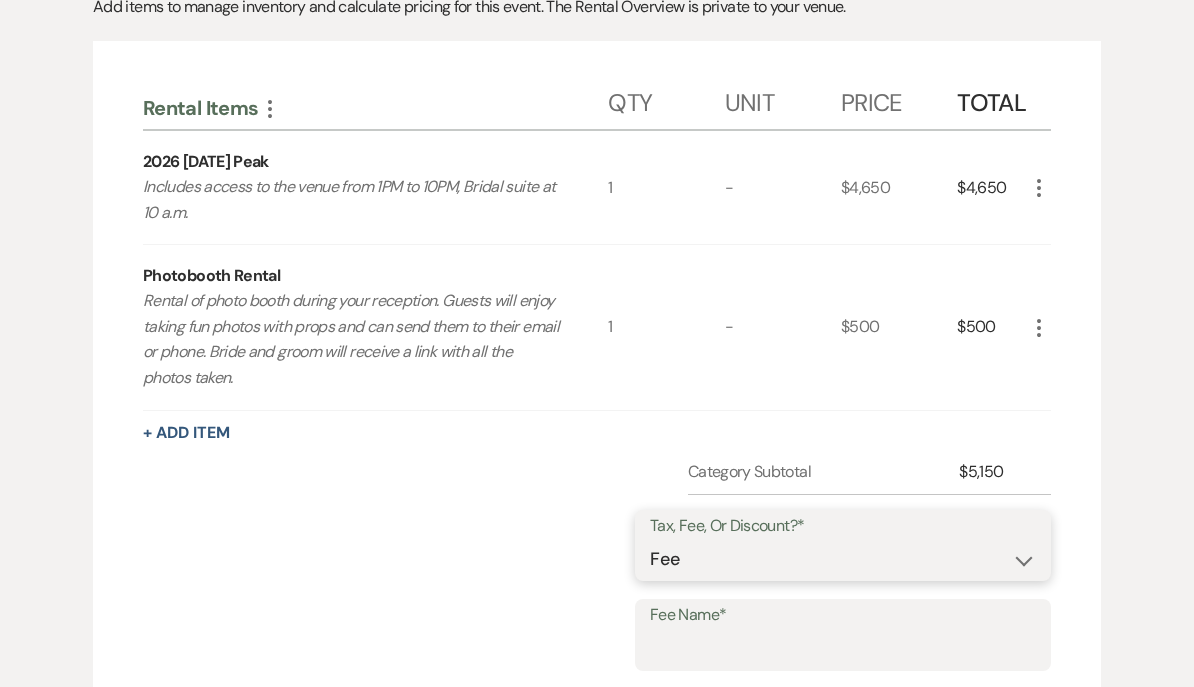 click on "Fee Discount Tax" at bounding box center (843, 559) 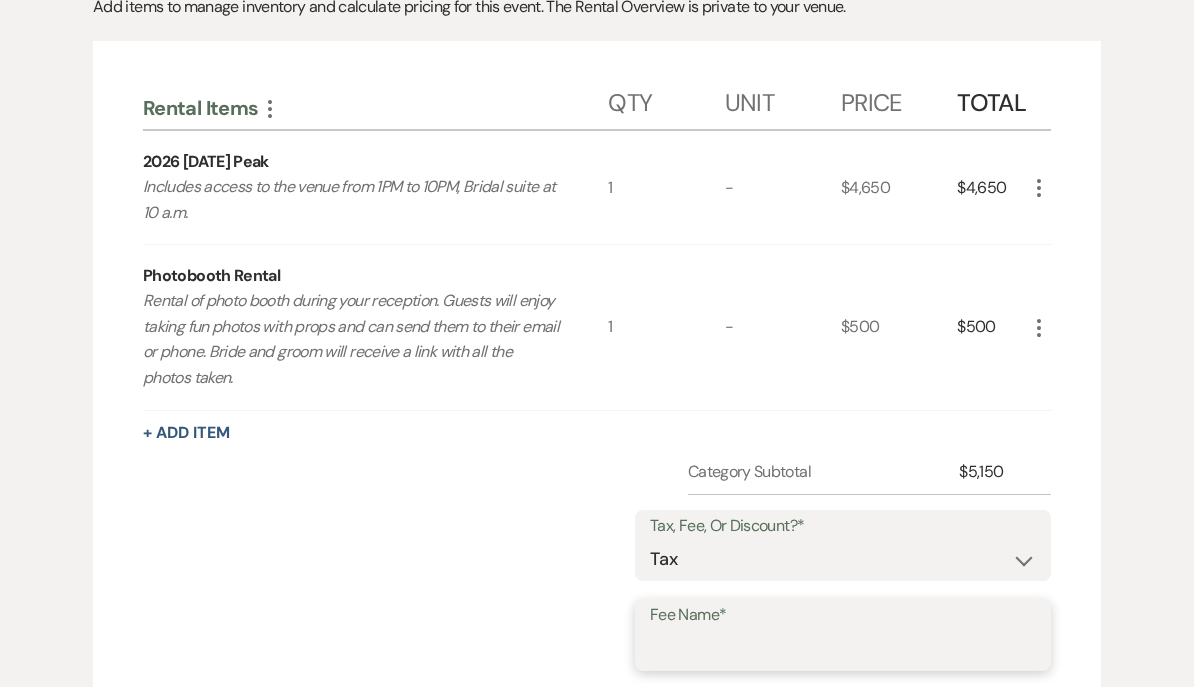 click on "Fee Name*" at bounding box center [843, 649] 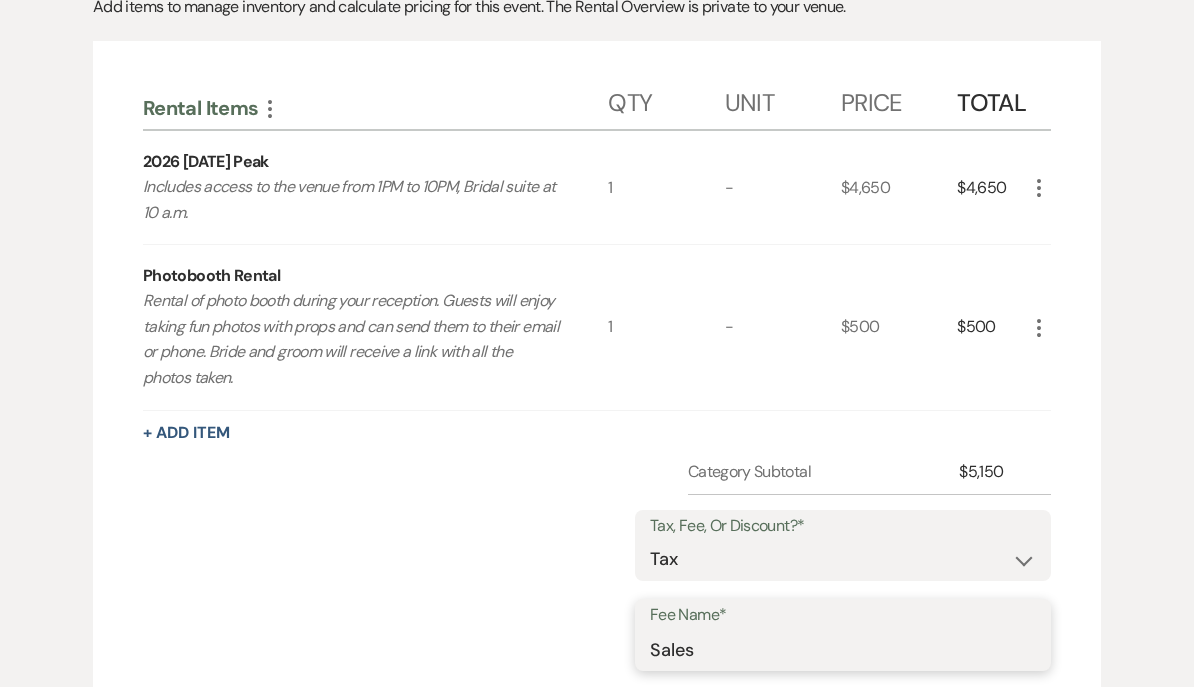 type on "Sales tax" 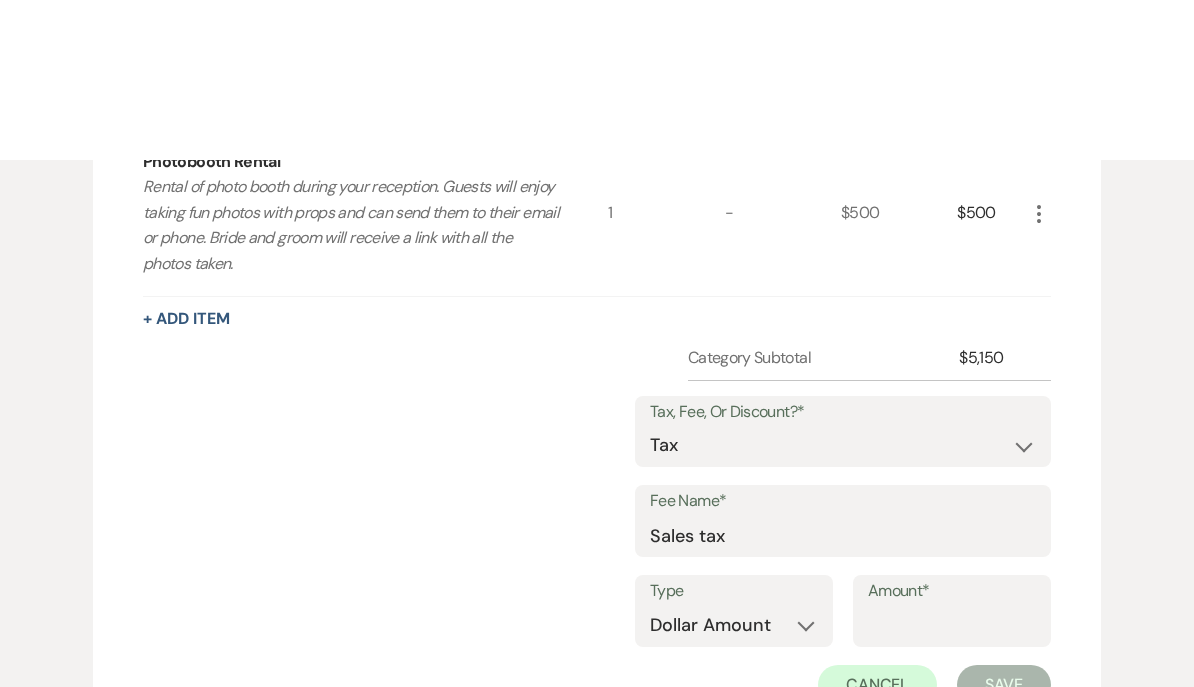 scroll, scrollTop: 913, scrollLeft: 0, axis: vertical 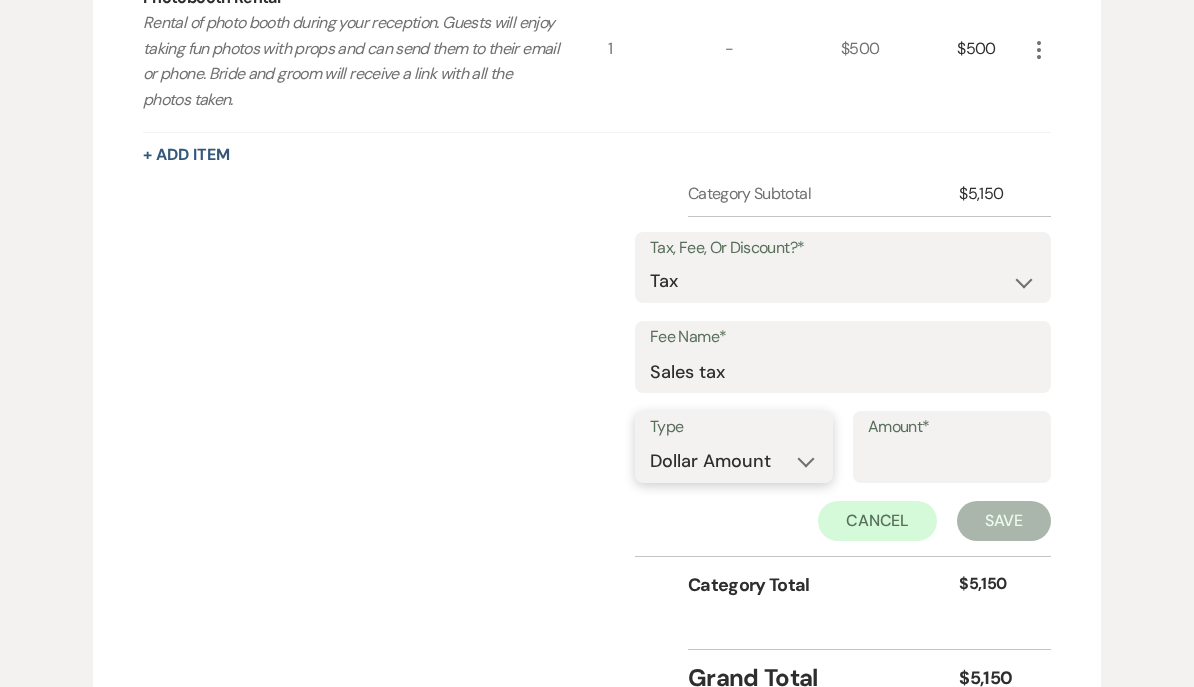 click on "Dollar Amount Percentage" at bounding box center (734, 461) 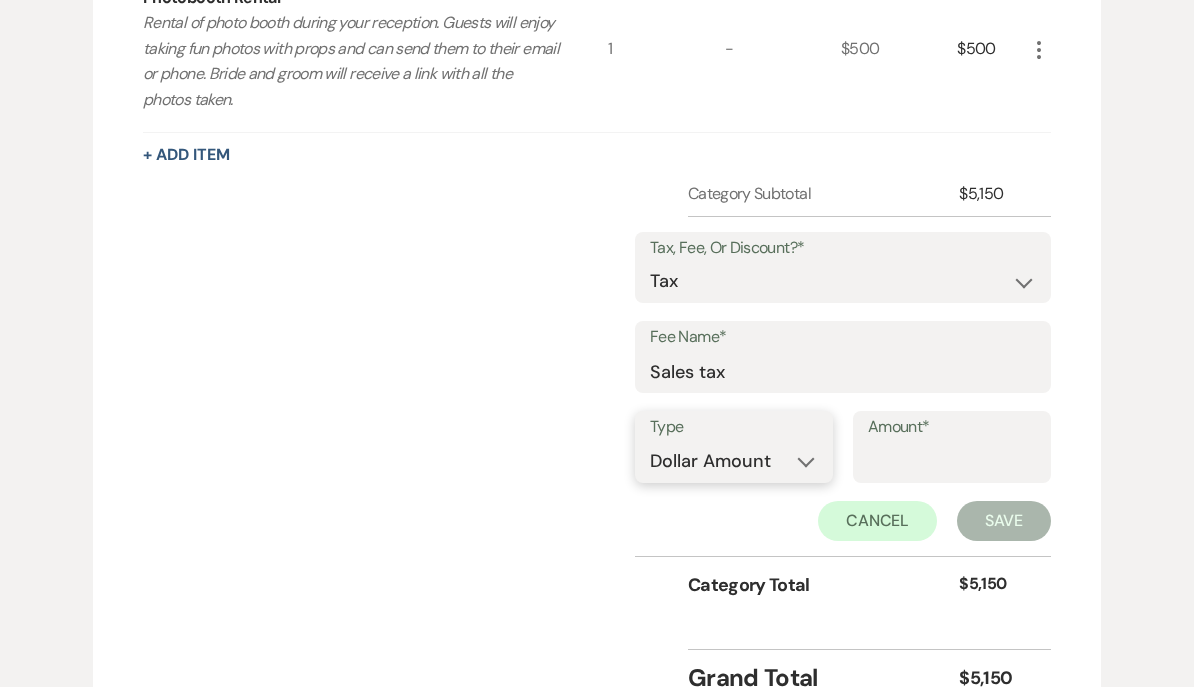 select on "false" 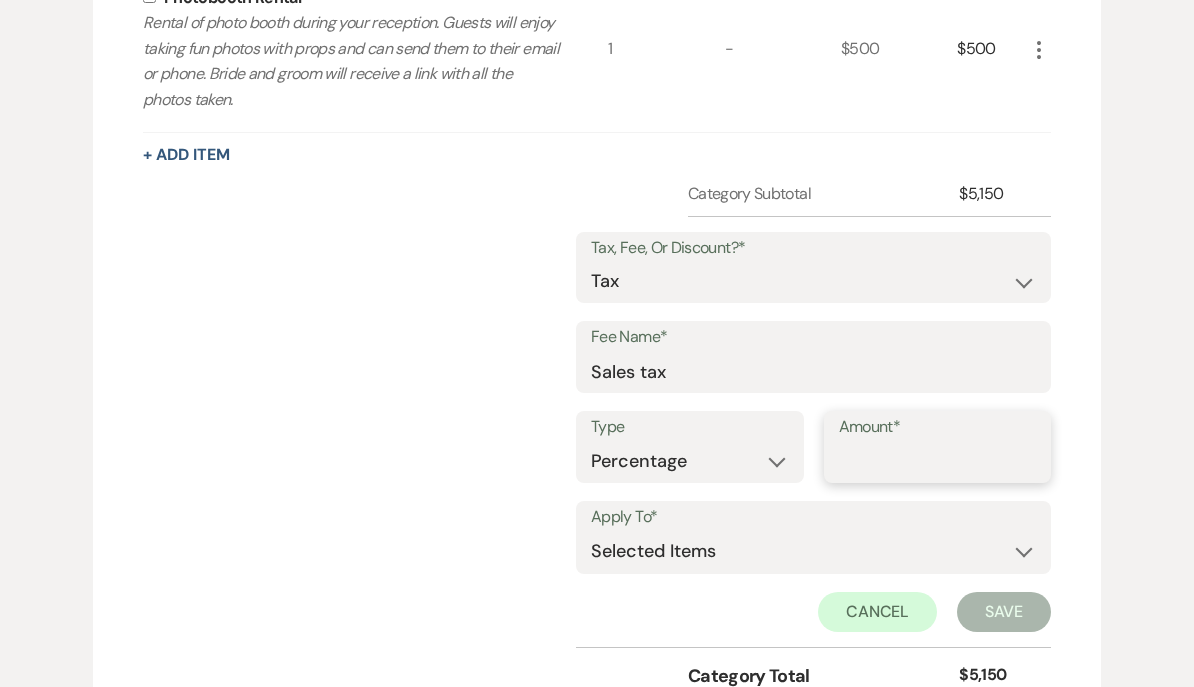 click on "Amount*" at bounding box center [938, 461] 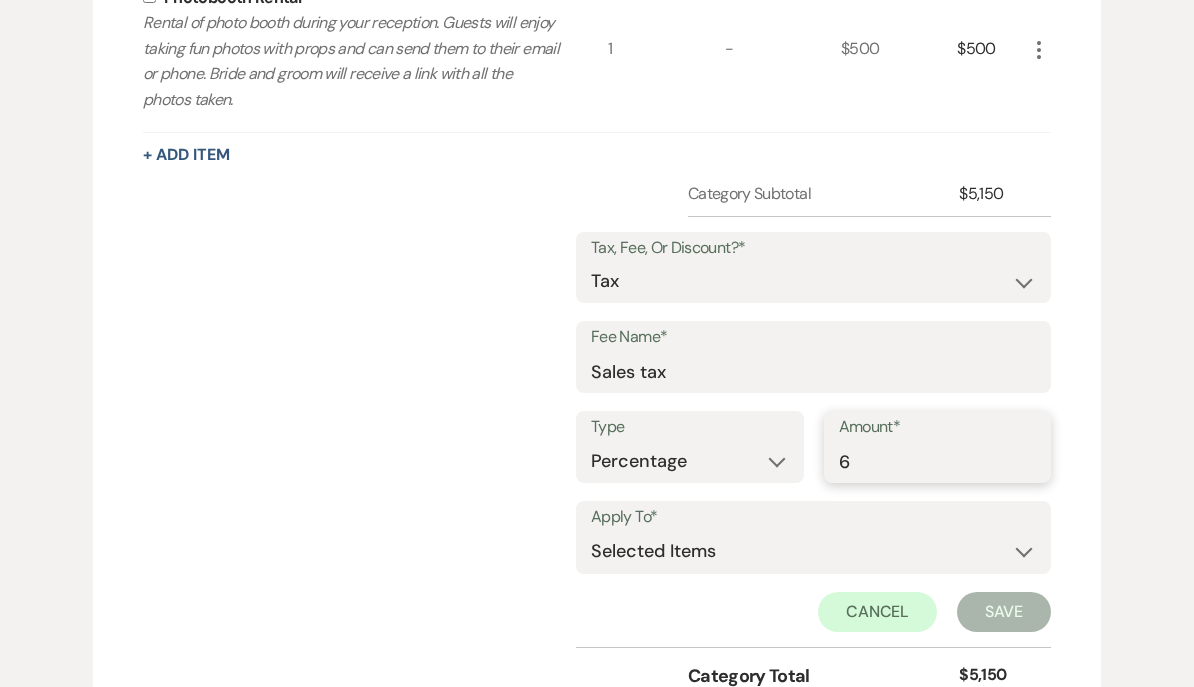 type on "6" 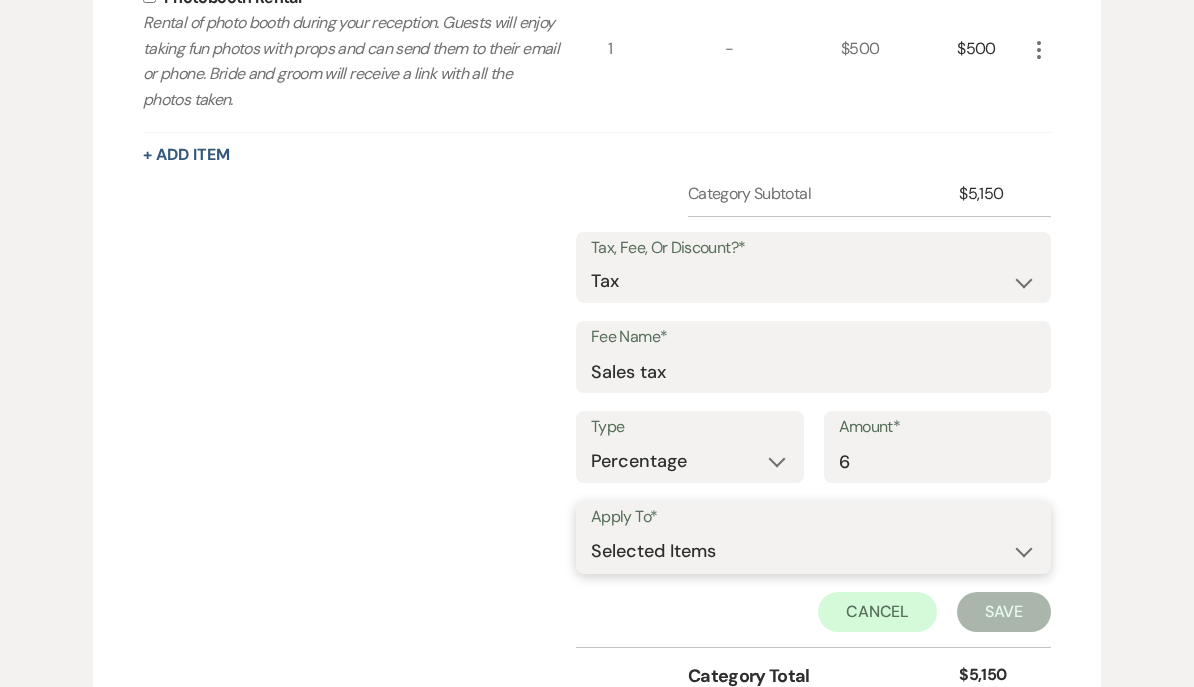 click on "Selected Items Category Subtotal (before all Taxes/Fees/Discounts) Category Total (after all Taxes/Fees/Discounts)" at bounding box center (813, 552) 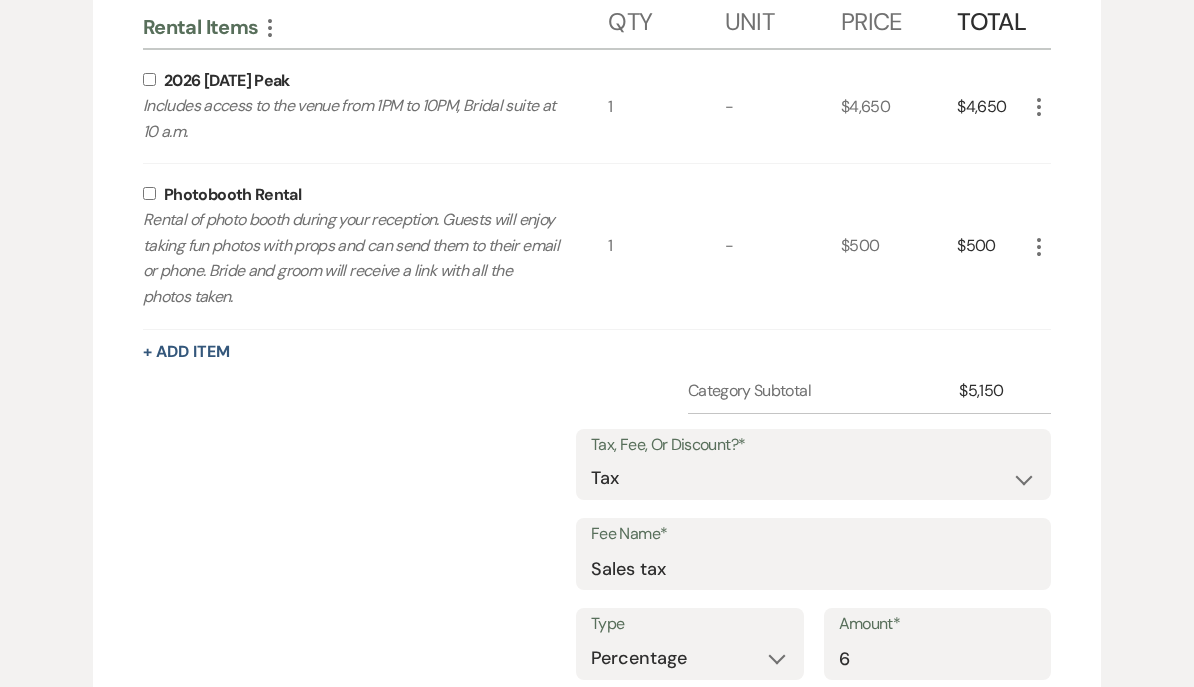 scroll, scrollTop: 715, scrollLeft: 0, axis: vertical 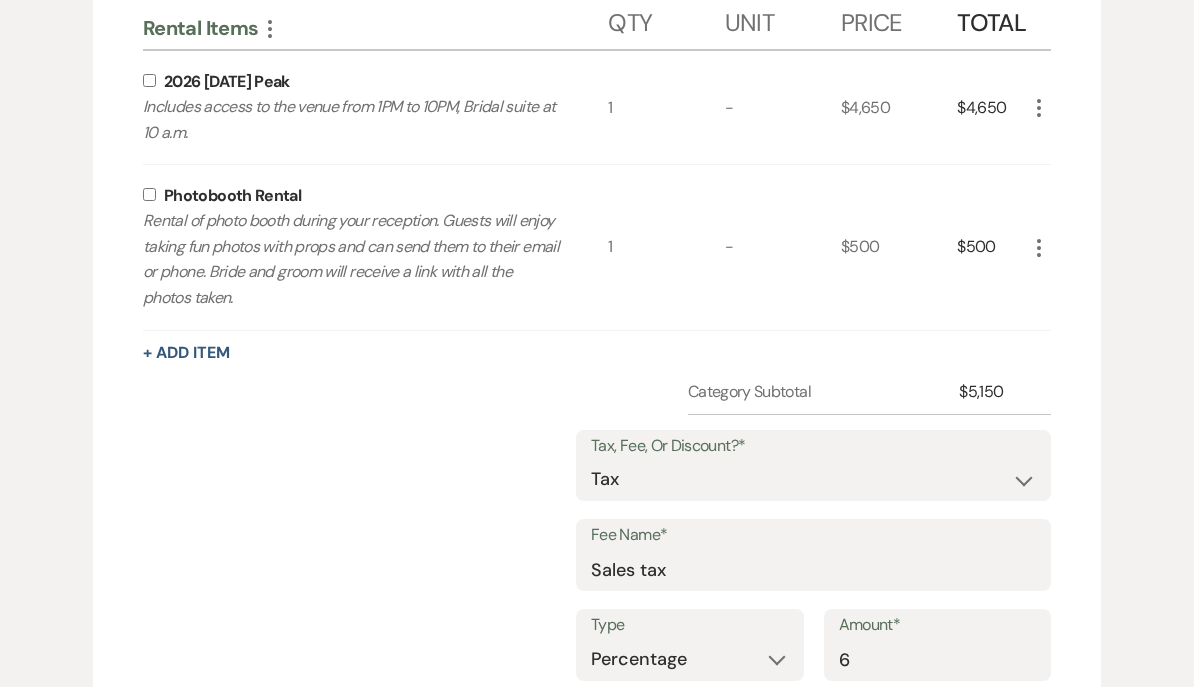 click at bounding box center [149, 80] 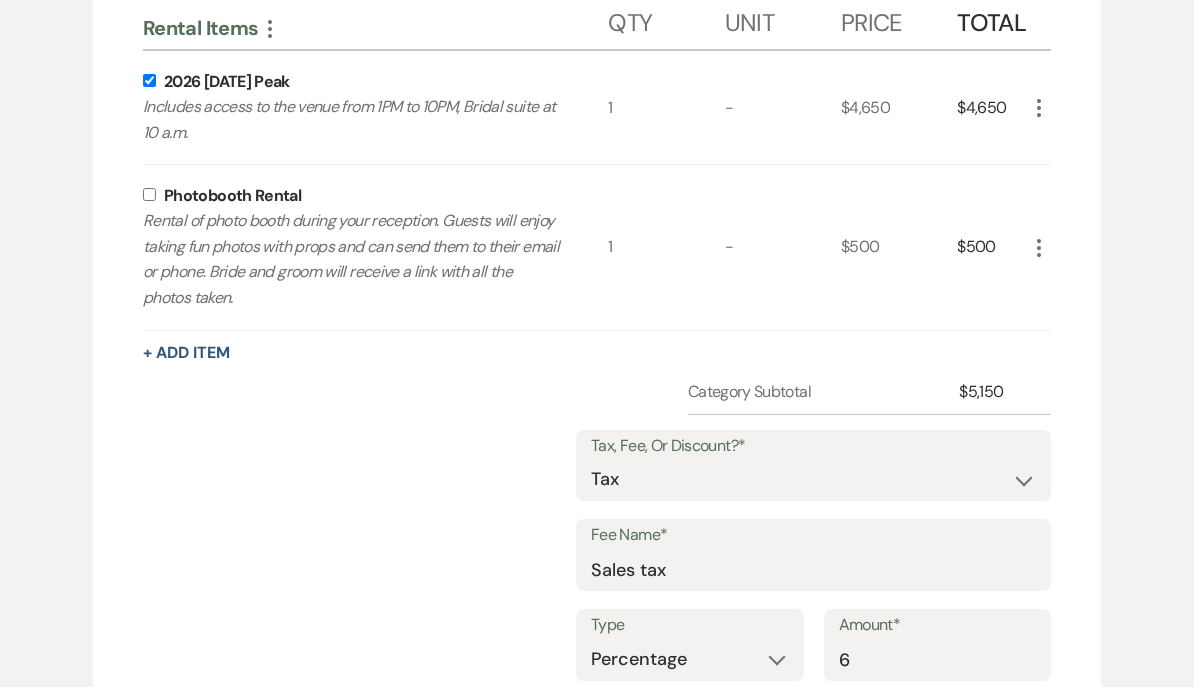 checkbox on "true" 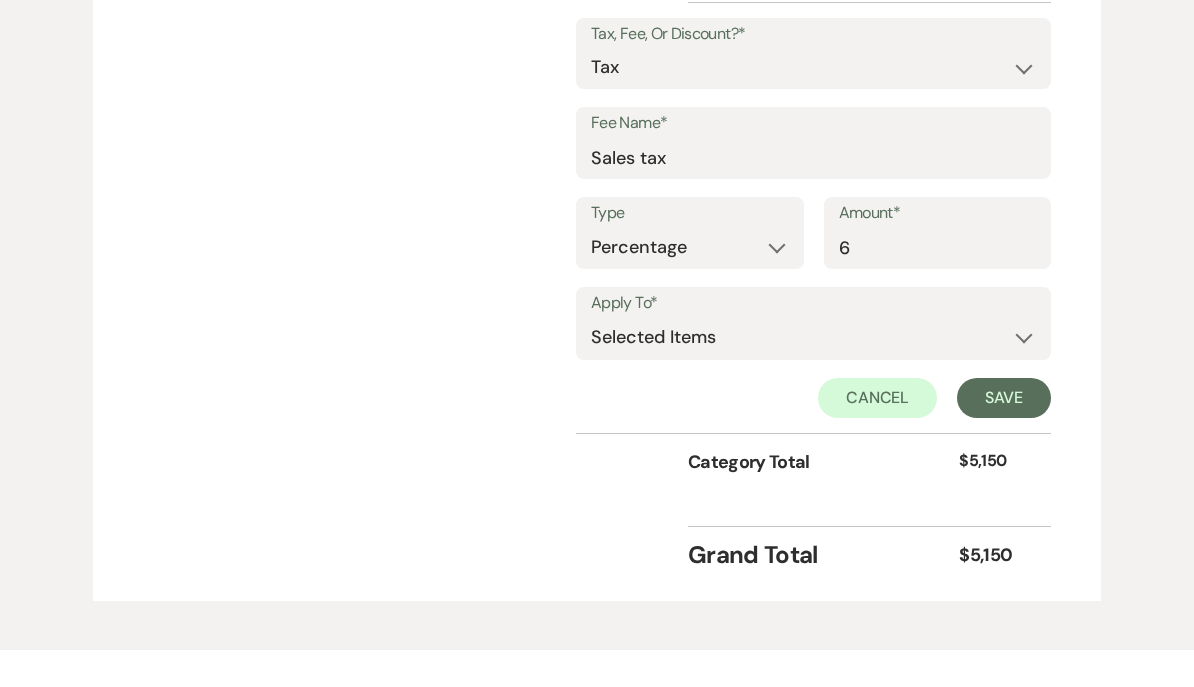 scroll, scrollTop: 1182, scrollLeft: 0, axis: vertical 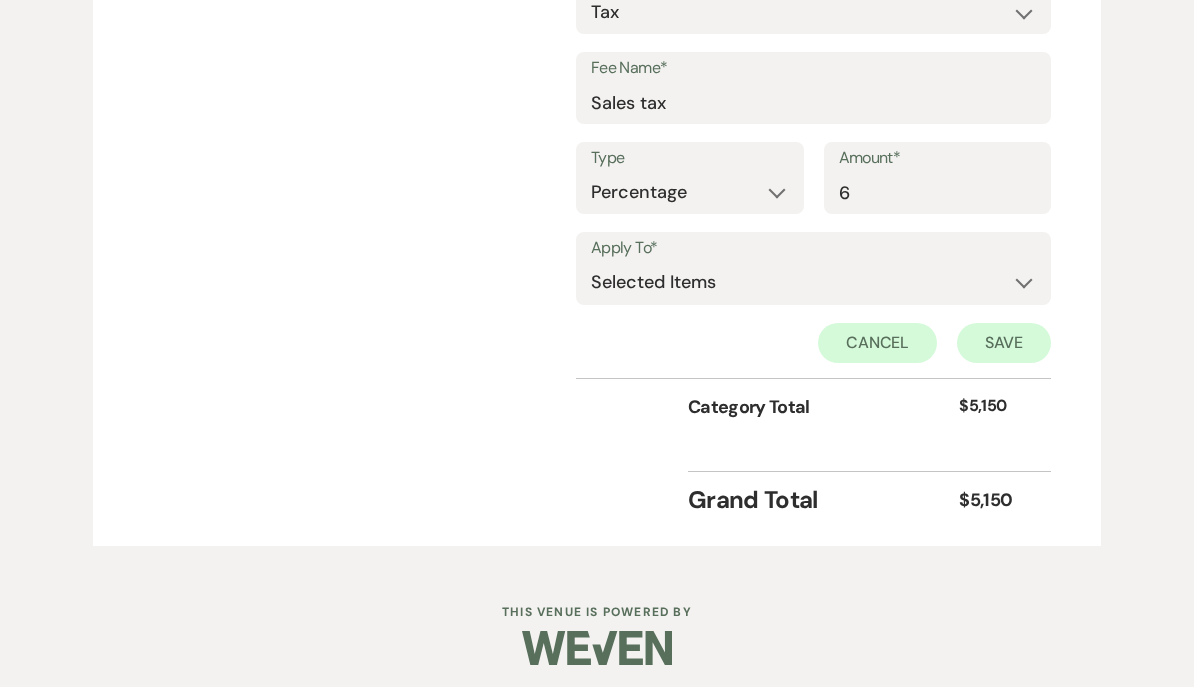 click on "Save" at bounding box center [1004, 343] 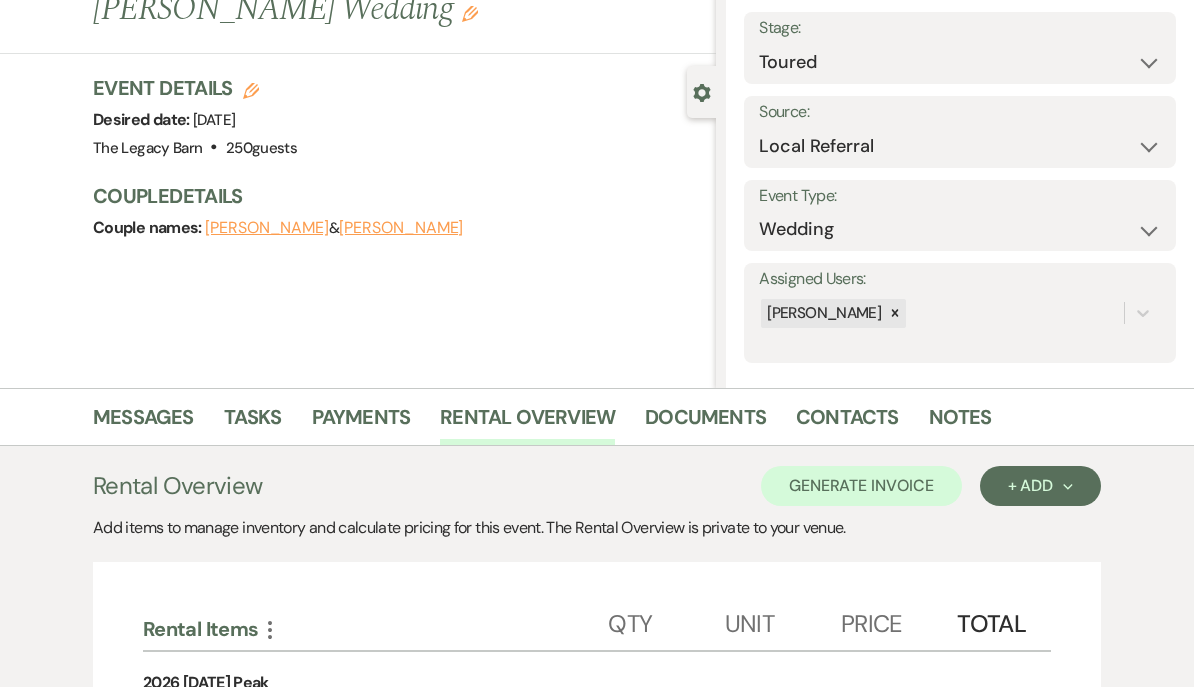 scroll, scrollTop: 0, scrollLeft: 0, axis: both 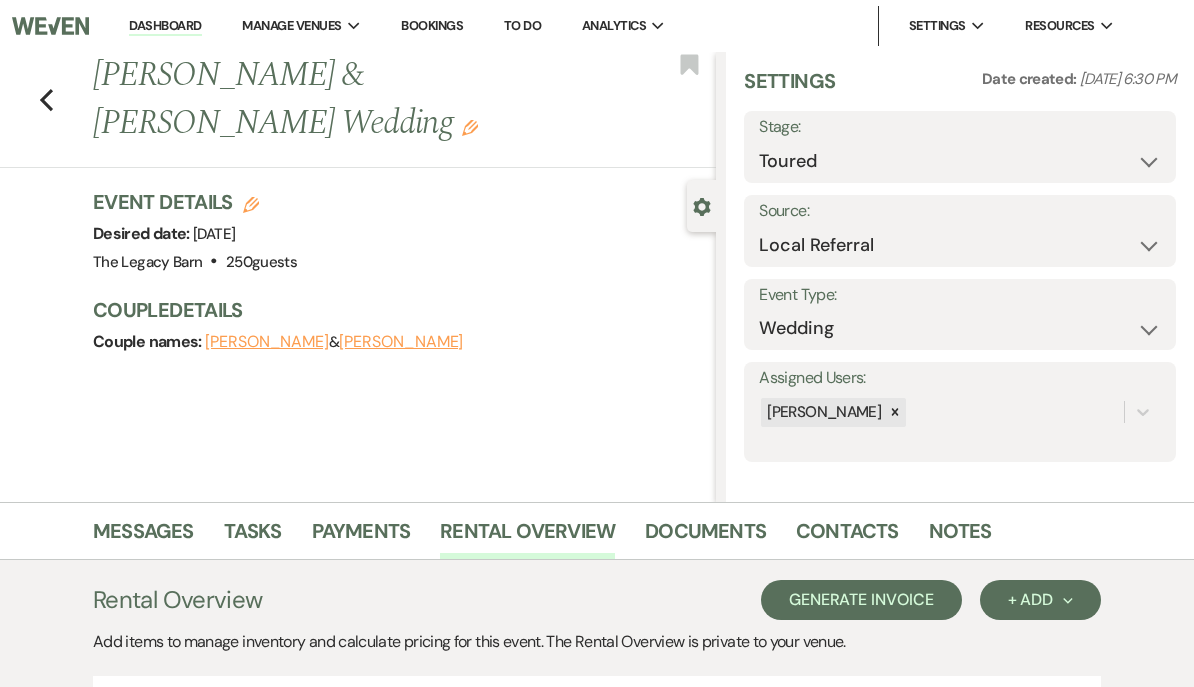 click on "Generate Invoice" at bounding box center [861, 600] 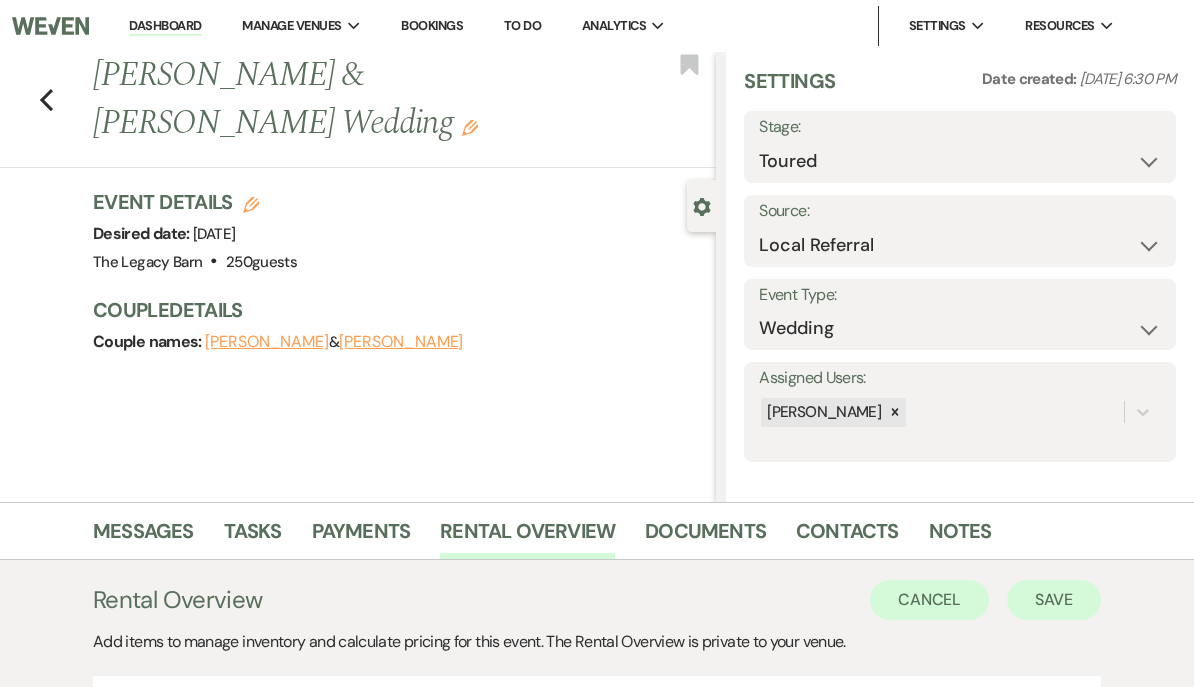 click on "Save" at bounding box center [1054, 600] 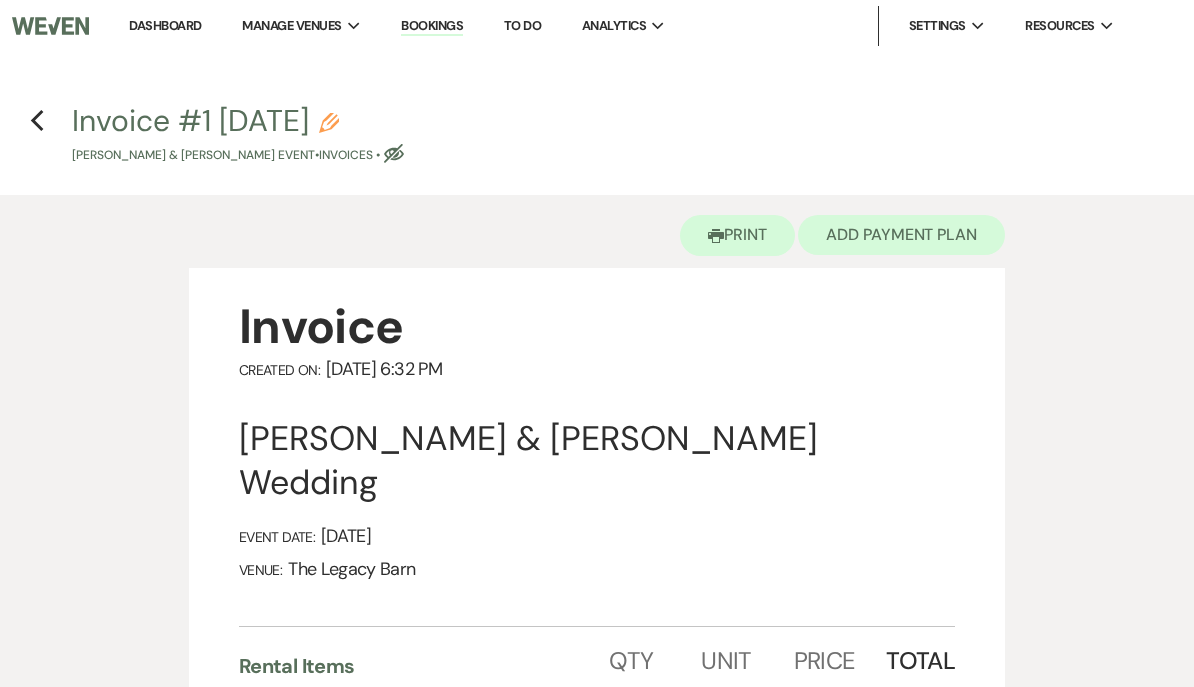 click on "Add Payment Plan" at bounding box center [901, 235] 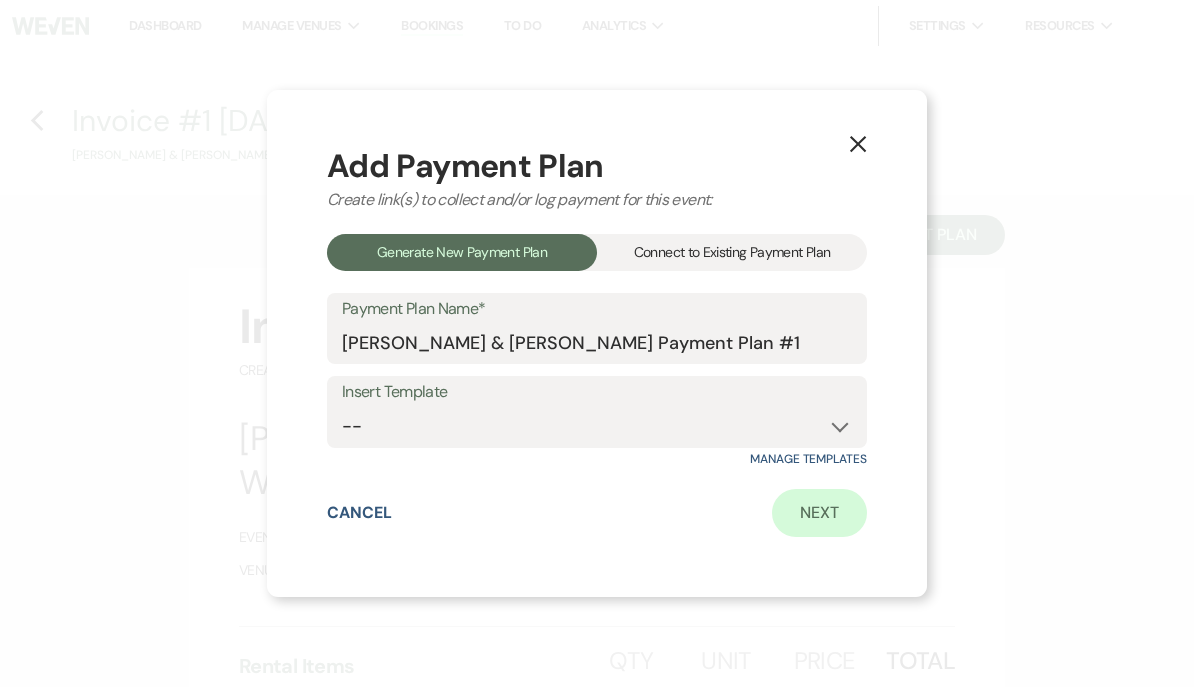 click on "Next" at bounding box center [819, 513] 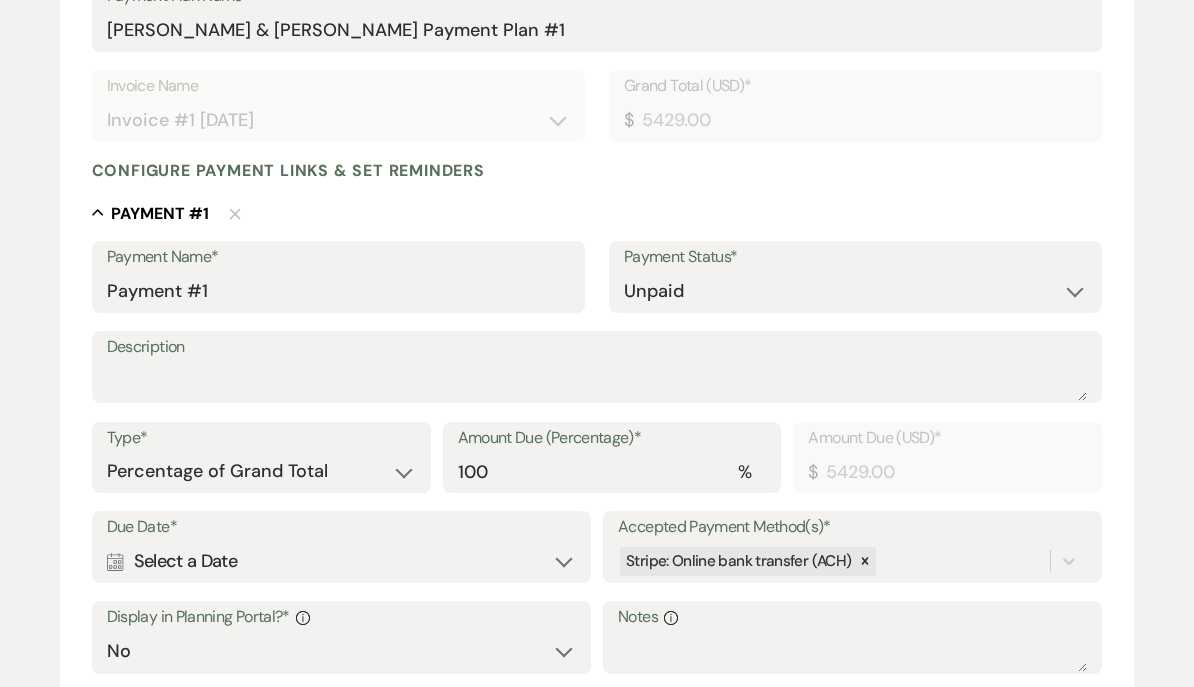 scroll, scrollTop: 374, scrollLeft: 0, axis: vertical 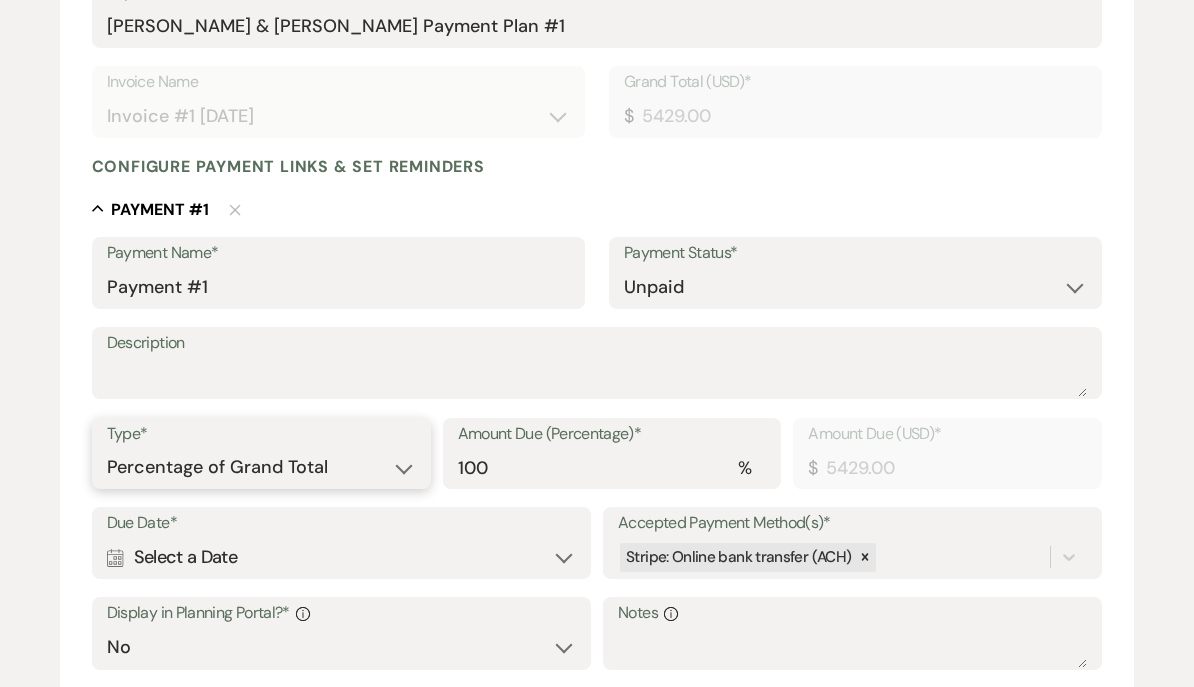 click on "Dollar Amount Percentage of Grand Total" at bounding box center [261, 468] 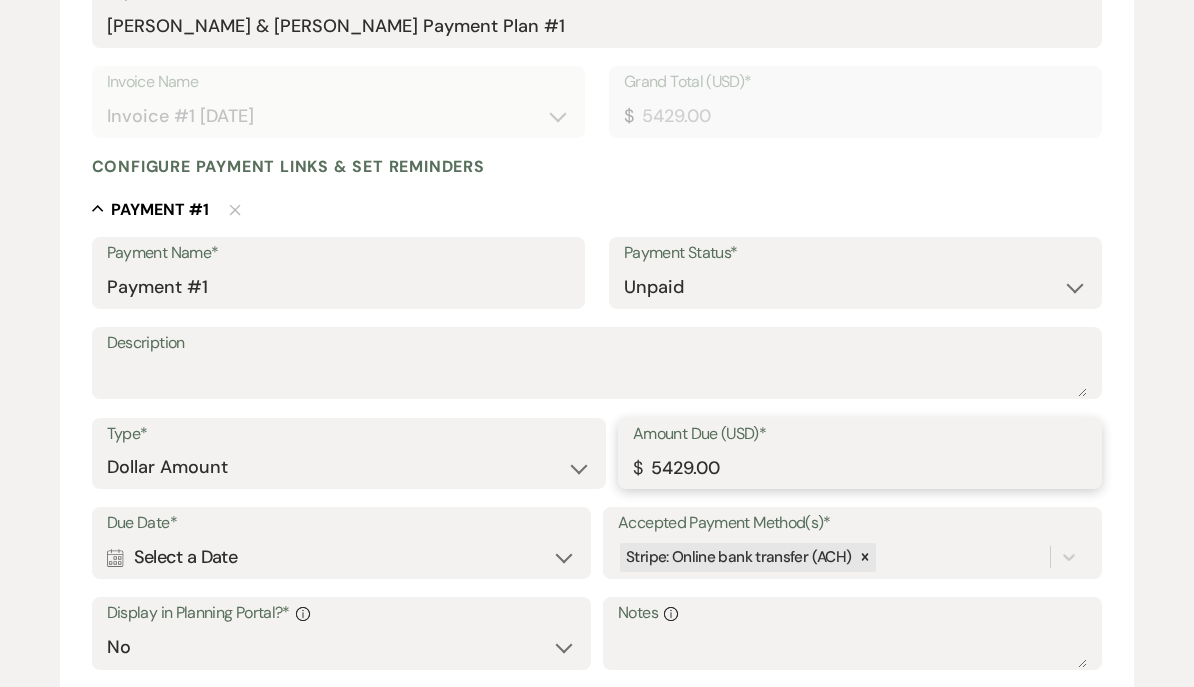 click on "5429.00" at bounding box center (860, 467) 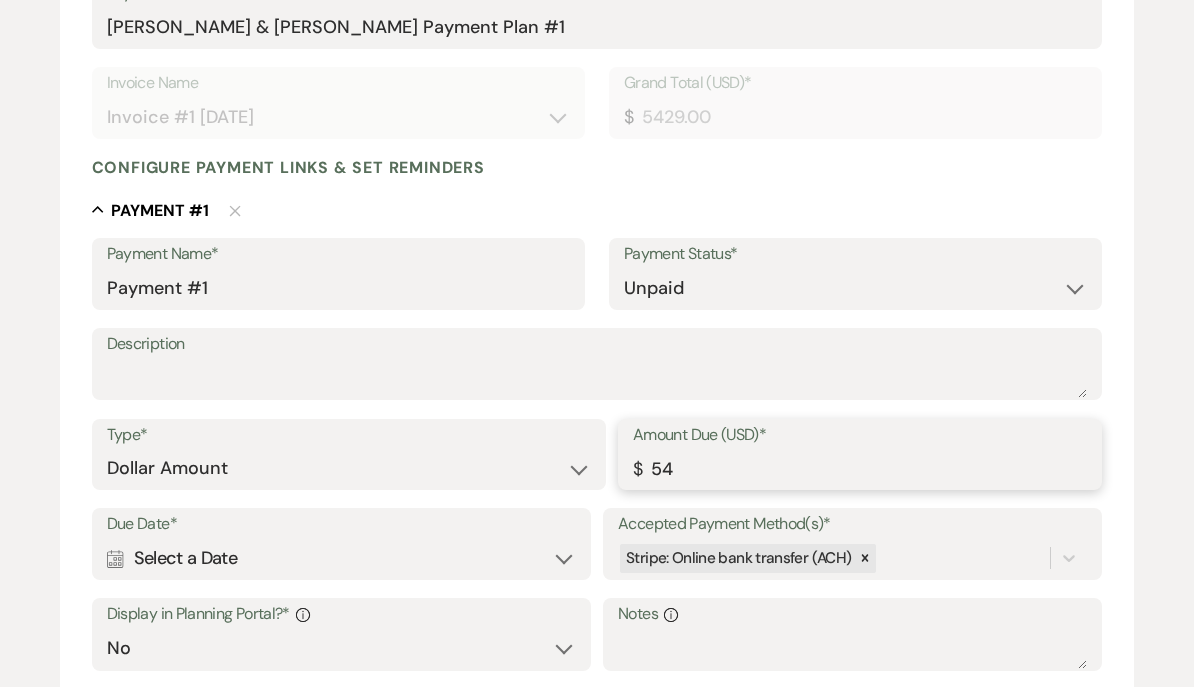 type on "5" 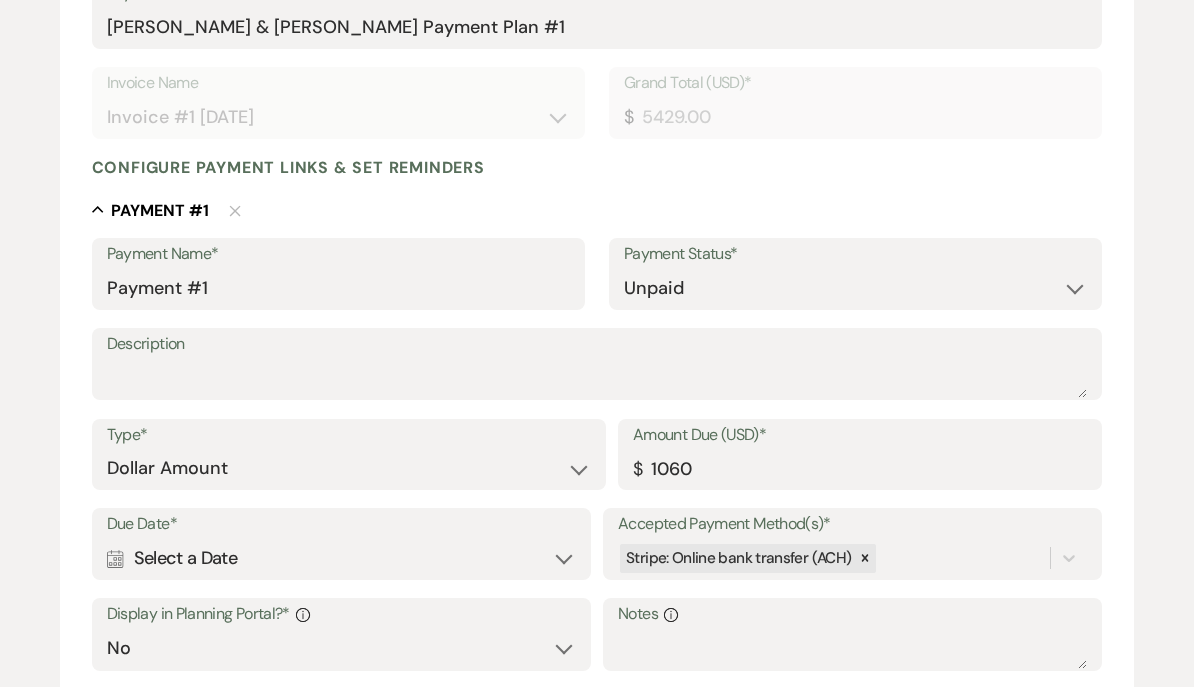 click on "Calendar Select a Date Expand" at bounding box center [341, 558] 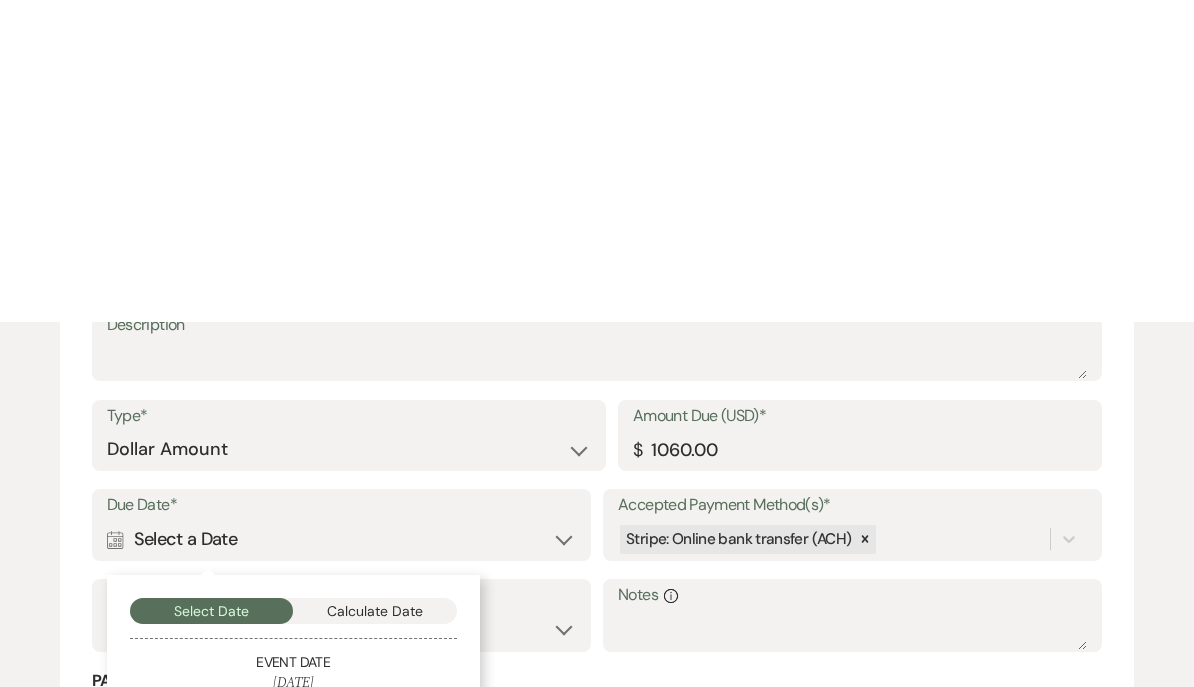 scroll, scrollTop: 717, scrollLeft: 0, axis: vertical 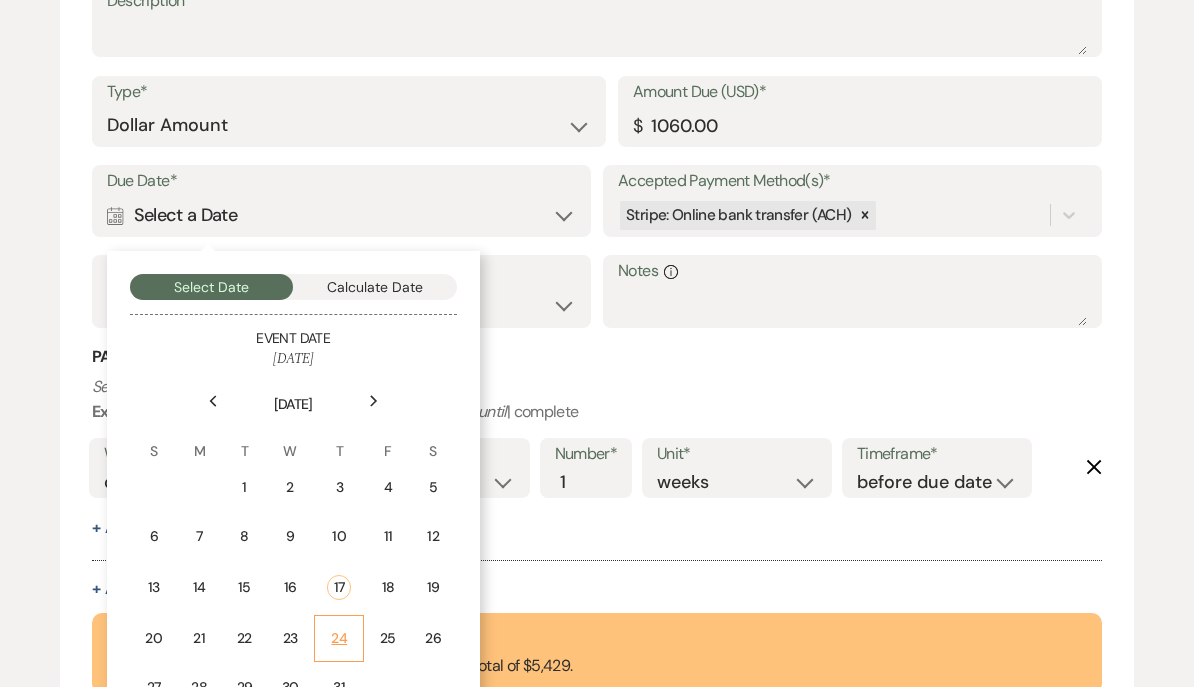 click on "24" at bounding box center [339, 638] 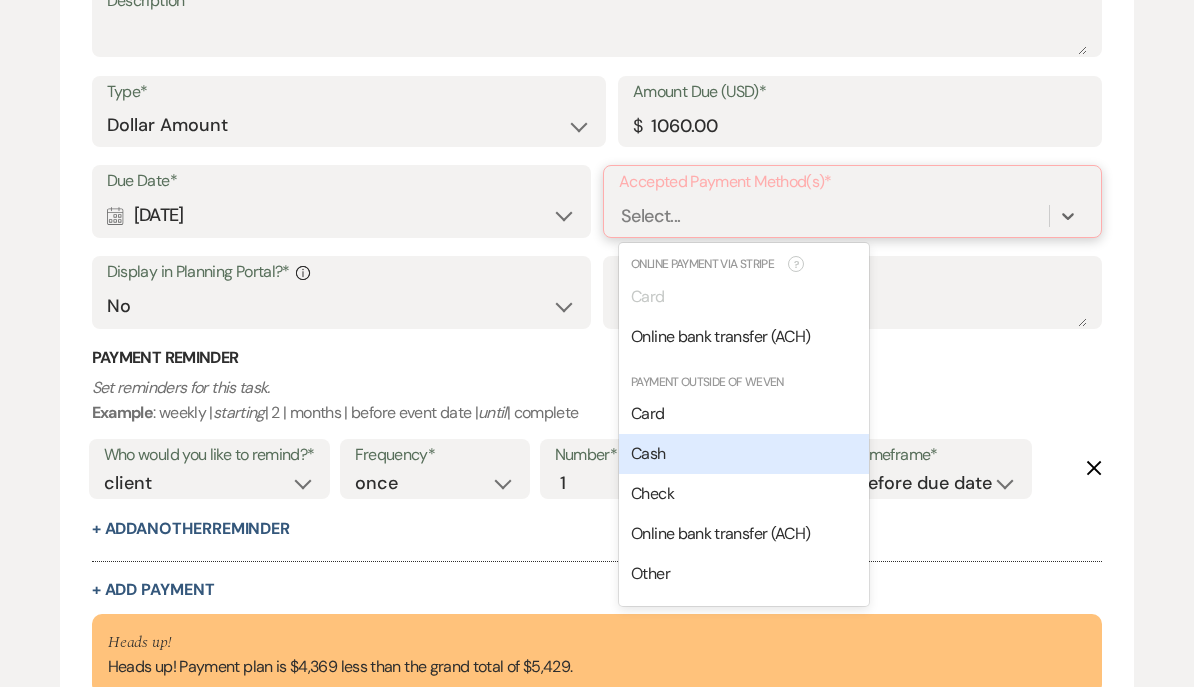 click on "Cash" at bounding box center [648, 453] 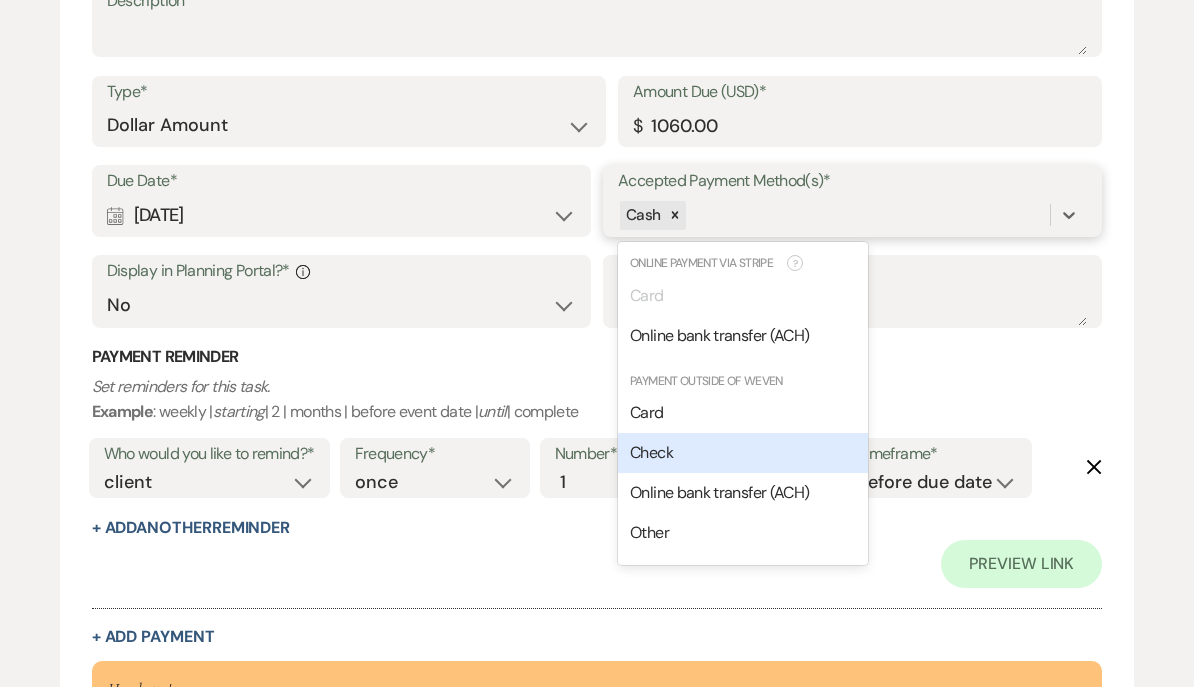 click on "Check" at bounding box center [651, 452] 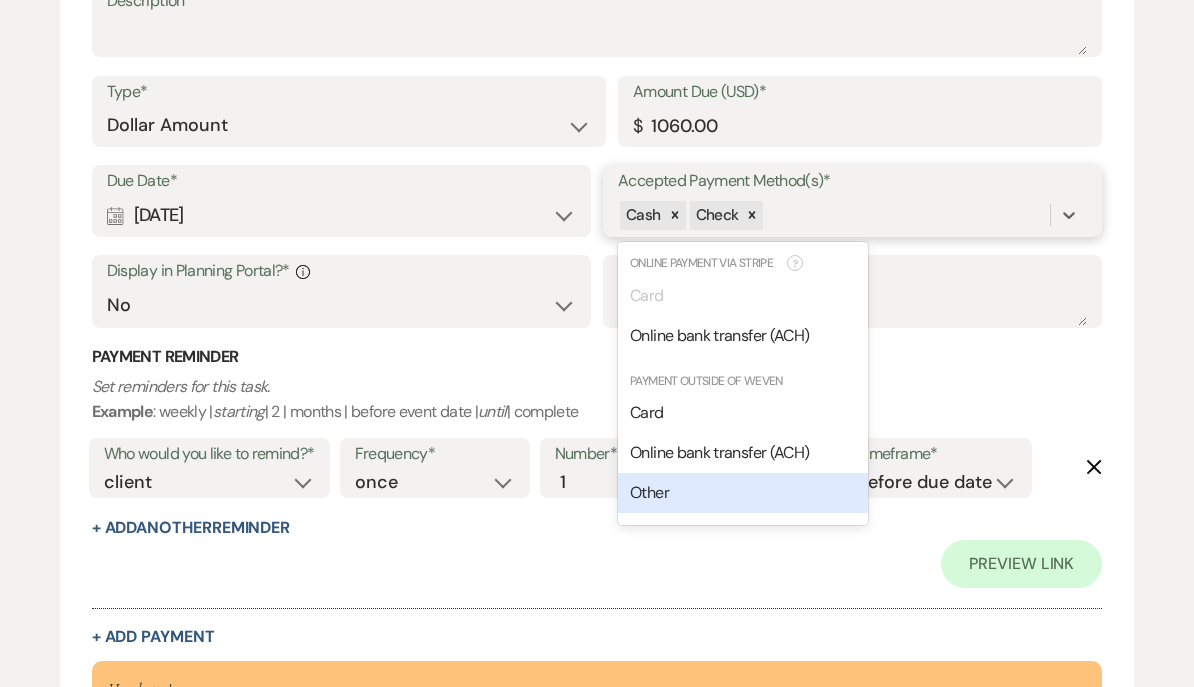 click on "Other" at bounding box center [649, 492] 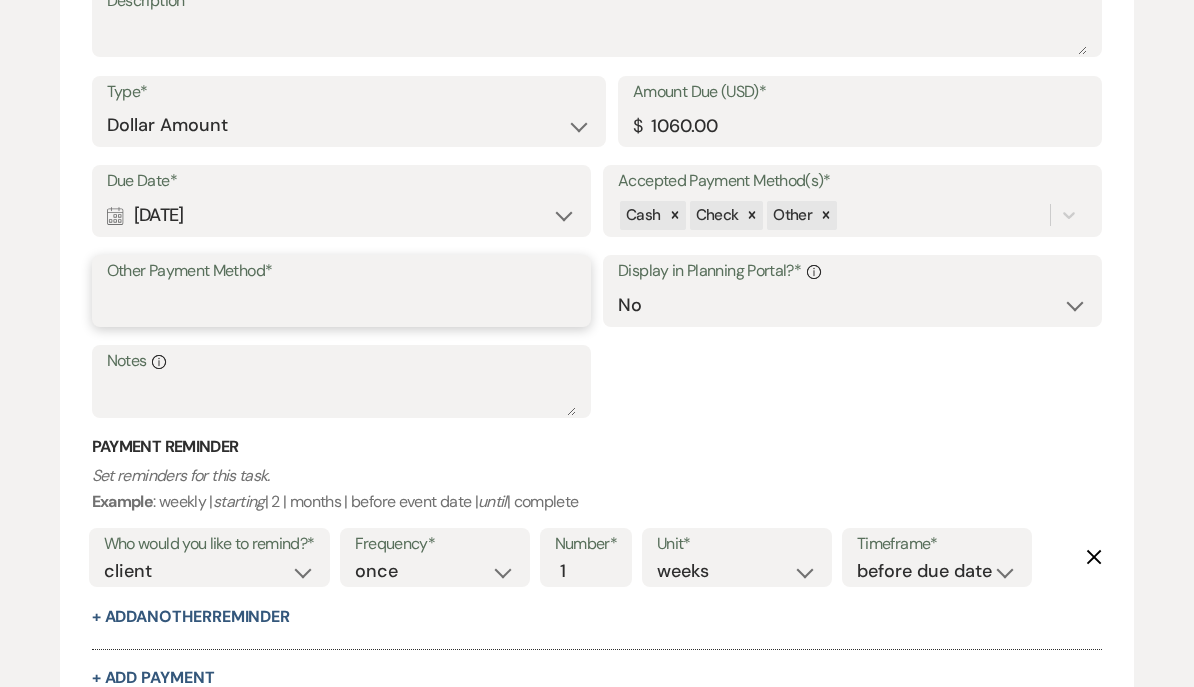 click on "Other Payment Method*" at bounding box center [341, 305] 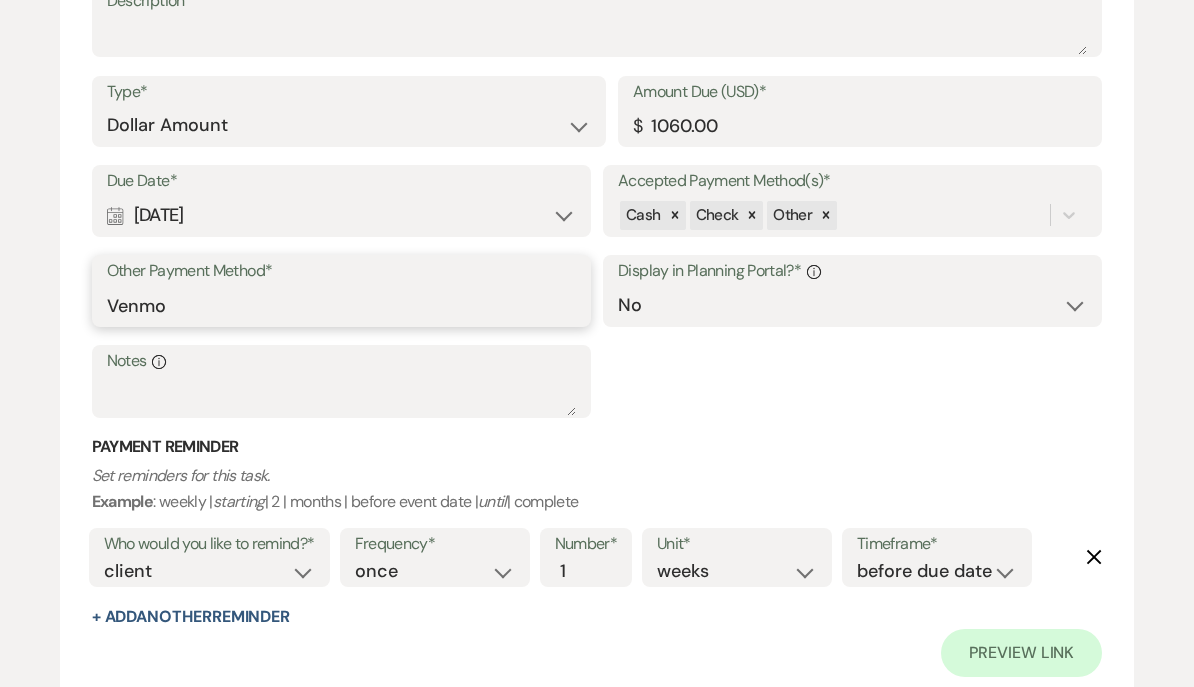 type on "Venmo" 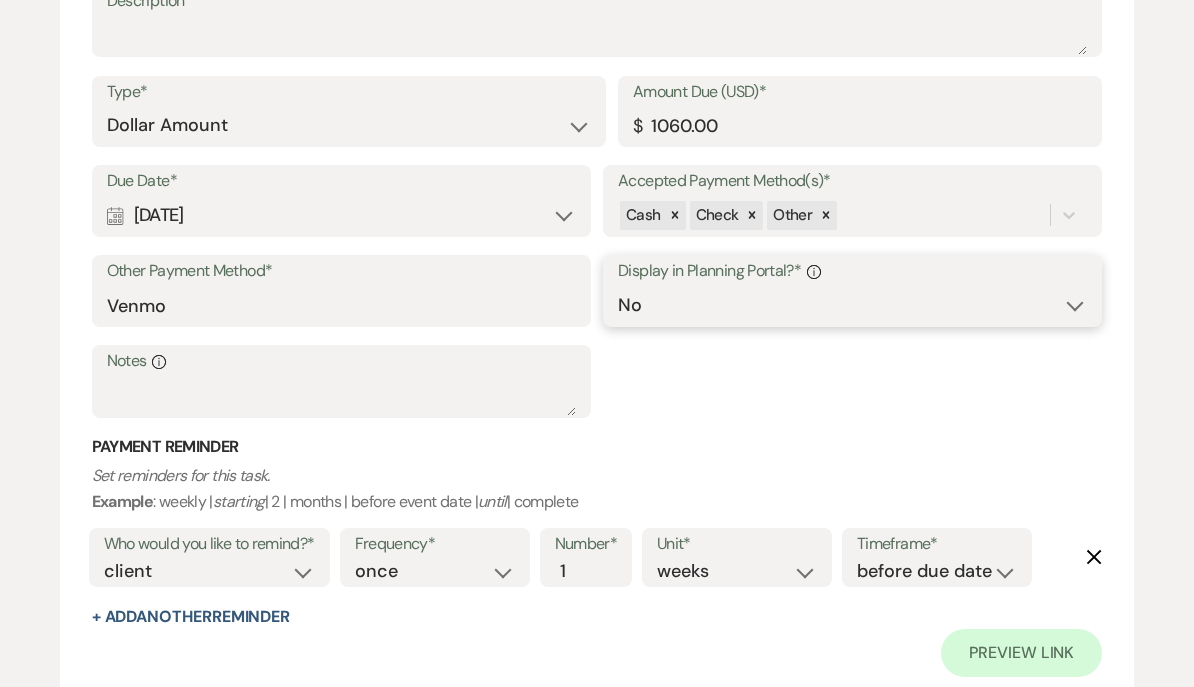 click on "Yes No" at bounding box center [852, 305] 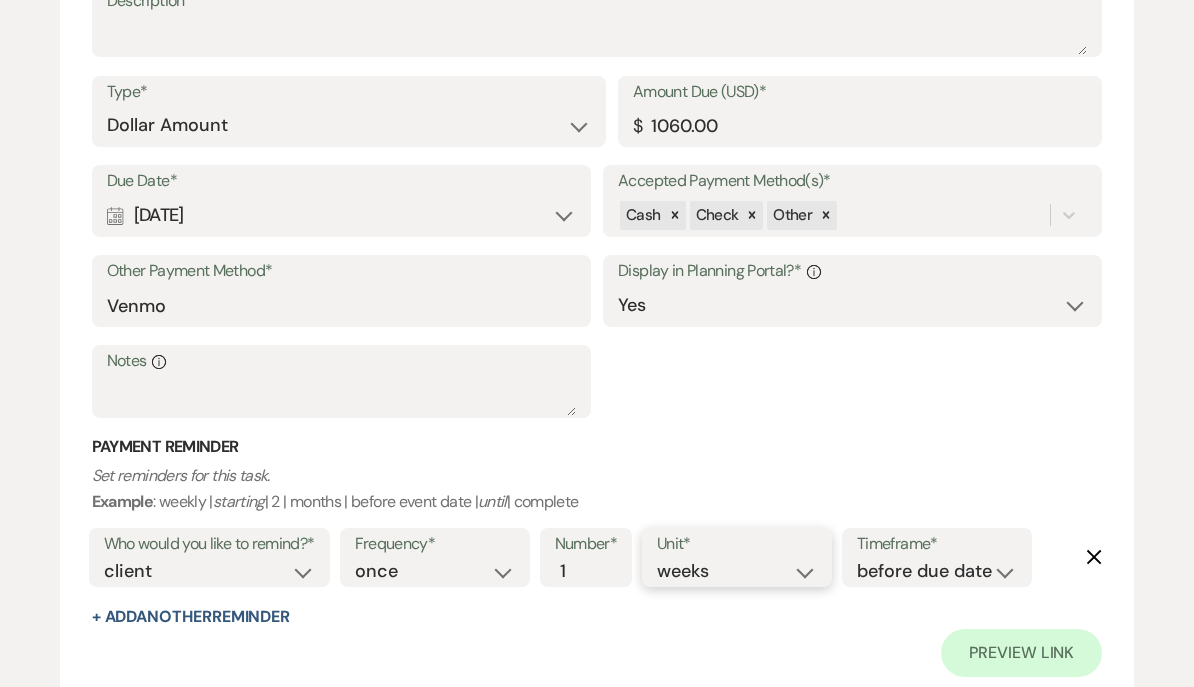 click on "days weeks months" at bounding box center (737, 571) 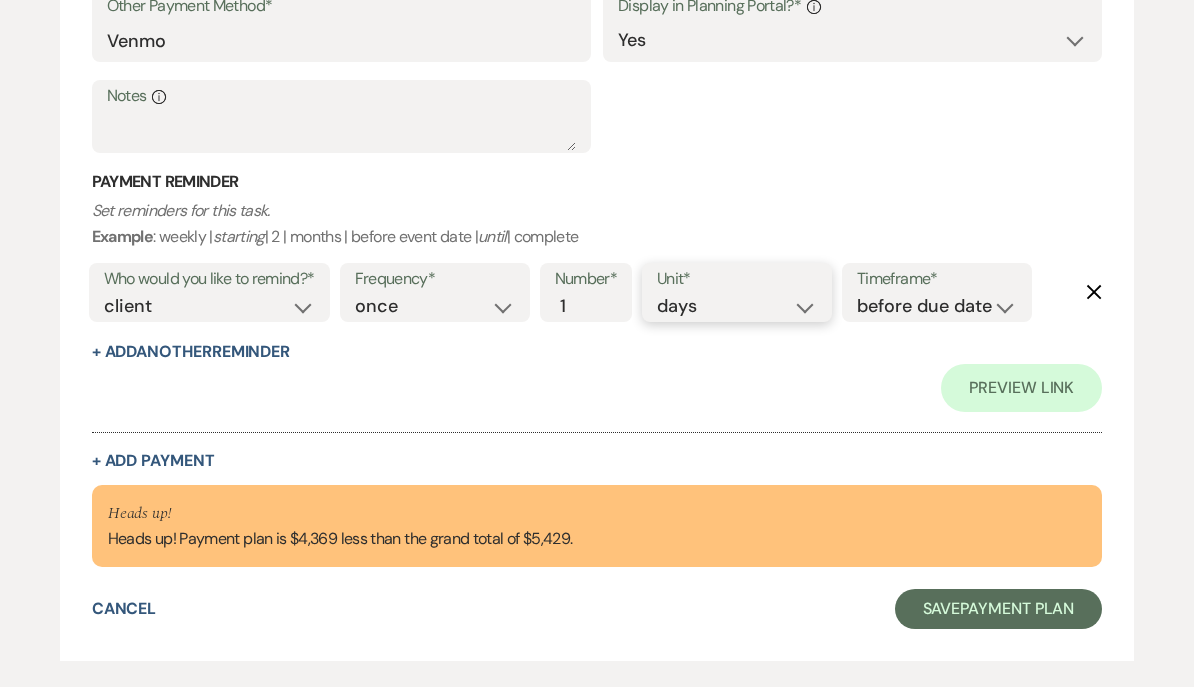 scroll, scrollTop: 1074, scrollLeft: 0, axis: vertical 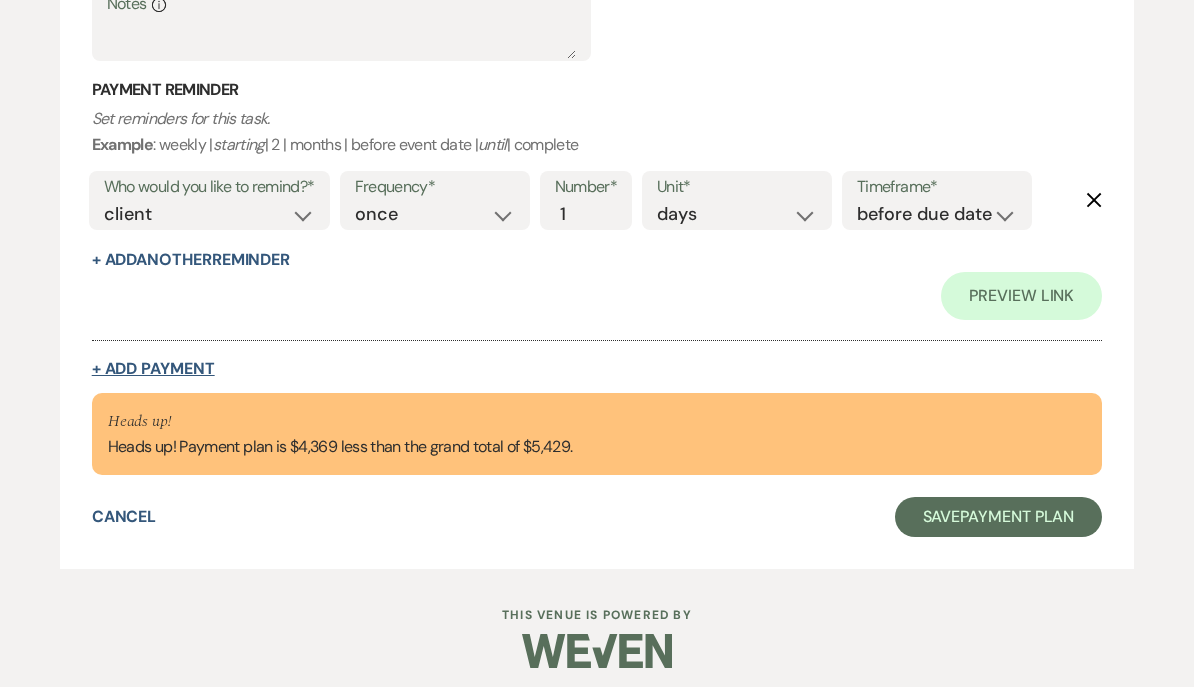 click on "+ Add Payment" at bounding box center [153, 369] 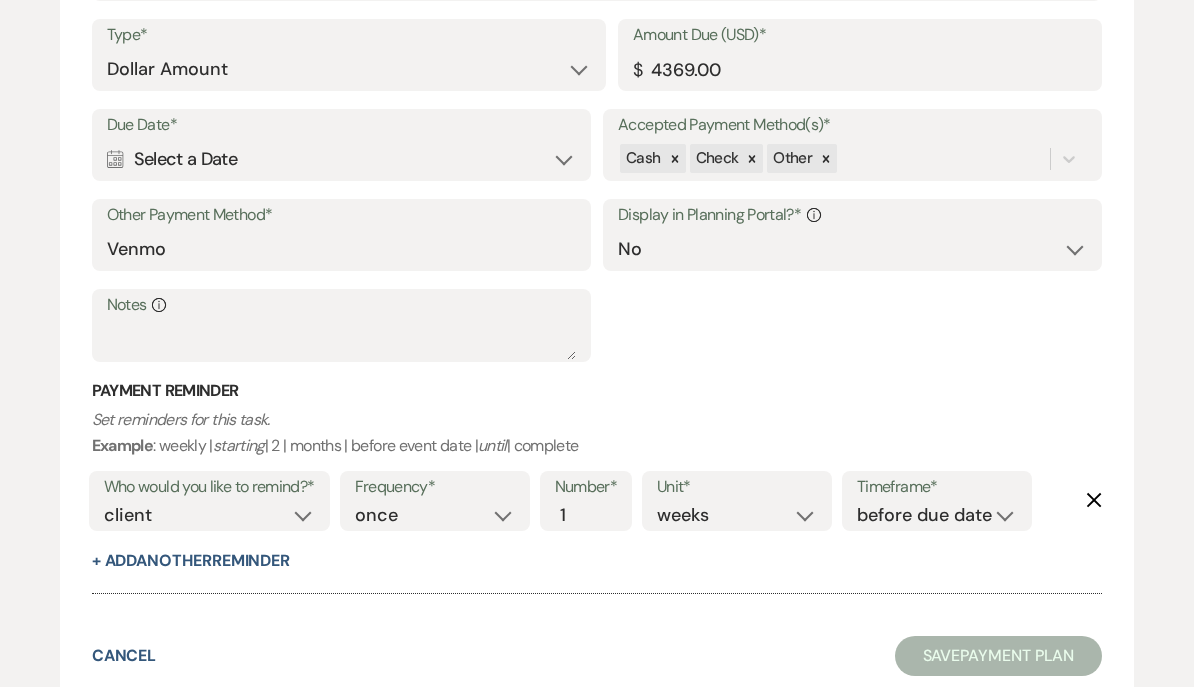 scroll, scrollTop: 1581, scrollLeft: 0, axis: vertical 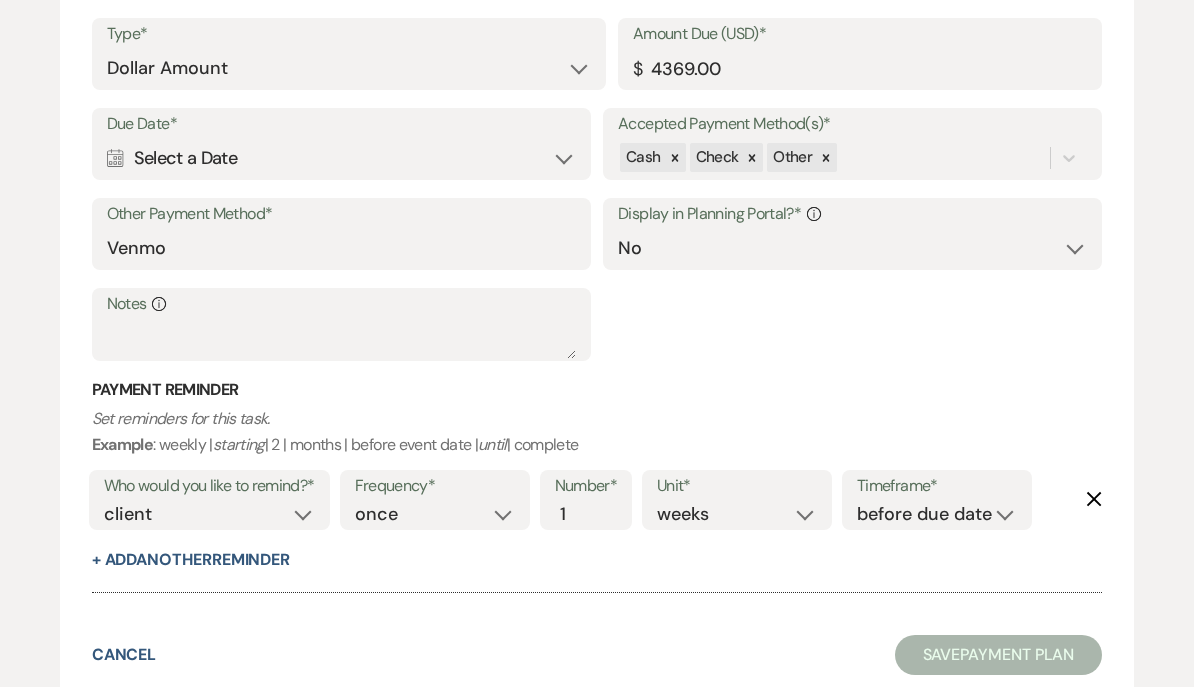 click on "Calendar Select a Date Expand" at bounding box center [341, 159] 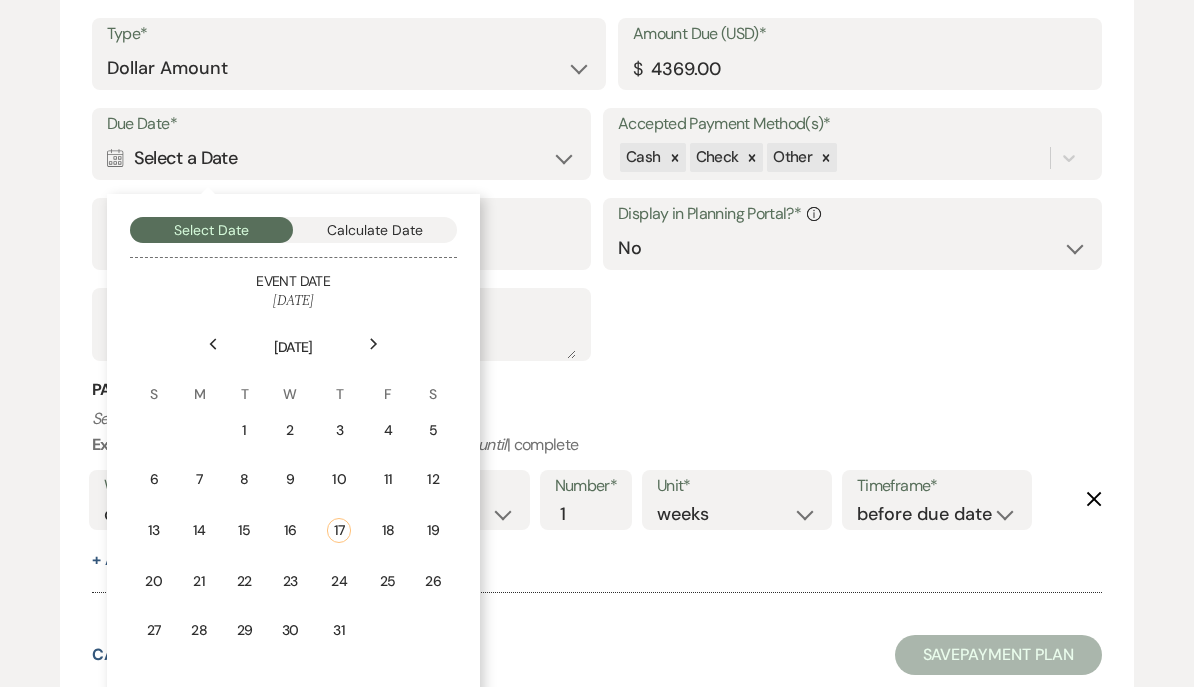 click on "Calculate Date" at bounding box center [375, 230] 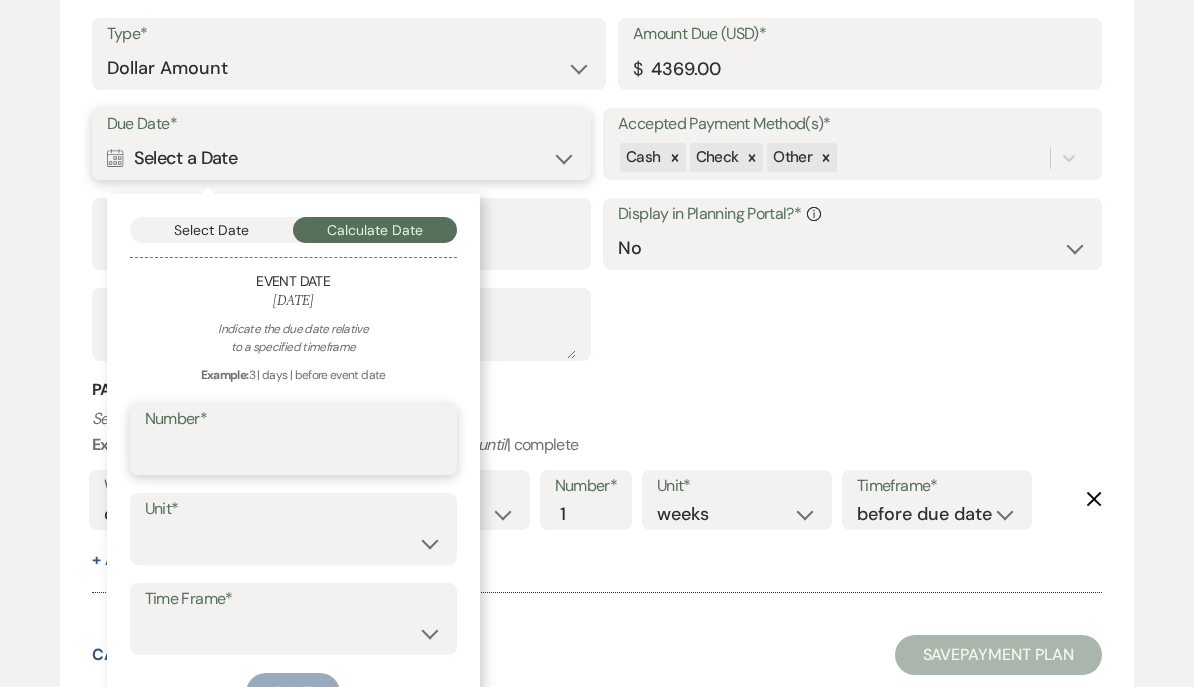 click on "Number*" at bounding box center [293, 453] 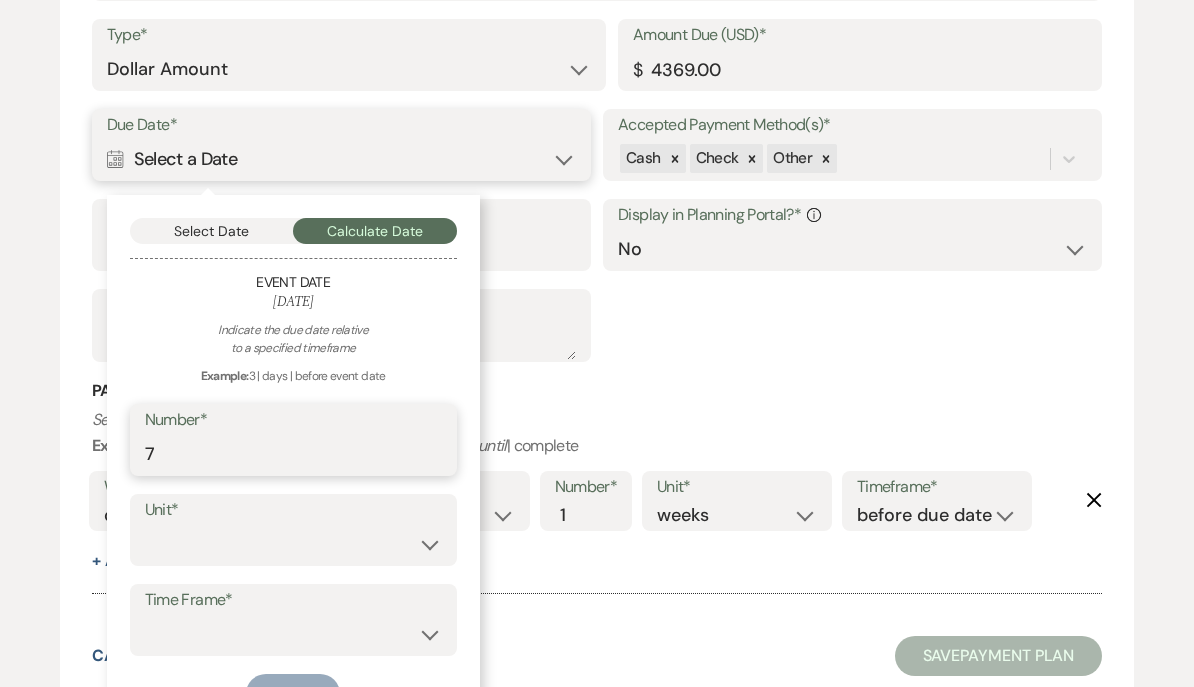 type on "7" 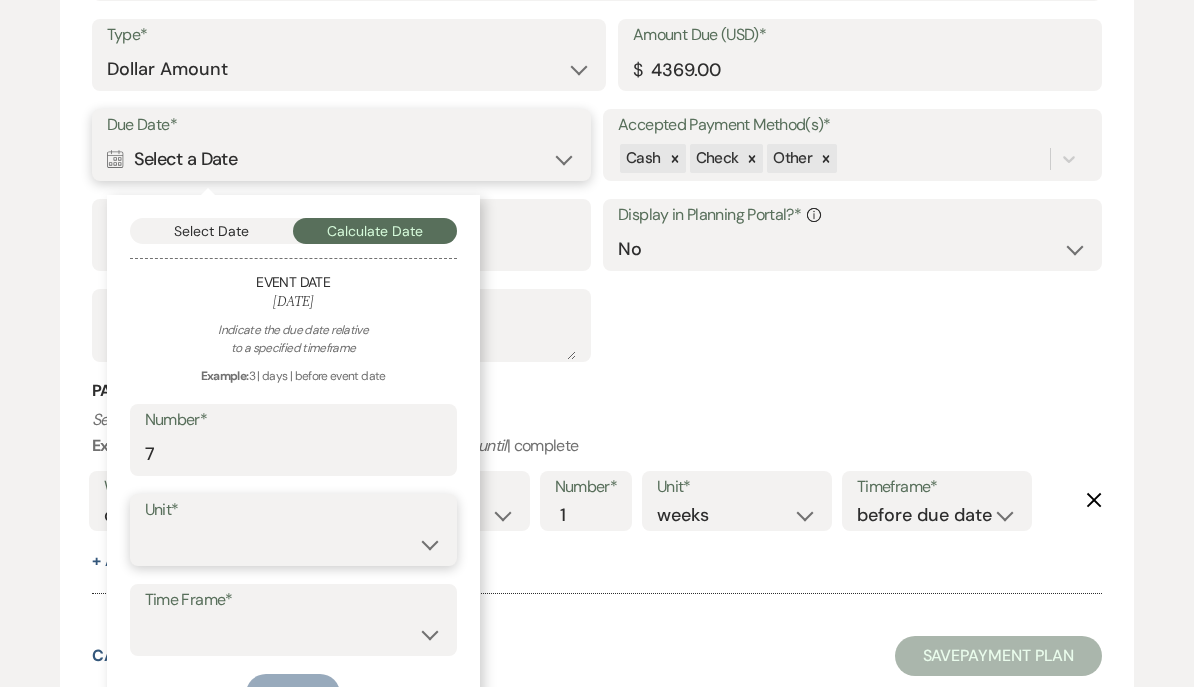 click on "days weeks months" at bounding box center (293, 544) 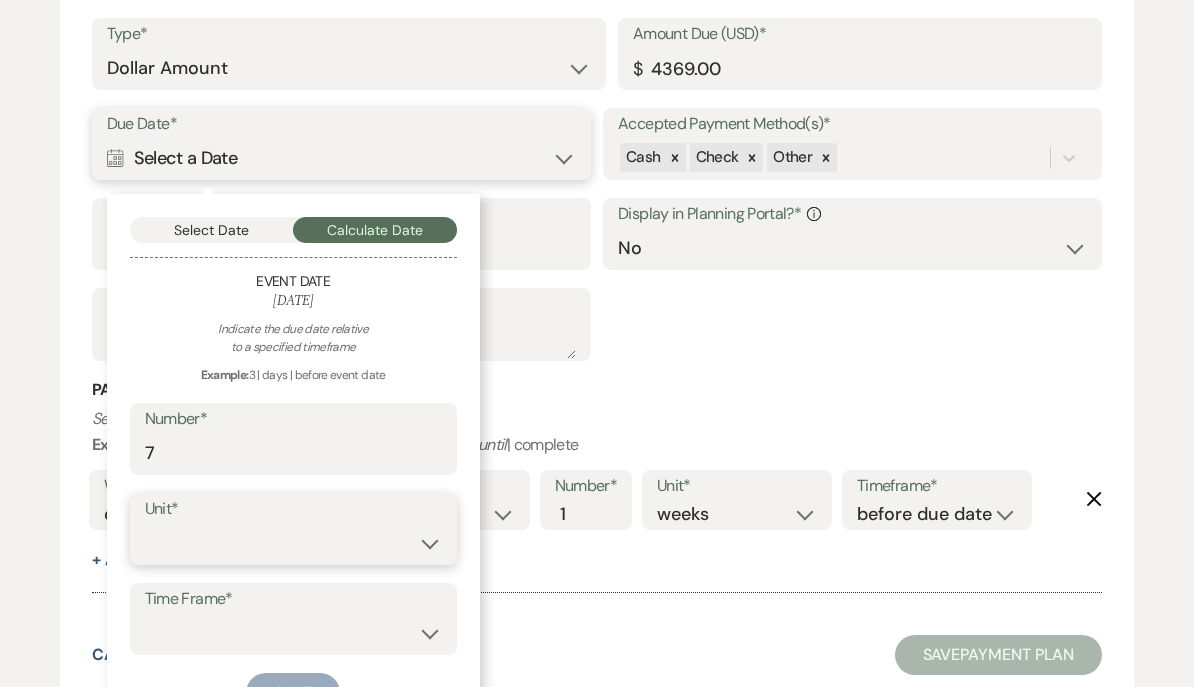 select on "month" 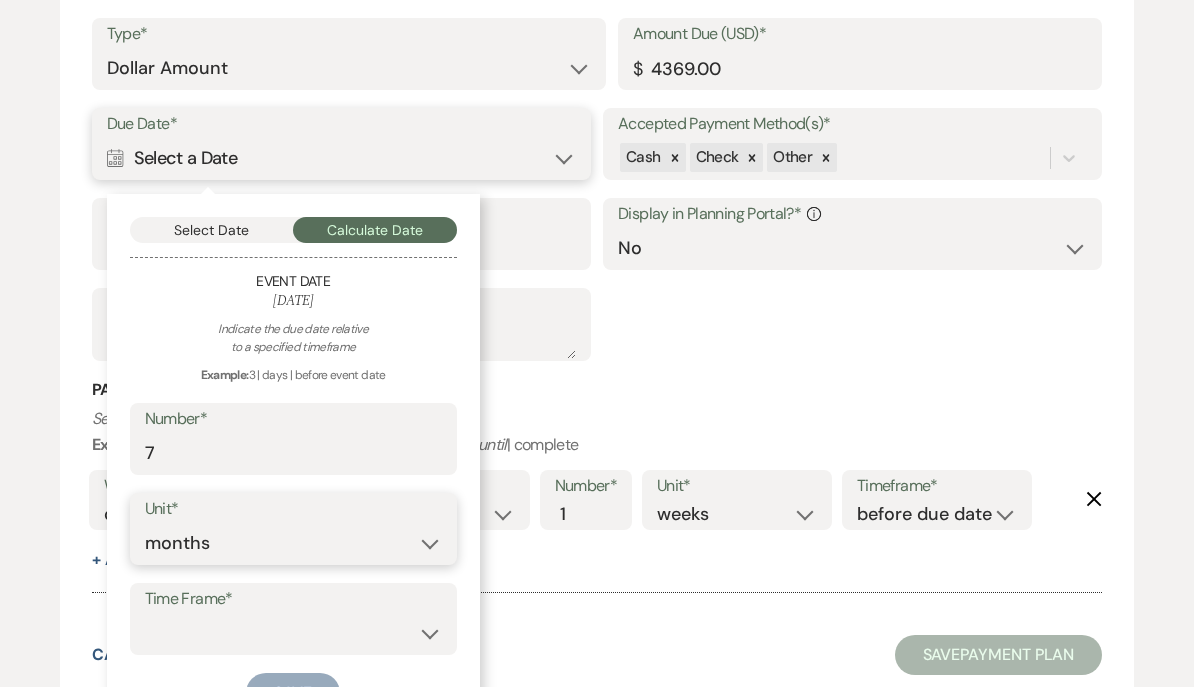 scroll, scrollTop: 1582, scrollLeft: 0, axis: vertical 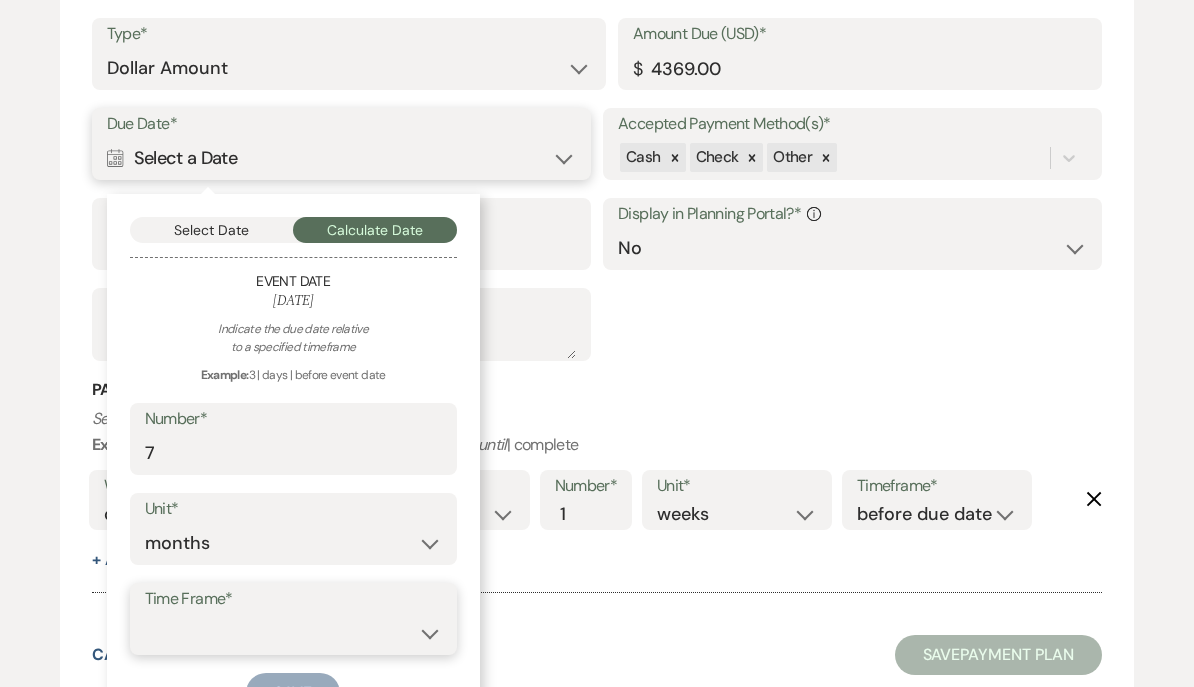 click on "before event date after event date after today's date" at bounding box center [293, 633] 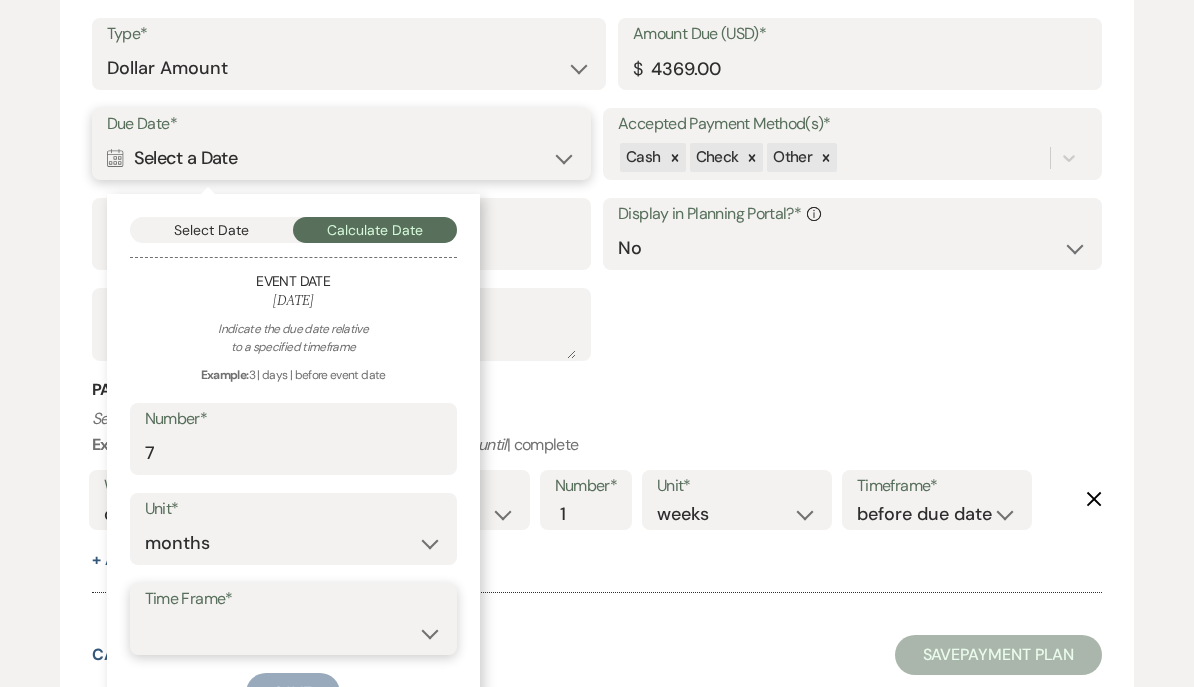 select on "beforeEventDate" 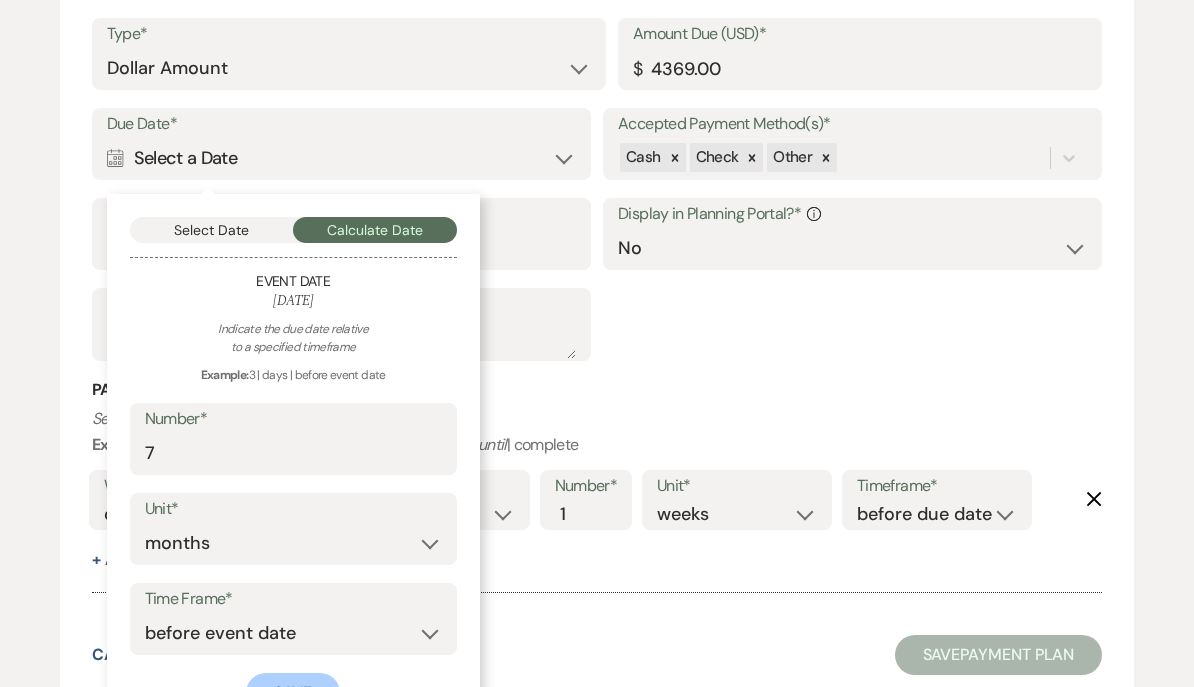 click on "Save" at bounding box center (293, 693) 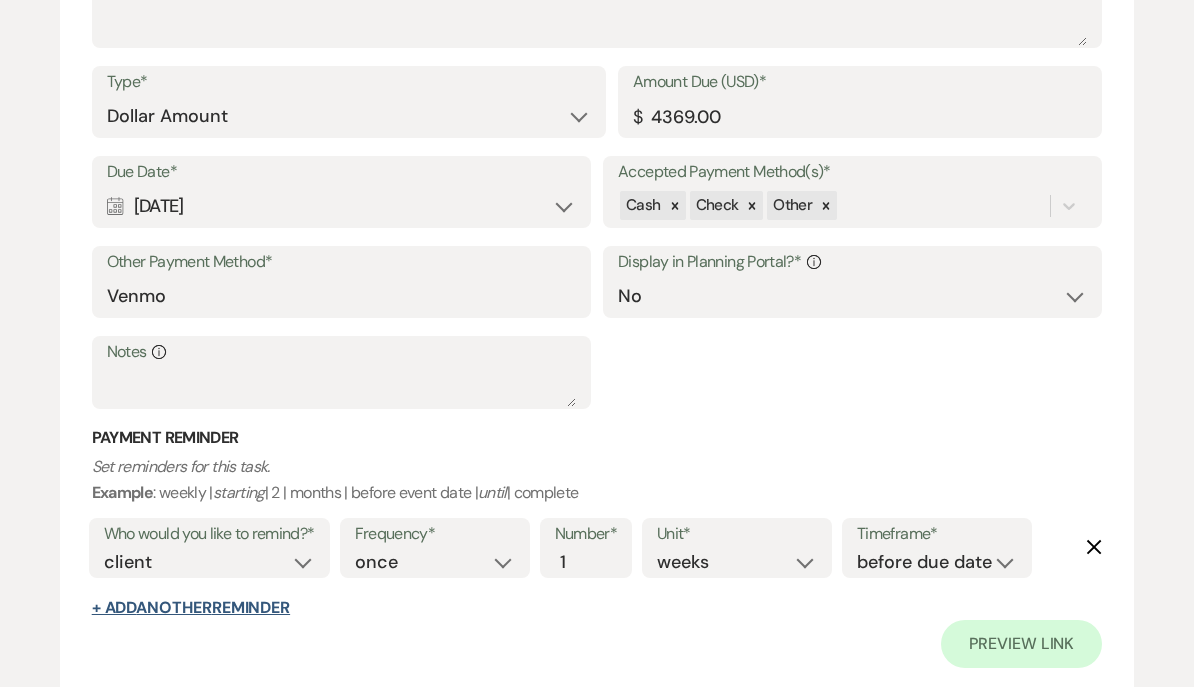click on "+ Add  Another  Reminder" at bounding box center (191, 608) 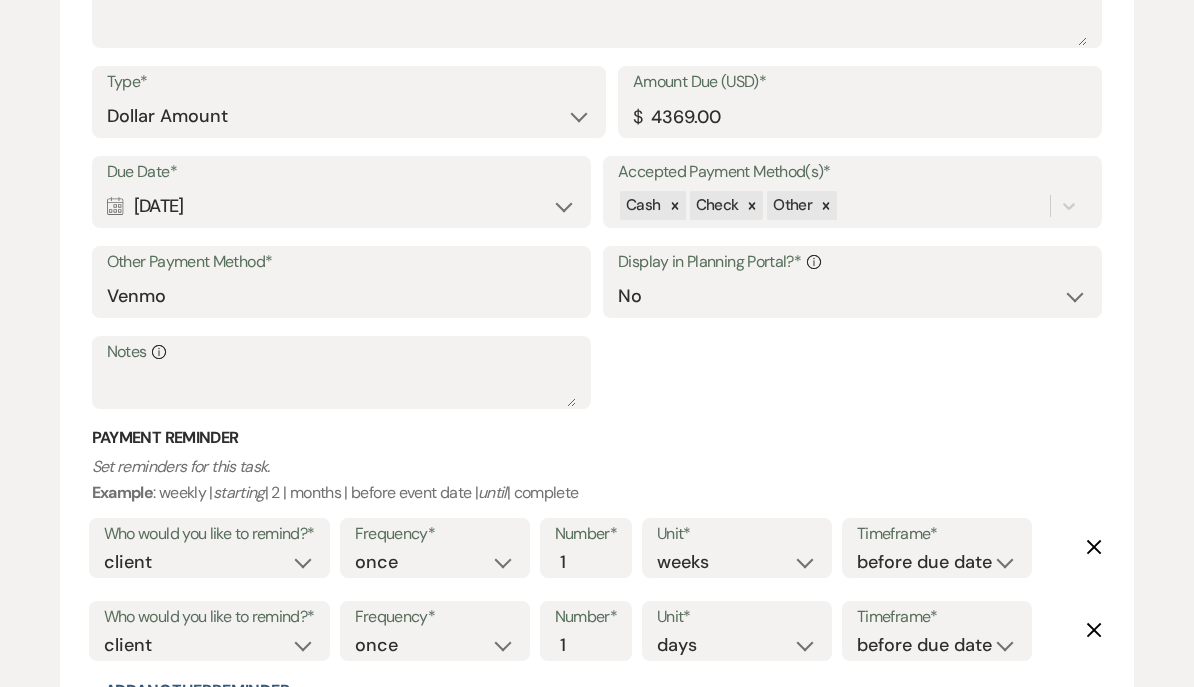 click on "+ Add  Another  Reminder" at bounding box center [191, 691] 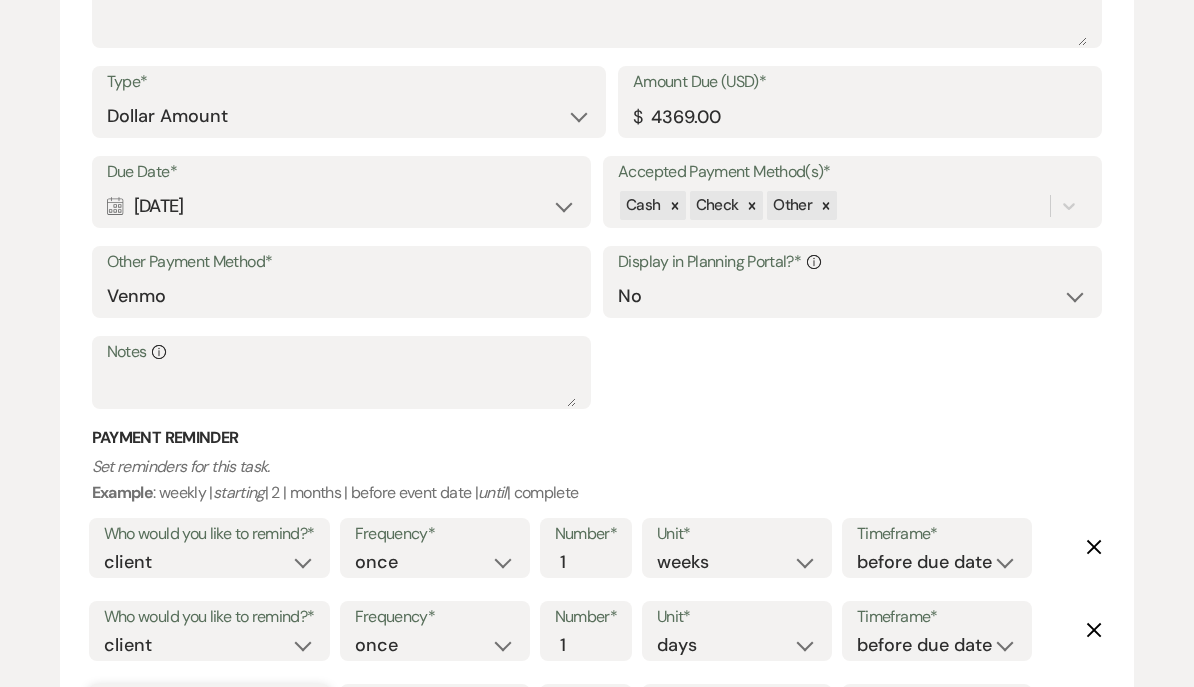 click on "client venue both" at bounding box center [209, 728] 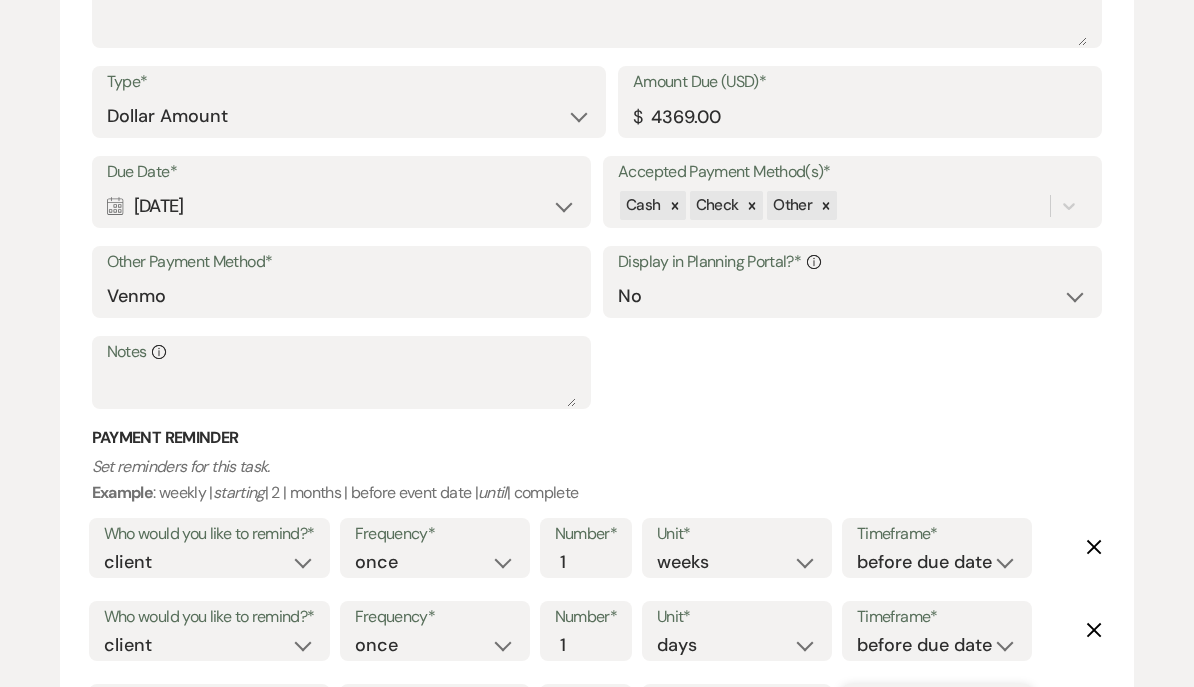 click on "before due date after due date on due date on custom date" at bounding box center [937, 728] 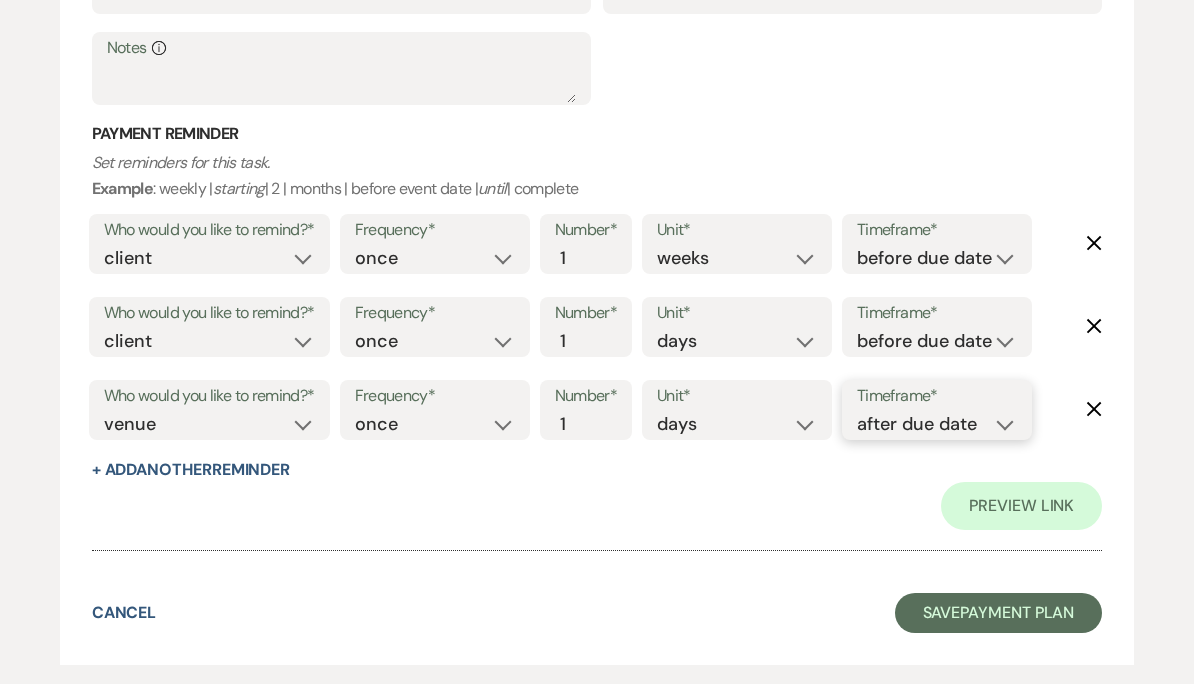 scroll, scrollTop: 1881, scrollLeft: 0, axis: vertical 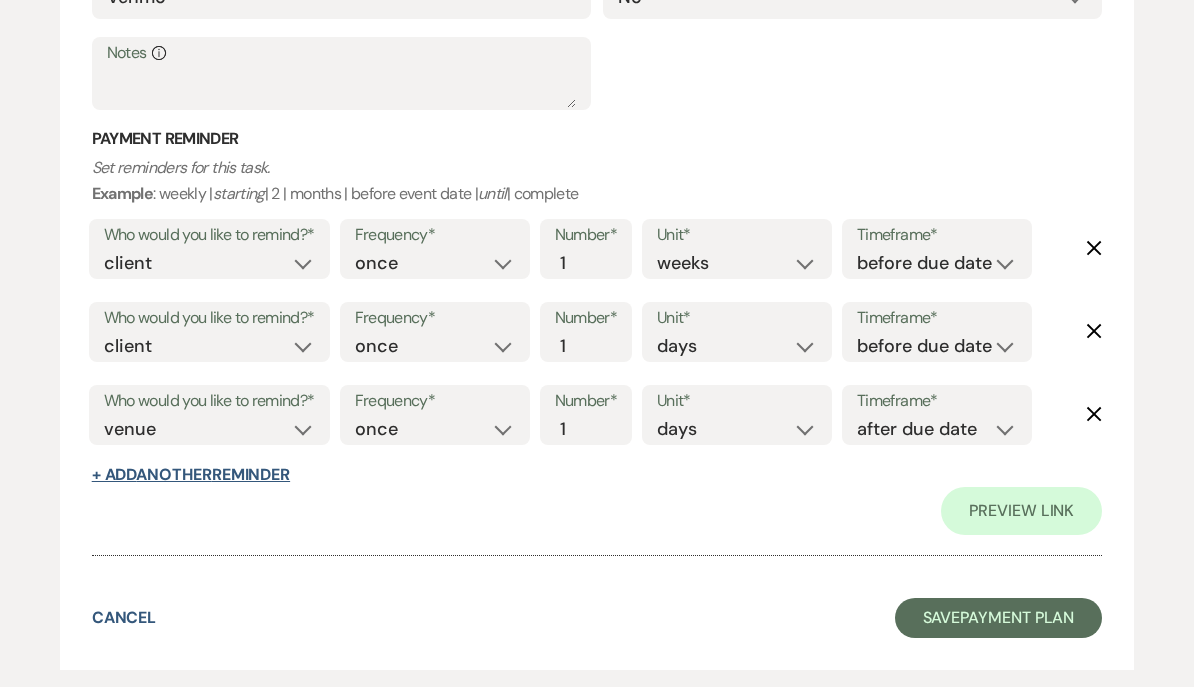 click on "+ Add  Another  Reminder" at bounding box center [191, 475] 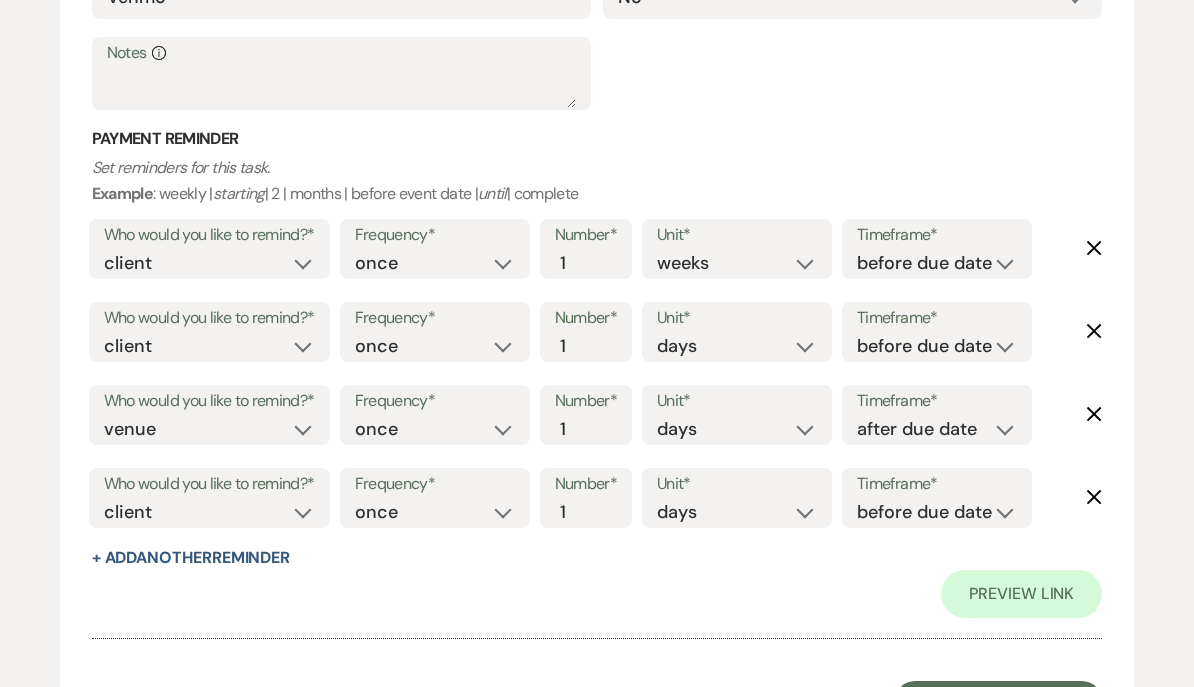 click on "Delete" 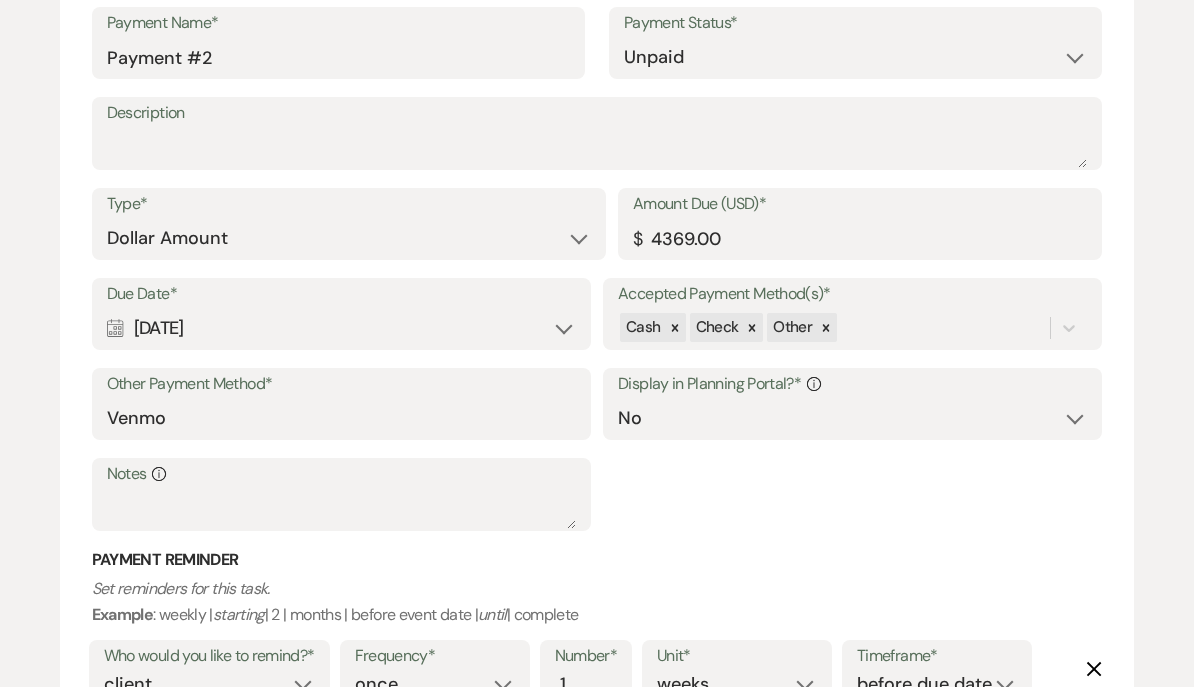 scroll, scrollTop: 1421, scrollLeft: 0, axis: vertical 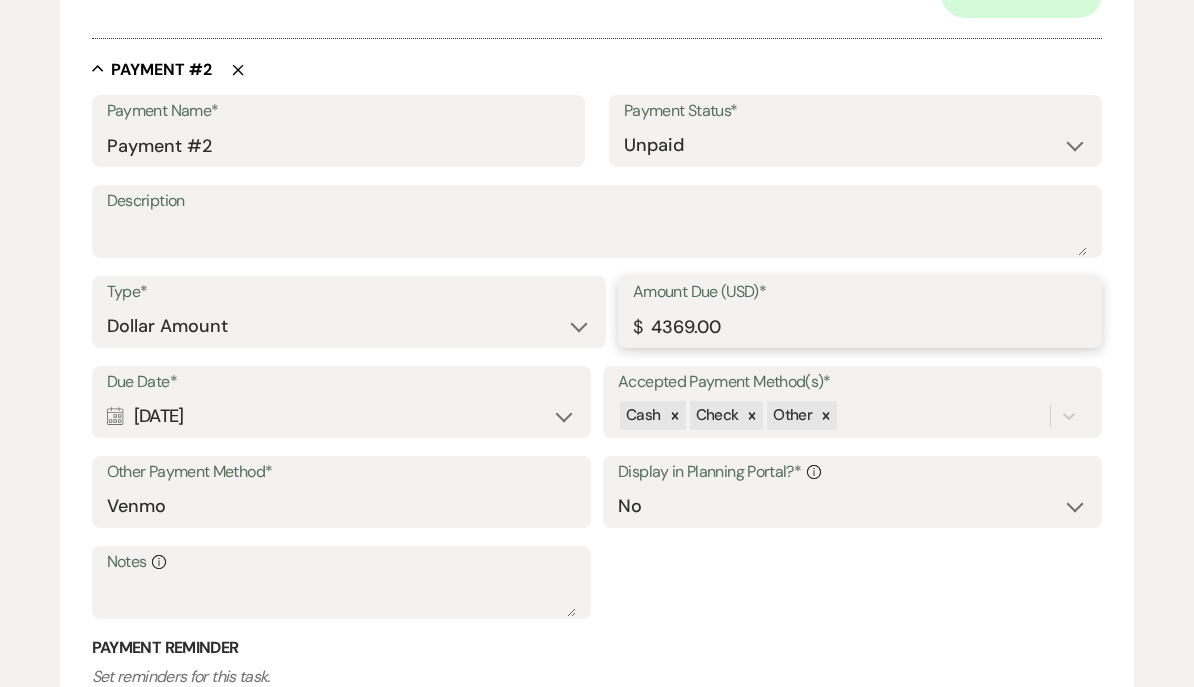click on "4369.00" at bounding box center (860, 327) 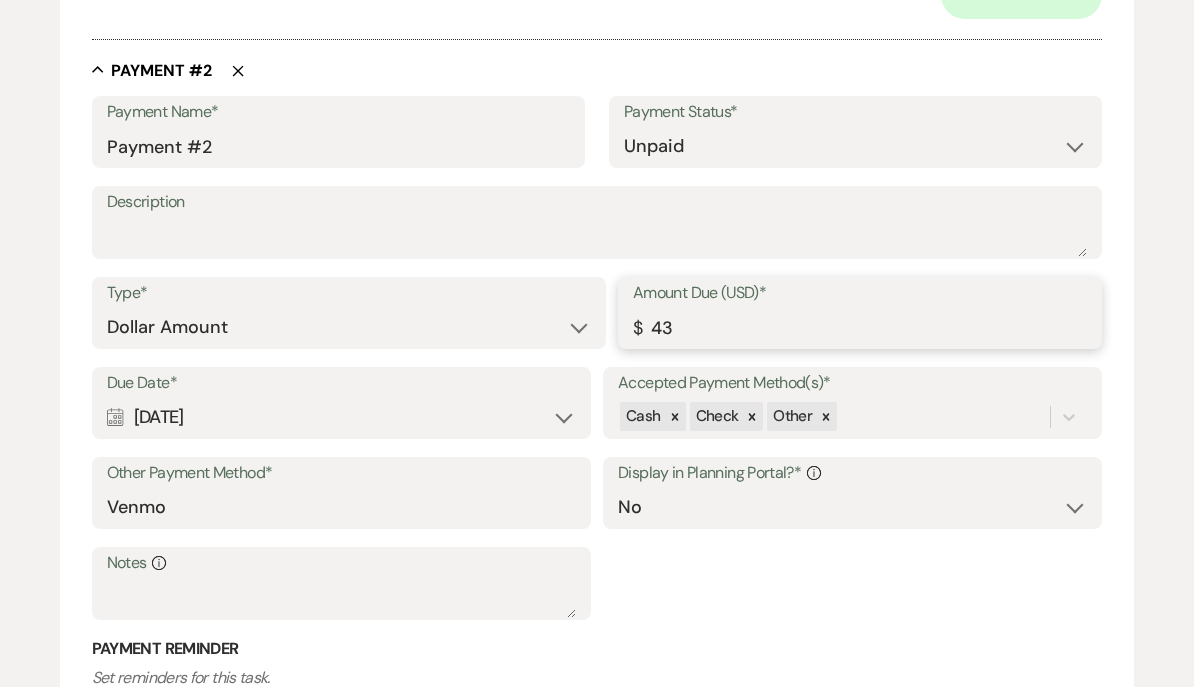 type on "4" 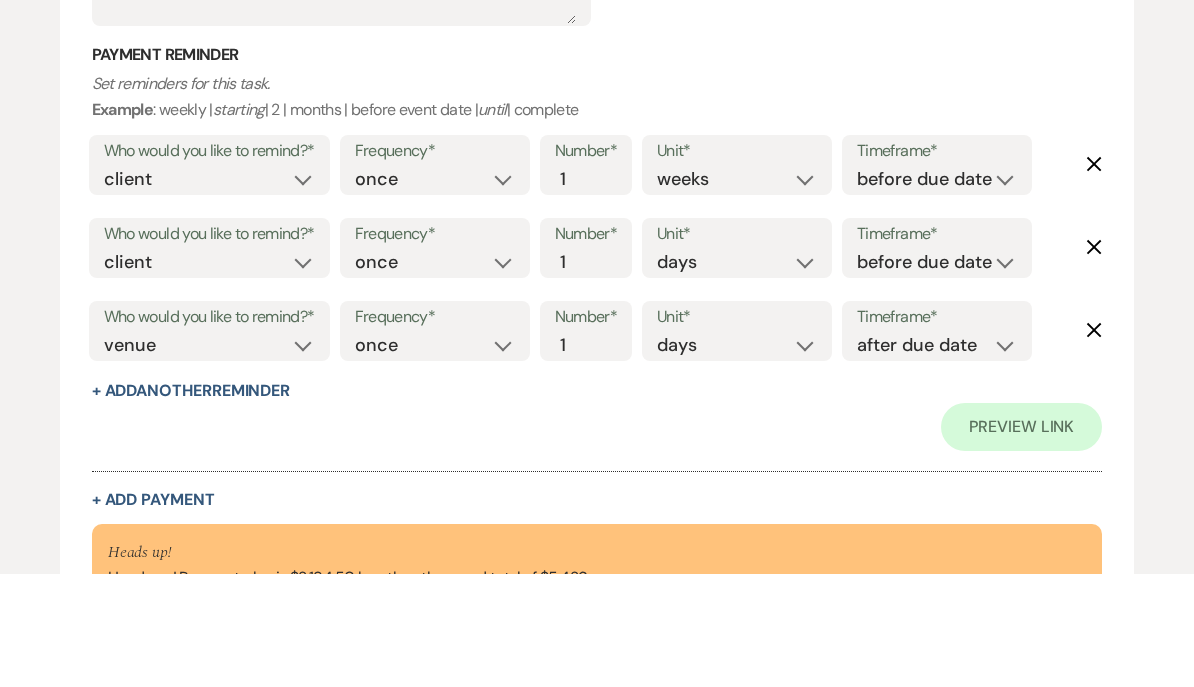 scroll, scrollTop: 1916, scrollLeft: 0, axis: vertical 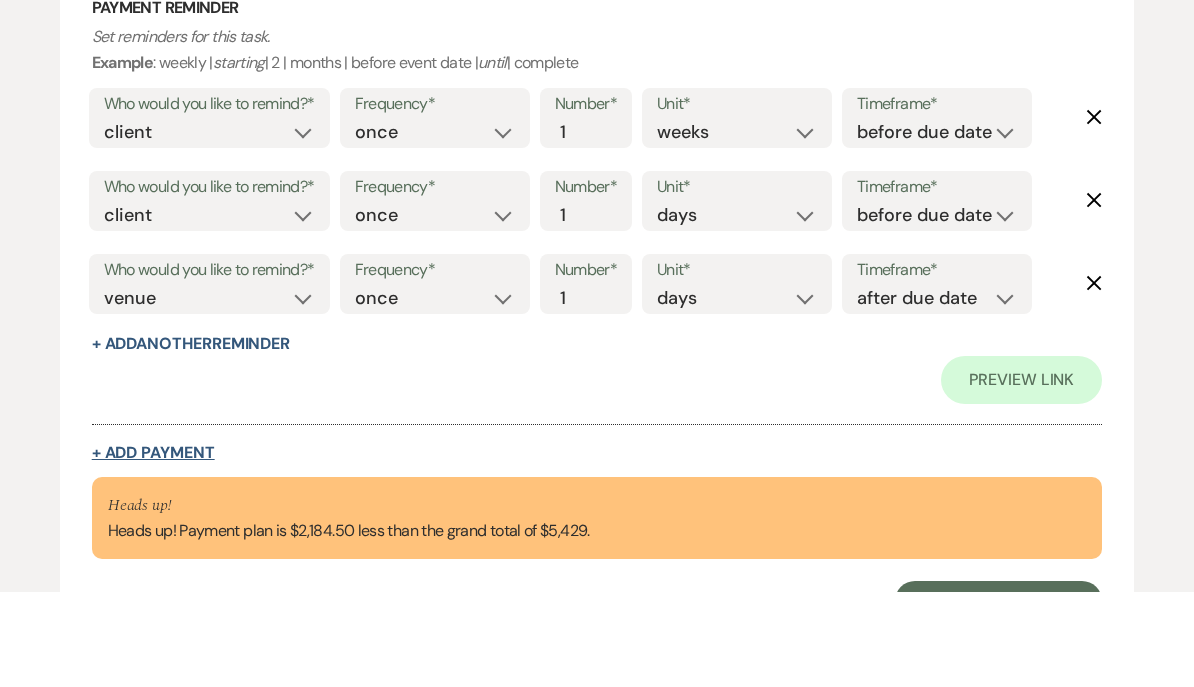 type on "2184.50" 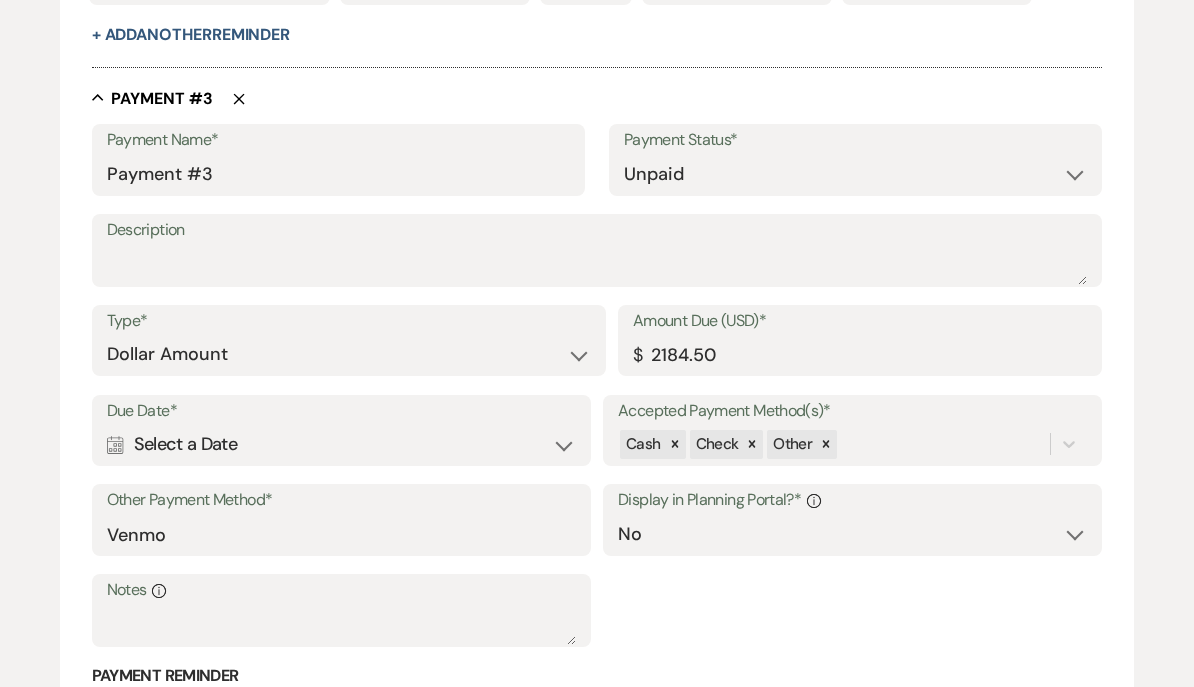 click on "Calendar Select a Date Expand" at bounding box center [341, 445] 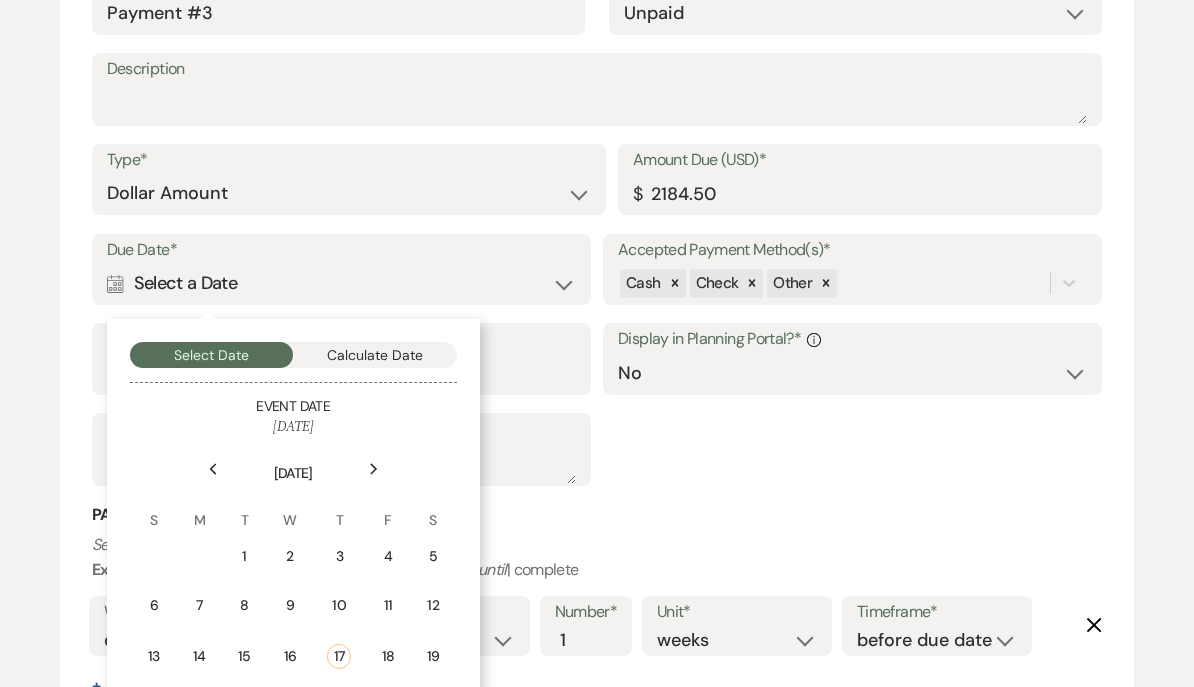 scroll, scrollTop: 2434, scrollLeft: 0, axis: vertical 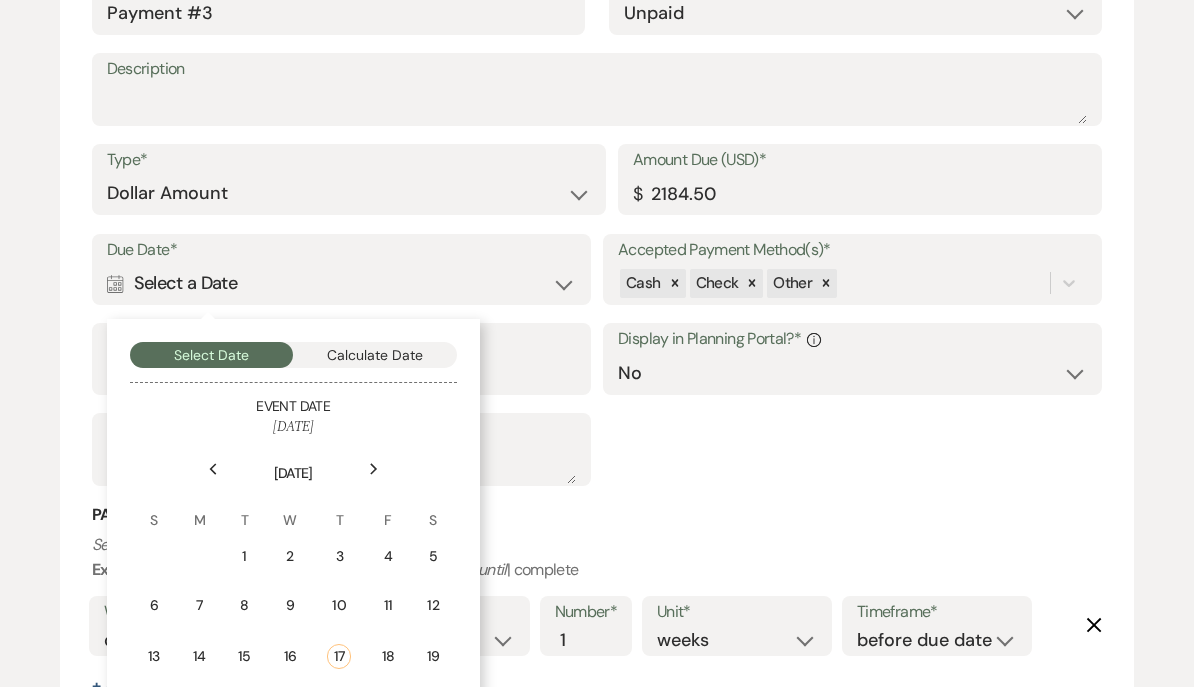 click on "Calculate Date" at bounding box center [375, 355] 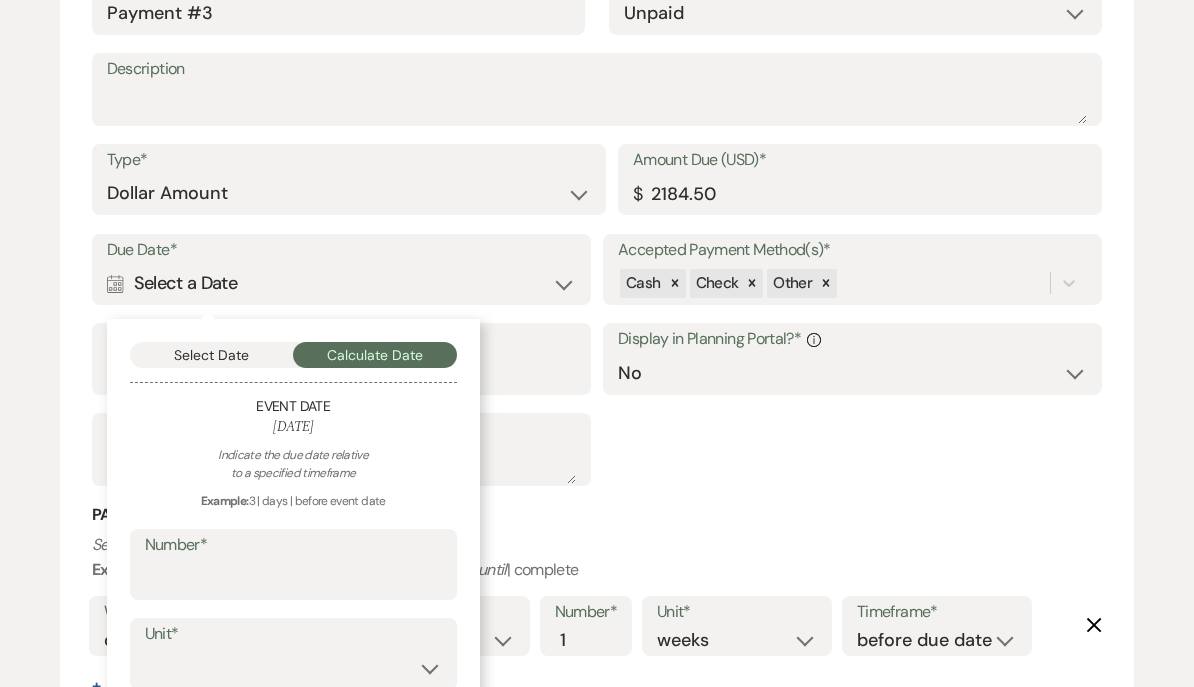 click on "Number*" at bounding box center [293, 565] 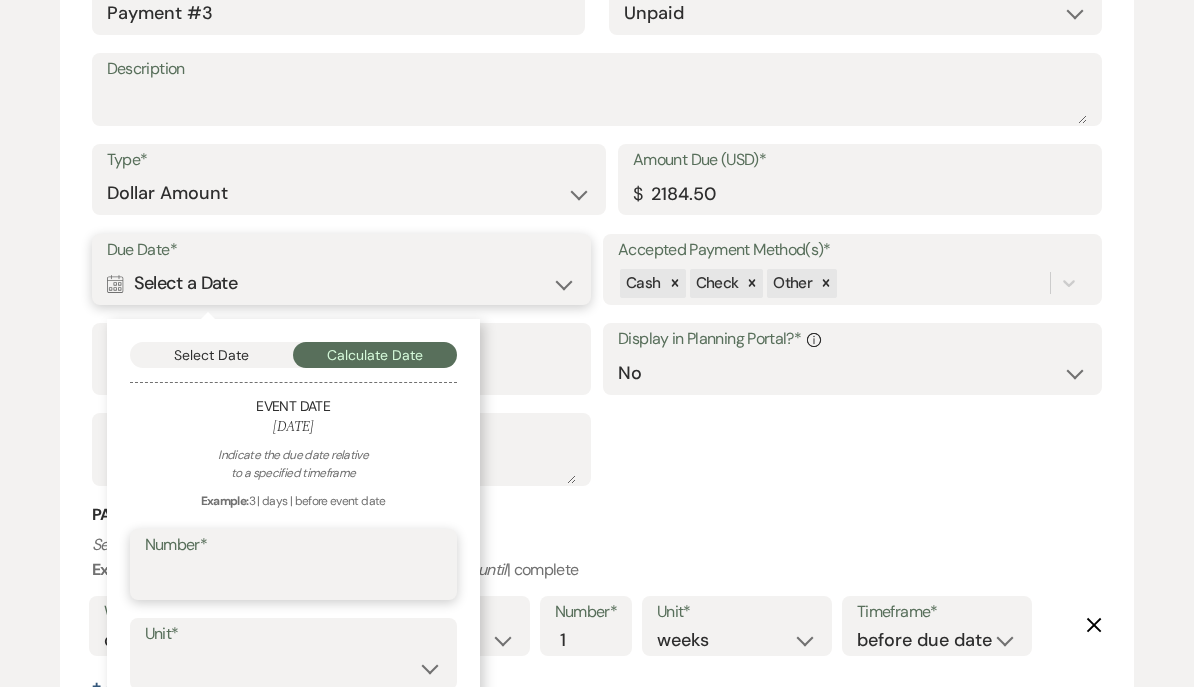 click on "Number*" at bounding box center (293, 578) 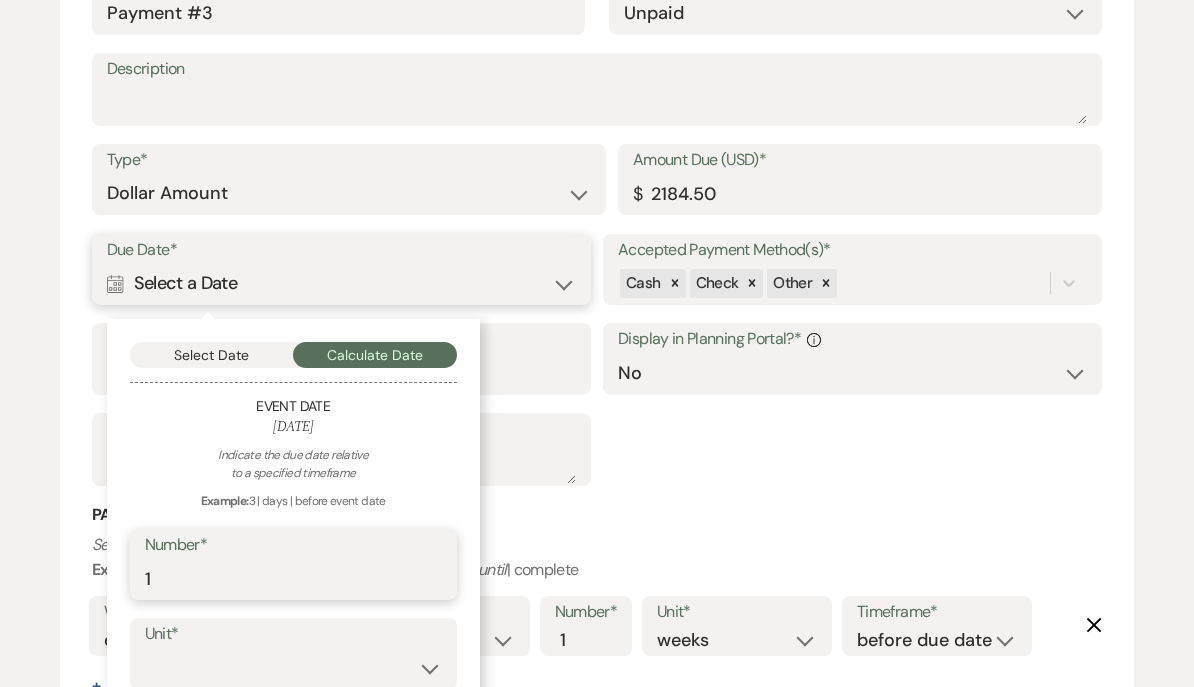 type on "1" 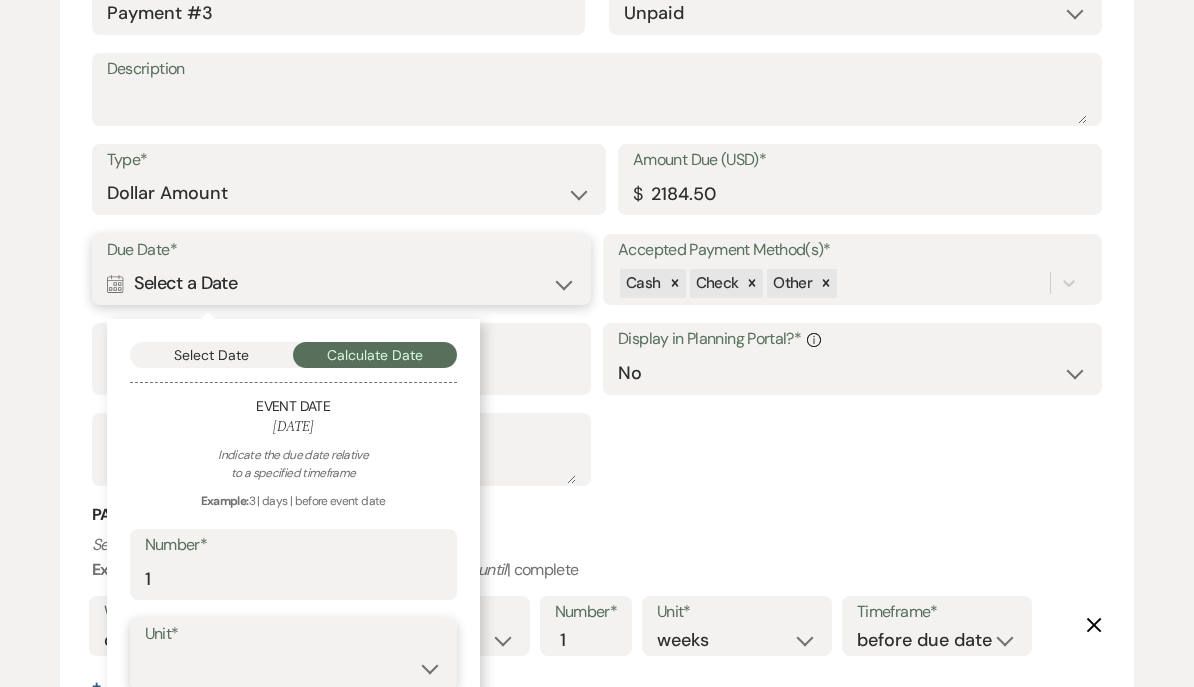 click on "days weeks months" at bounding box center [293, 668] 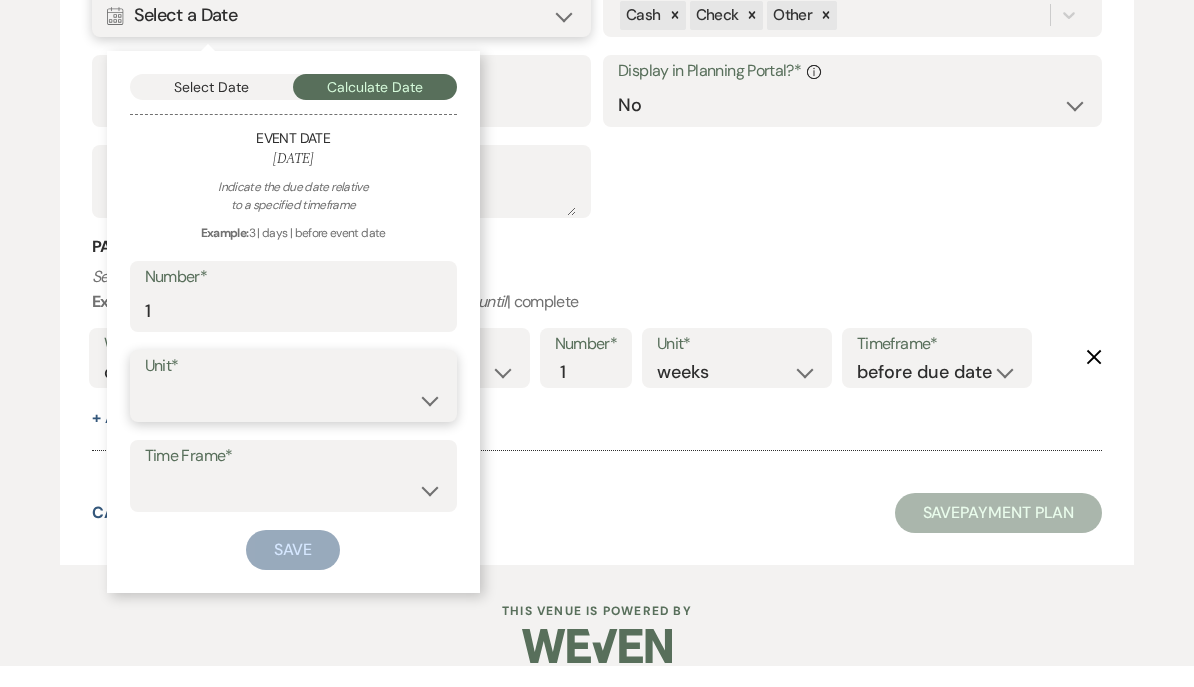 scroll, scrollTop: 2589, scrollLeft: 0, axis: vertical 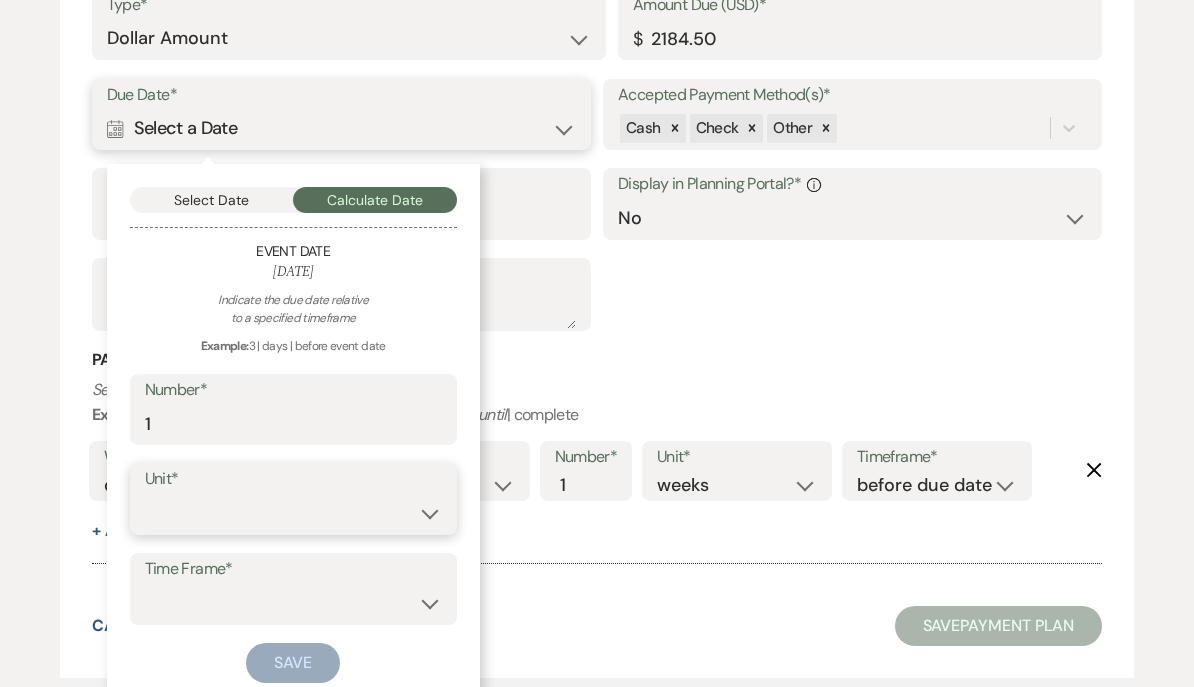 select on "month" 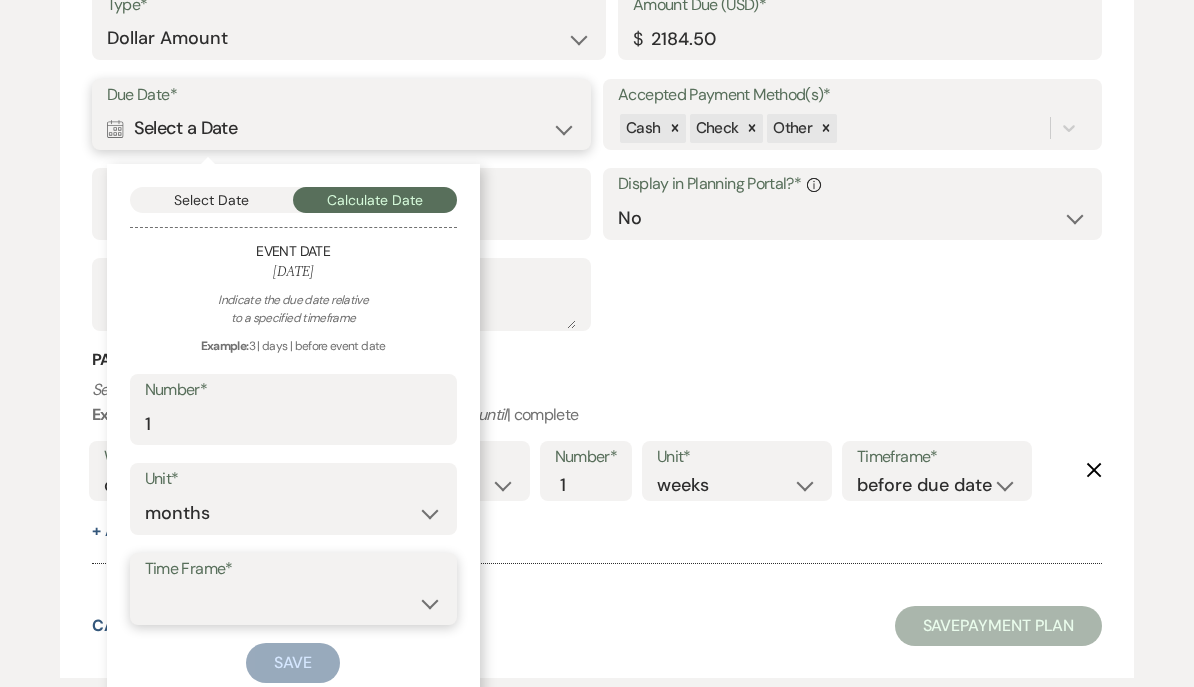 click on "before event date after event date after today's date" at bounding box center [293, 603] 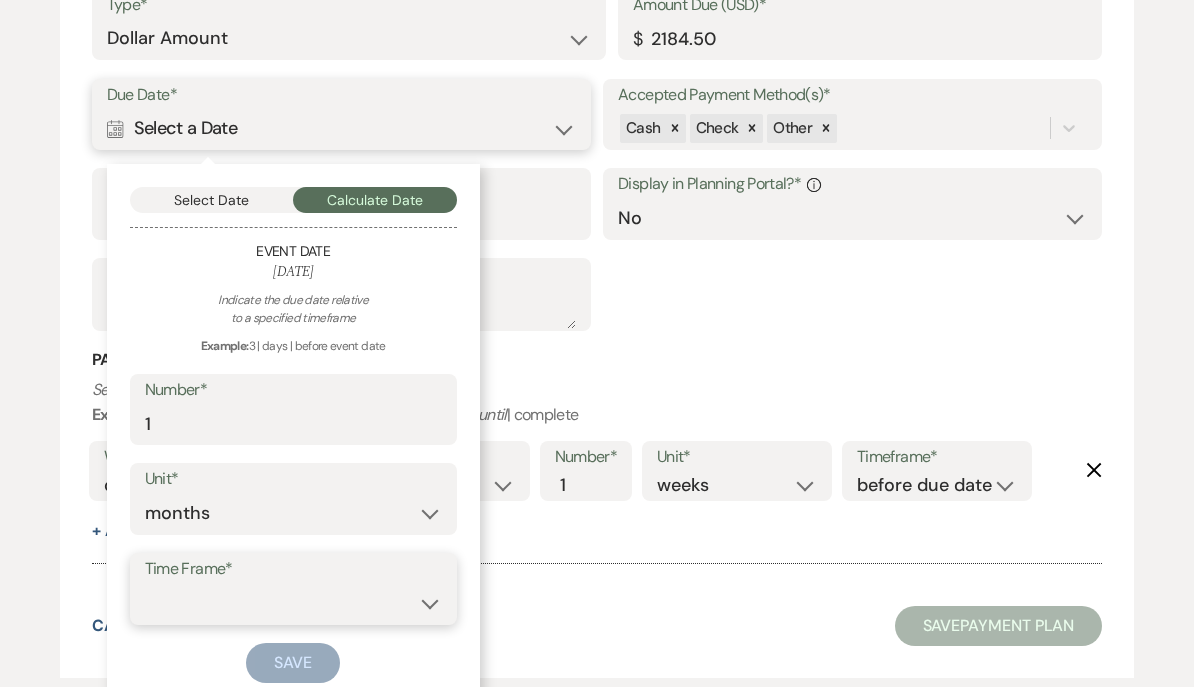 select on "beforeEventDate" 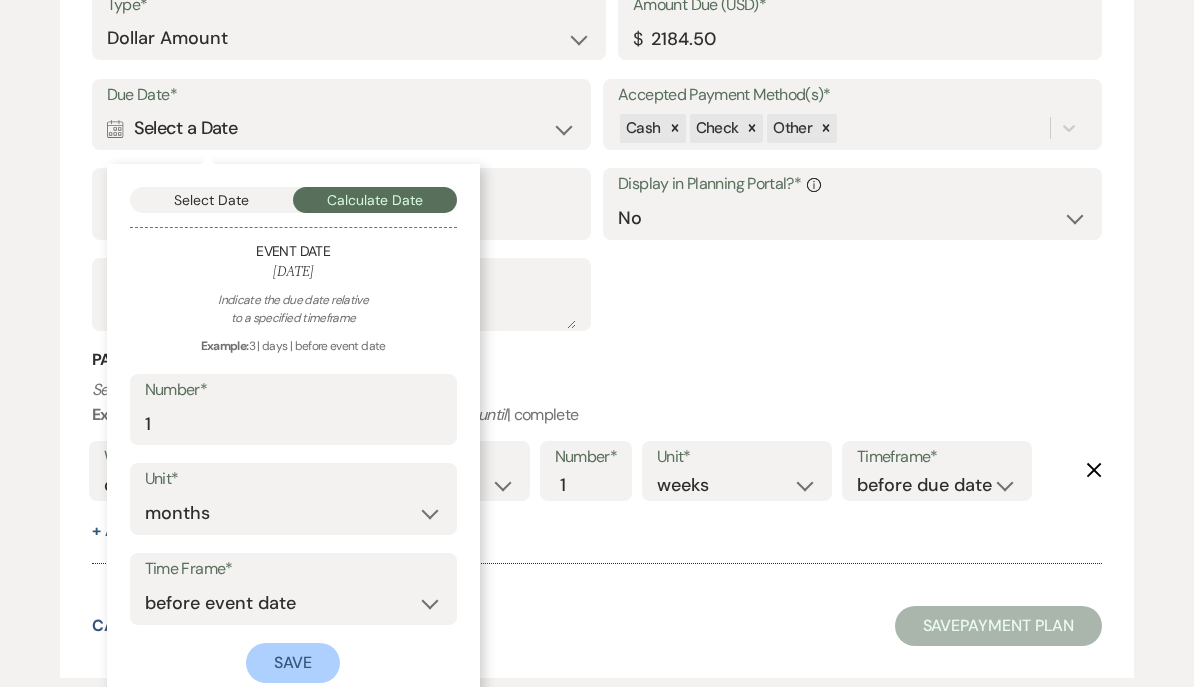 click on "Save" at bounding box center [293, 663] 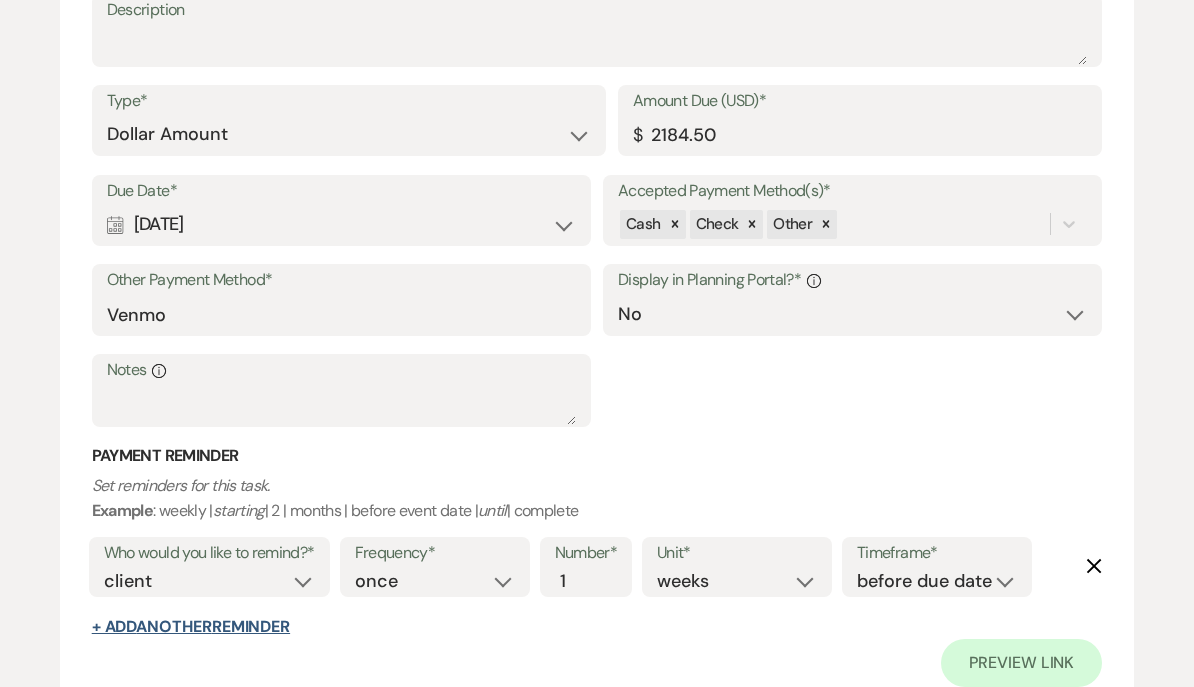 click on "+ Add  Another  Reminder" at bounding box center [191, 627] 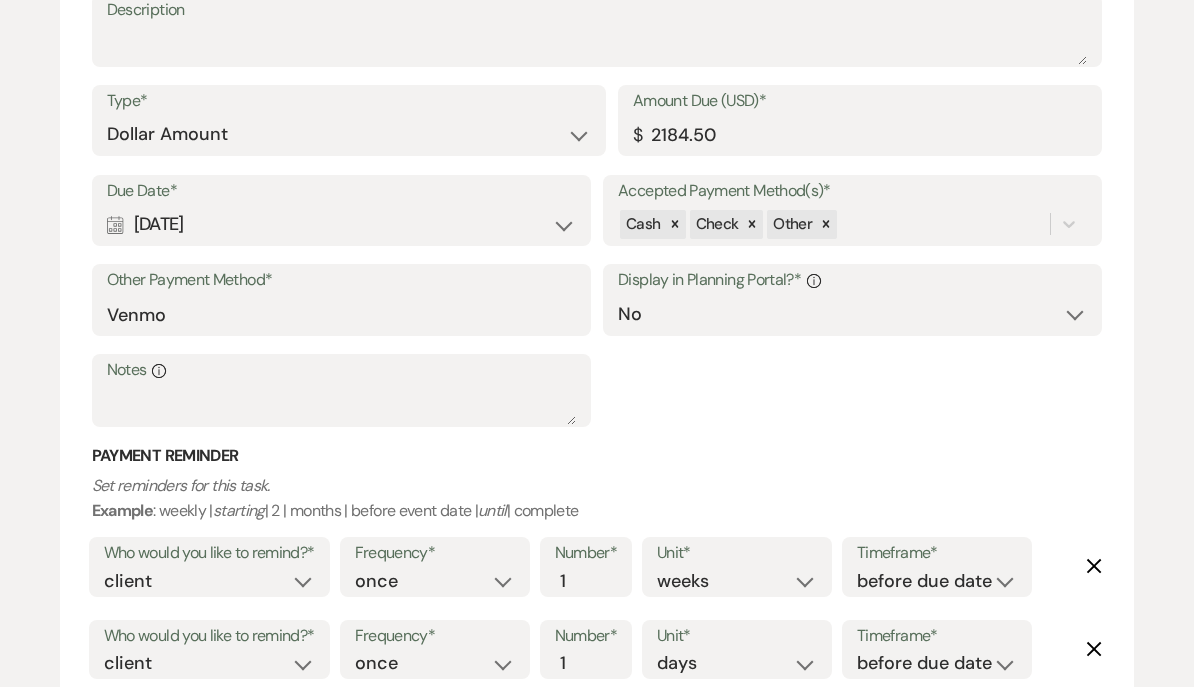 click on "+ Add  Another  Reminder" at bounding box center [191, 709] 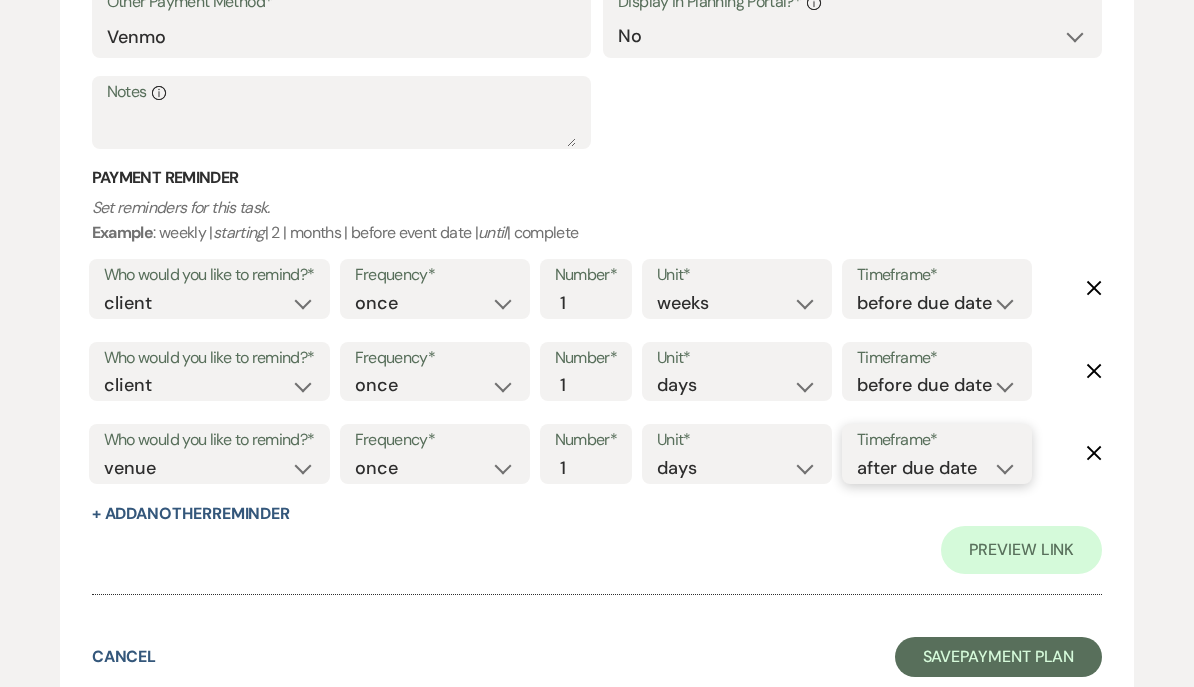 scroll, scrollTop: 2898, scrollLeft: 0, axis: vertical 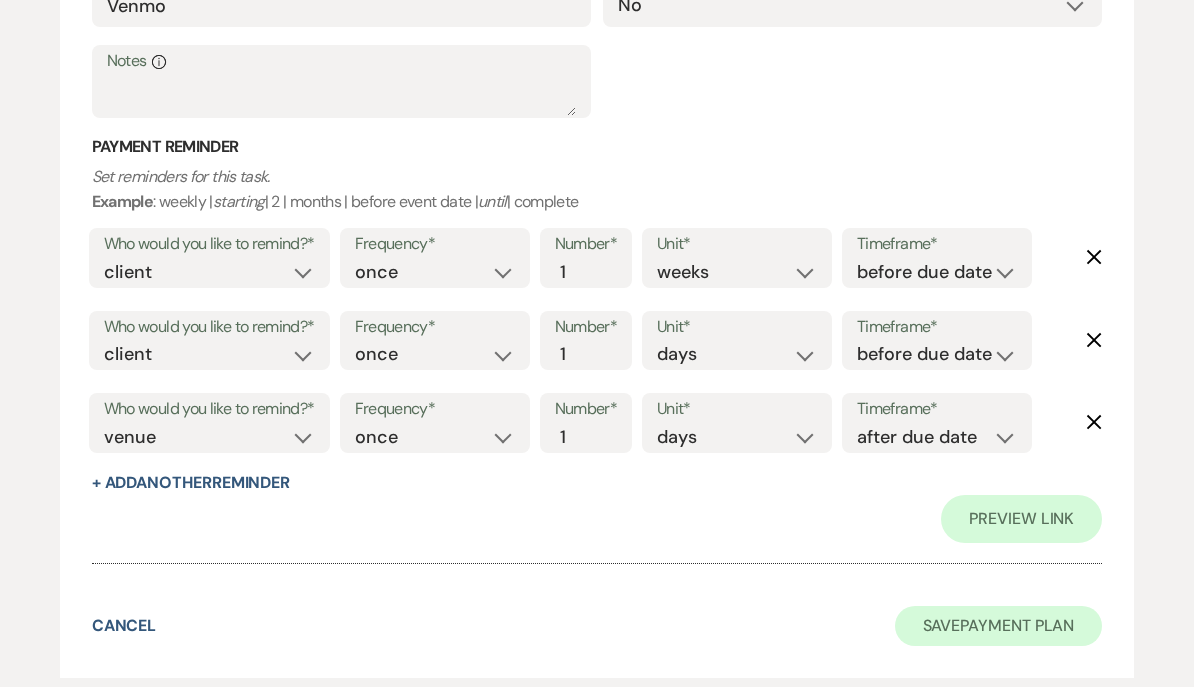 click on "Save  Payment Plan" at bounding box center [999, 626] 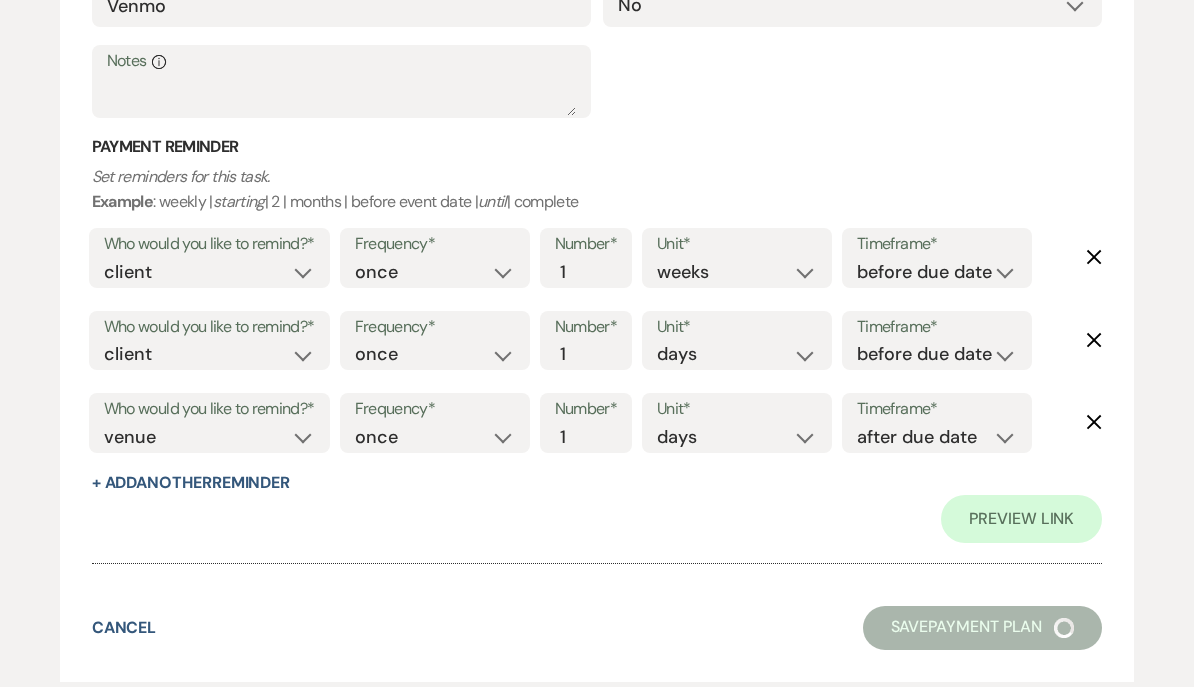 scroll, scrollTop: 0, scrollLeft: 0, axis: both 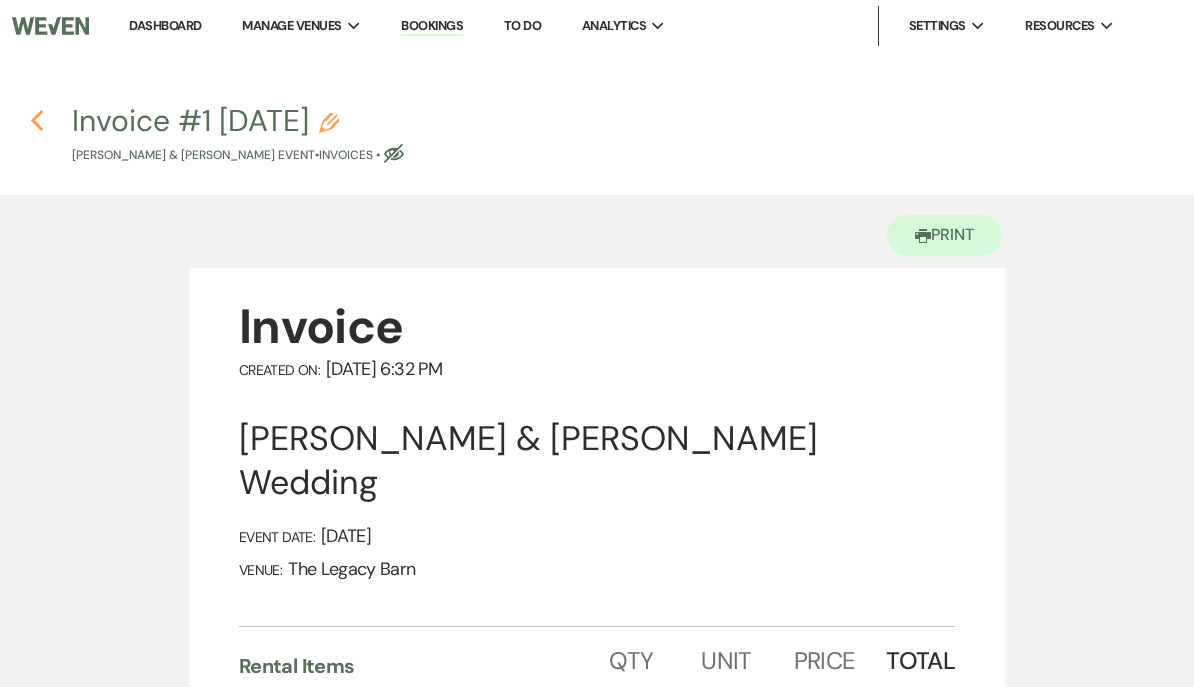 click on "Previous" 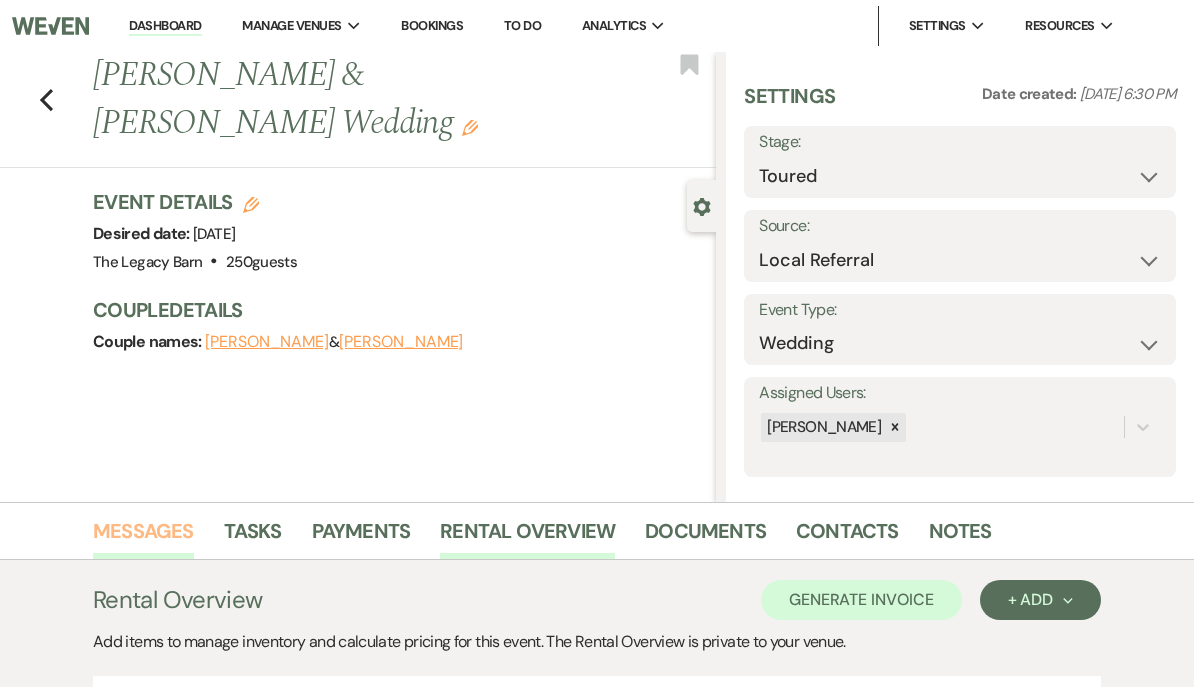 click on "Messages" at bounding box center (143, 537) 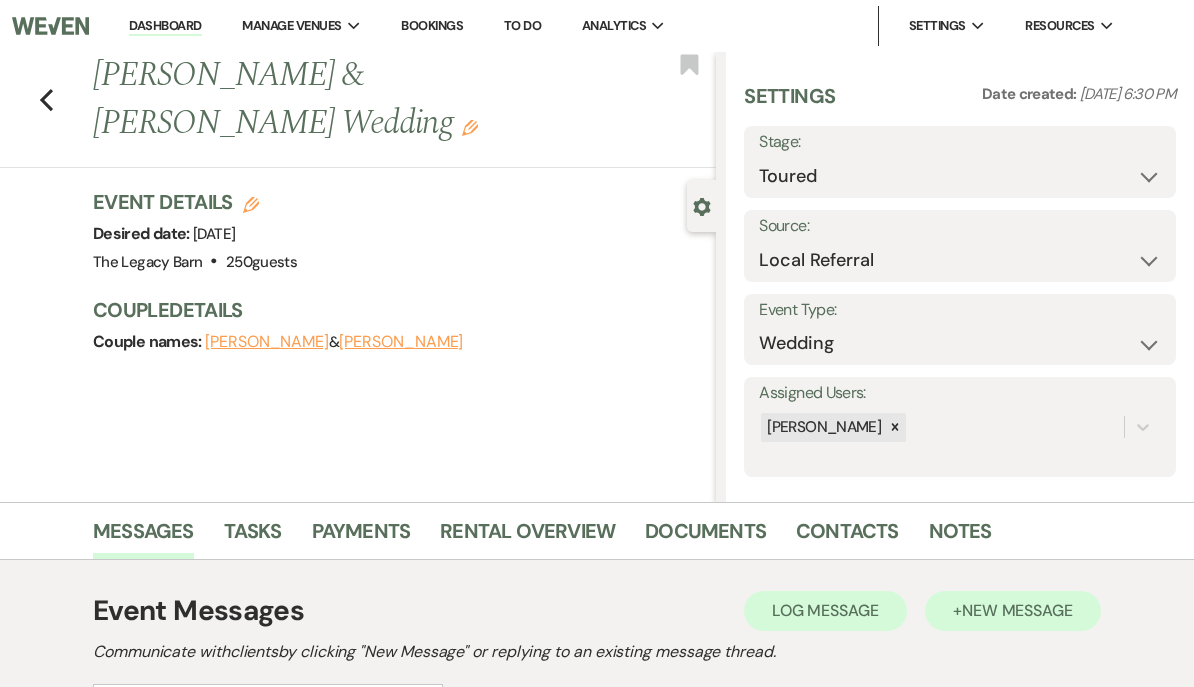 click on "New Message" at bounding box center [1017, 610] 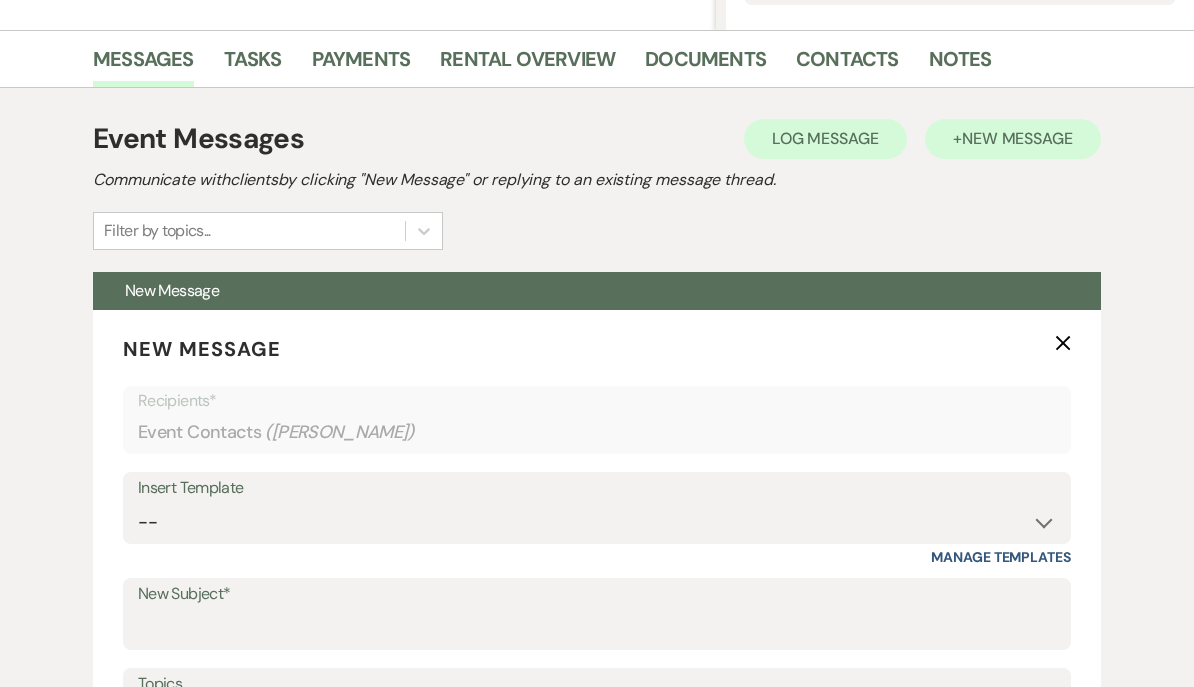 scroll, scrollTop: 474, scrollLeft: 0, axis: vertical 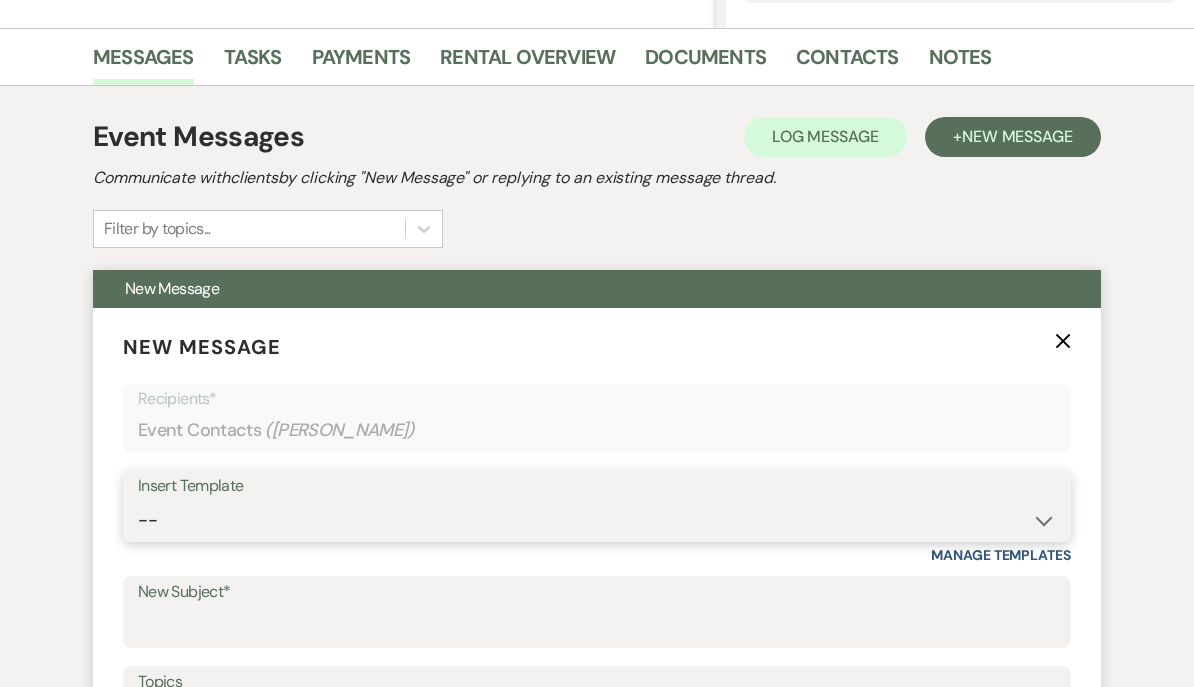 click on "-- Documents for Conversion Planning Portal Introduction  Initial Inquiry Response Tour Request Response Follow Up After Tour Contract MASTER 2nd Tour Request Response Initial Inquiry for Other Events Response Invoice for Rental Agreement Existing bookings Weven Planning Portal Introduction  Invoice for Rental Agreement for already booked couples Vendor Response Copy of Contract for Review 2nd or 3rd Follow Up After Tour Facebook Group Payment Received Task Reminder The Details More Dates Available! Week of Wedding Linen Invoice Access codes Payment Reminder  Venmo info To Do List Planning Portal Introduction - Corporate event  Linens Tour Dates Added Scheduling Link Access codes Day-Of Coordination 3rd follow-up for tour request Decor Picture List and Selection Form Damage at the Venue Google review" at bounding box center [597, 520] 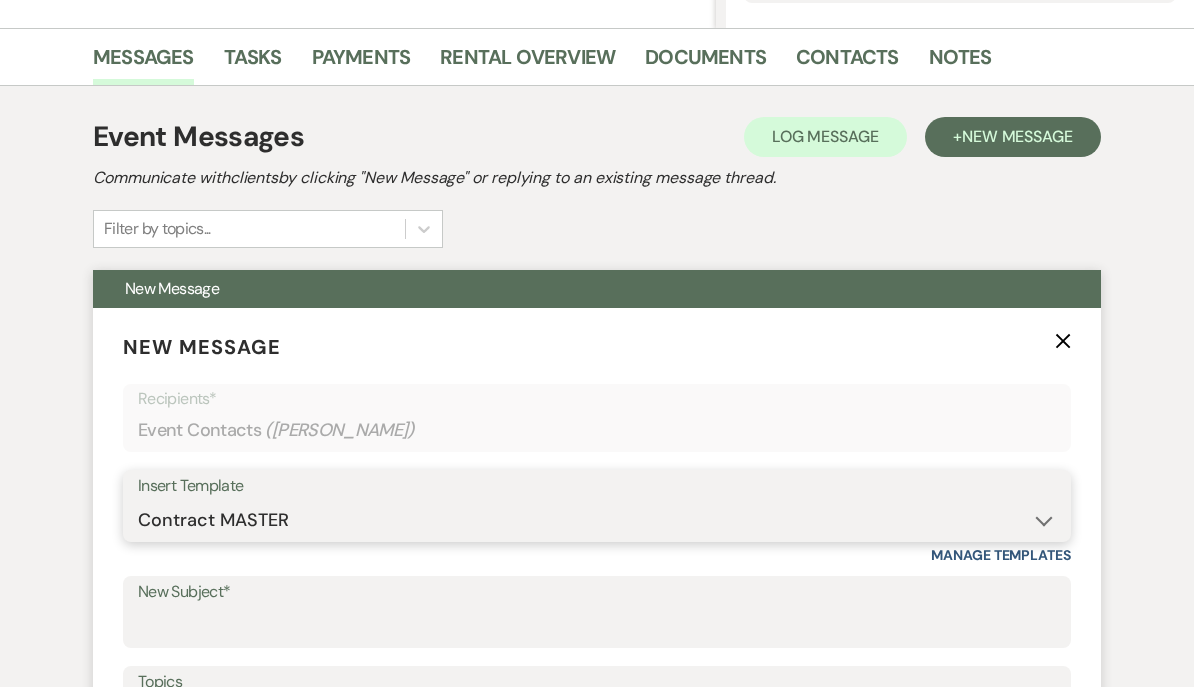 type on "Booking your event!" 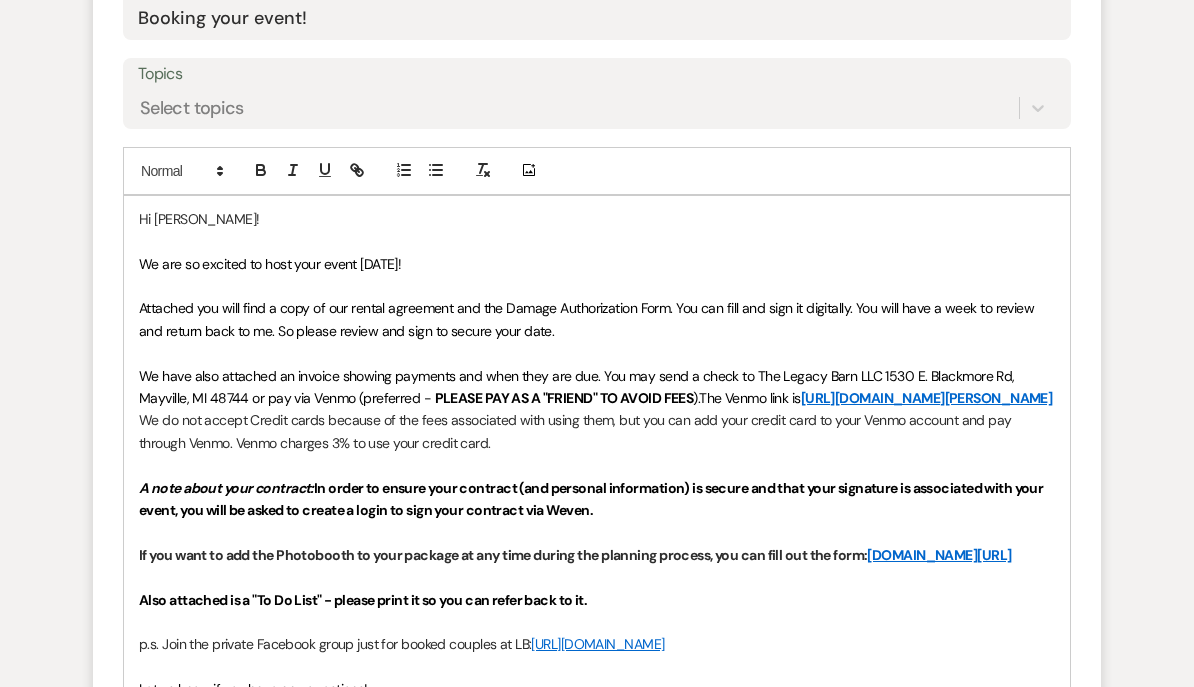 scroll, scrollTop: 1126, scrollLeft: 0, axis: vertical 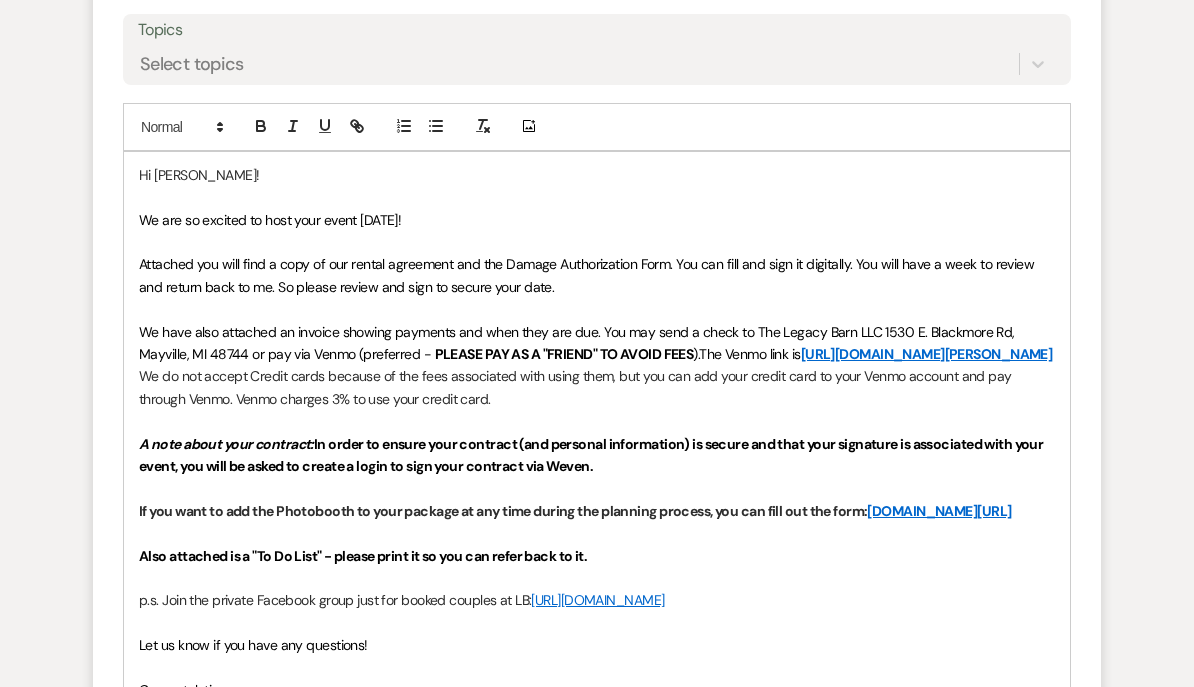 click on "We are so excited to host your event 10/04/2026!" at bounding box center [270, 220] 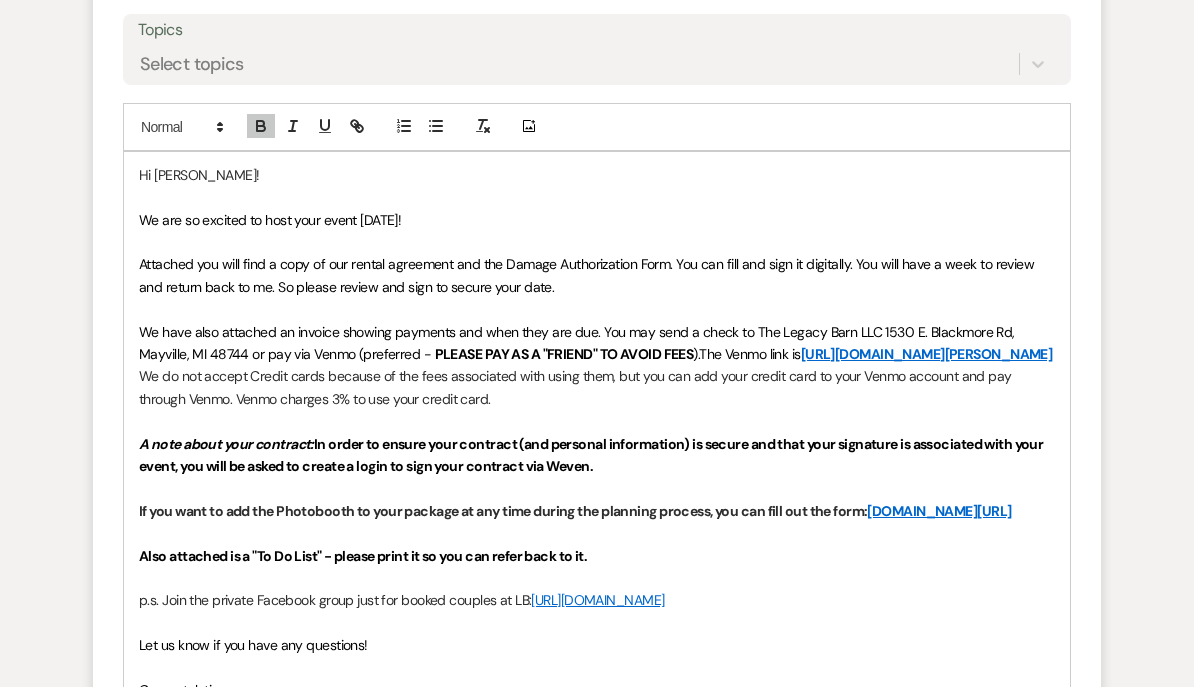 click on "If you want to add the Photobooth to your package at any time during the planning process, you can fill out the form:  www.legacyweddingbarn.com/photobooth" at bounding box center (575, 511) 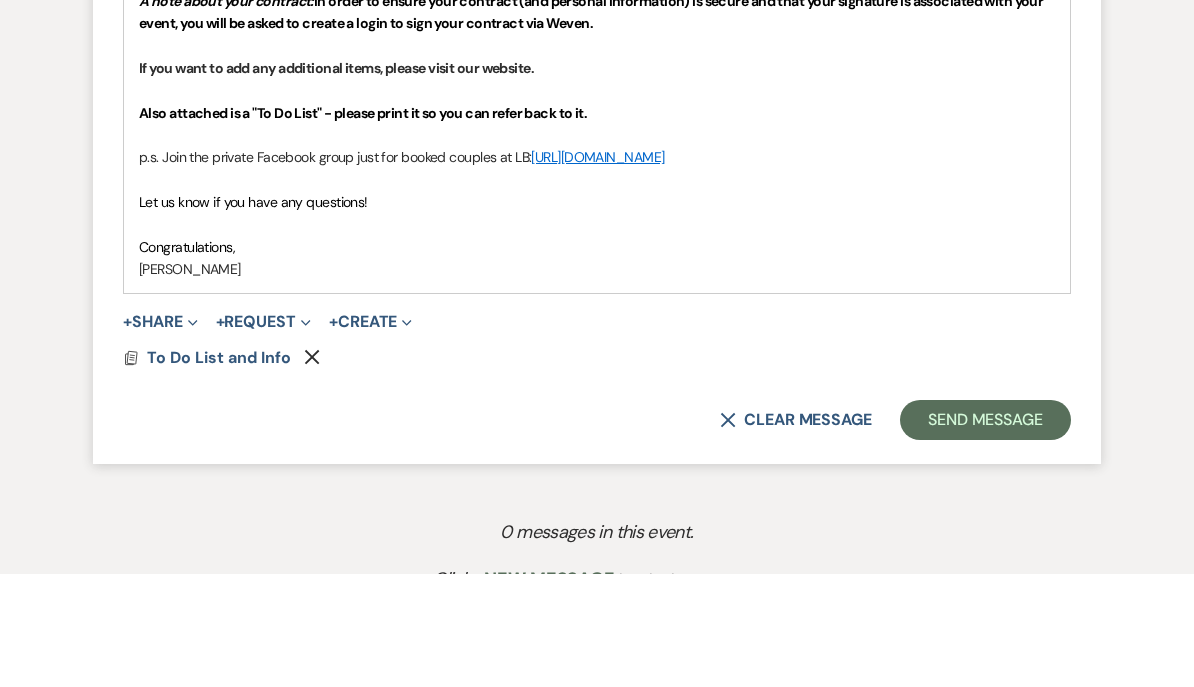 scroll, scrollTop: 1464, scrollLeft: 0, axis: vertical 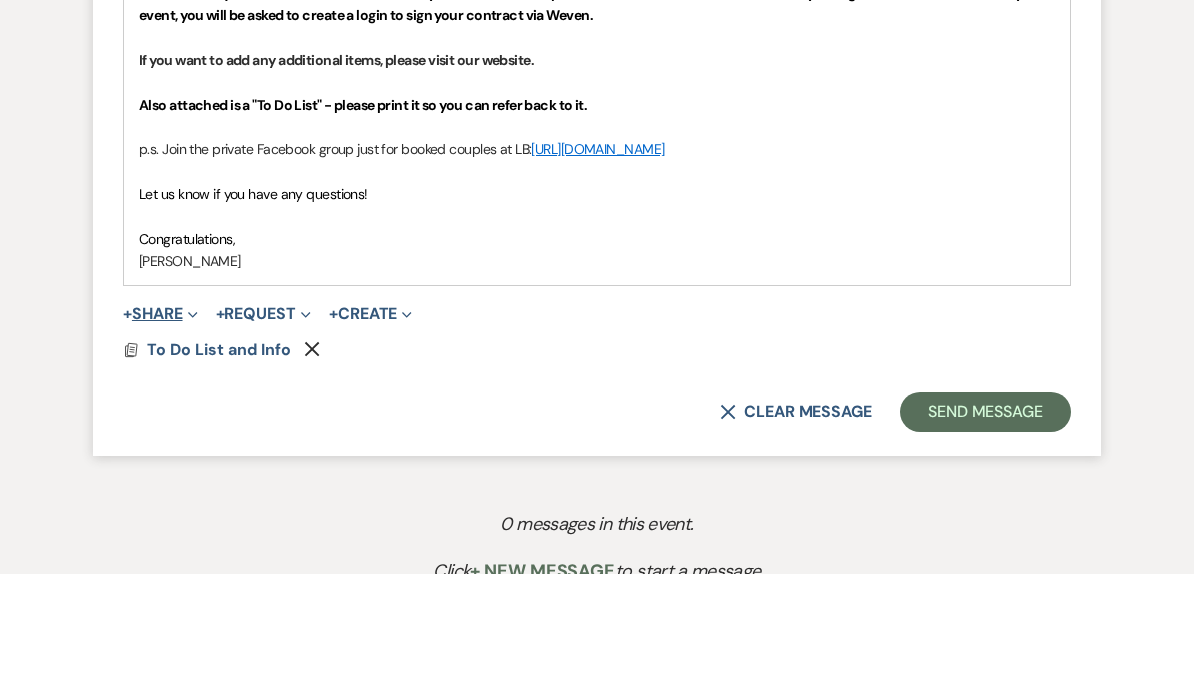 click on "+  Share Expand" at bounding box center [160, 427] 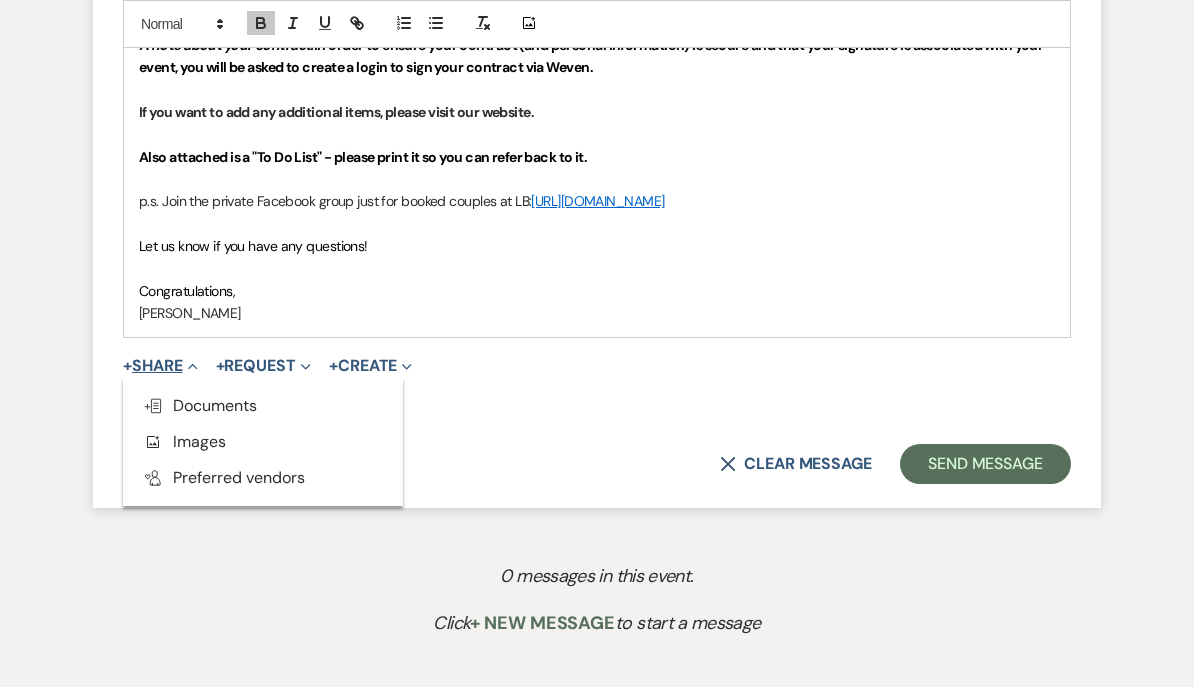 scroll, scrollTop: 1525, scrollLeft: 0, axis: vertical 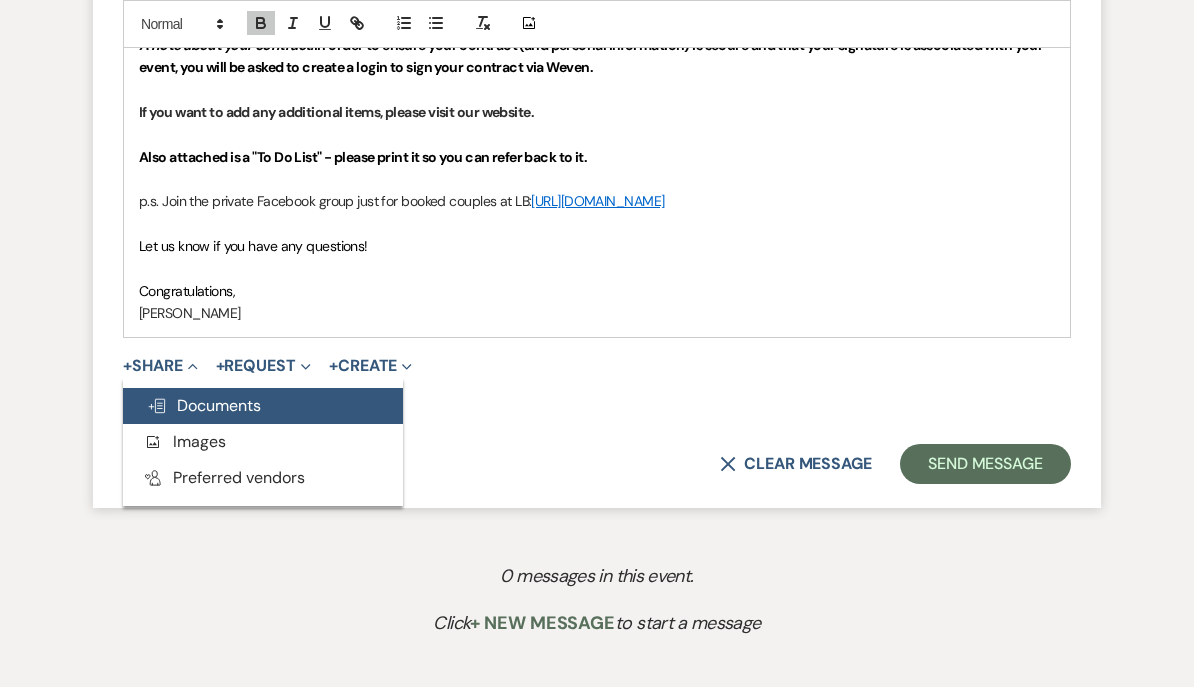 click on "Doc Upload Documents" at bounding box center [204, 405] 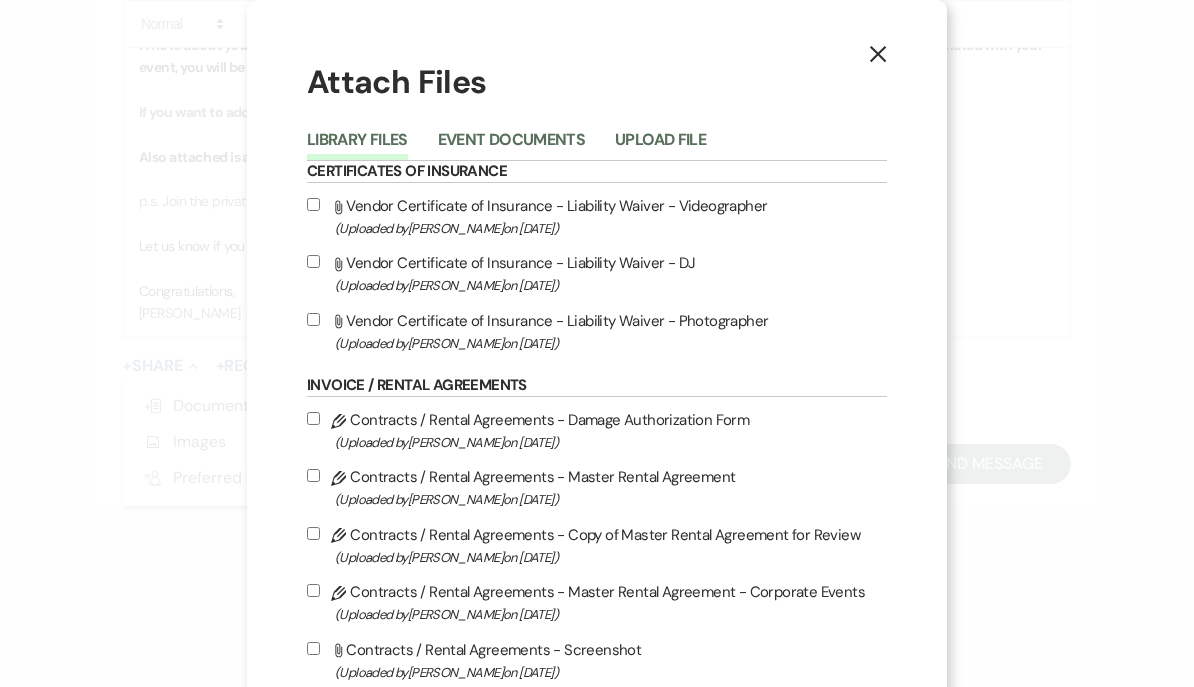 click on "Pencil Contracts / Rental Agreements - Damage Authorization Form (Uploaded by  Gina Green  on   Jan 18th, 2024 )" at bounding box center (313, 418) 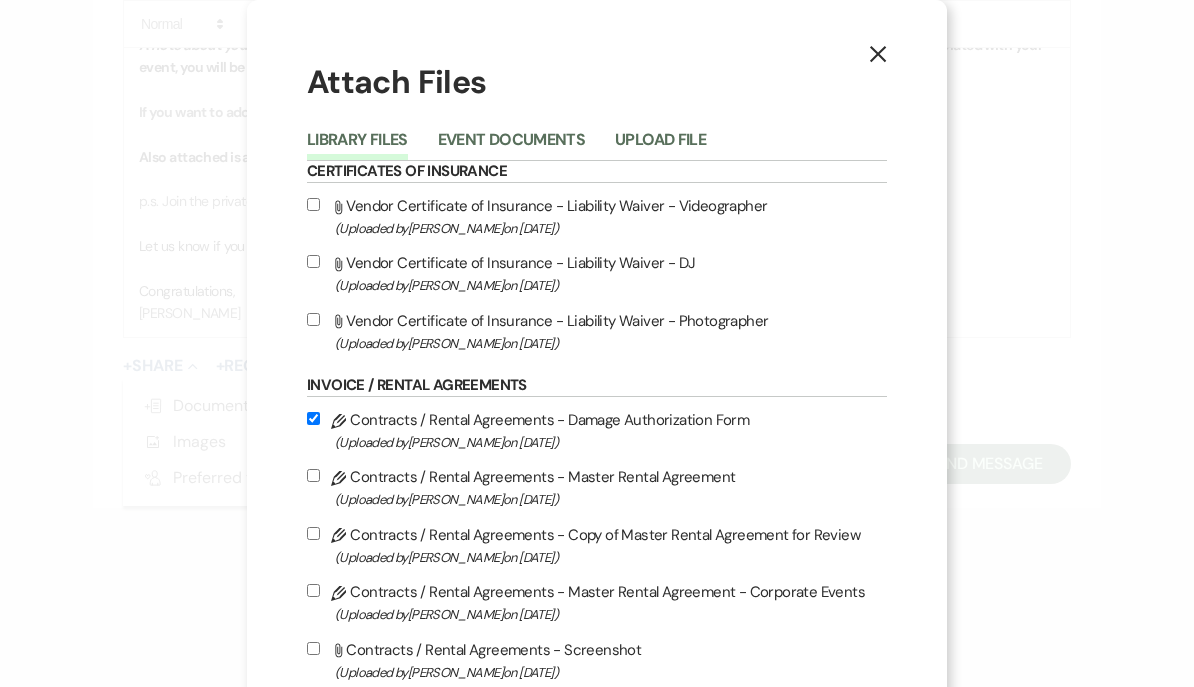checkbox on "true" 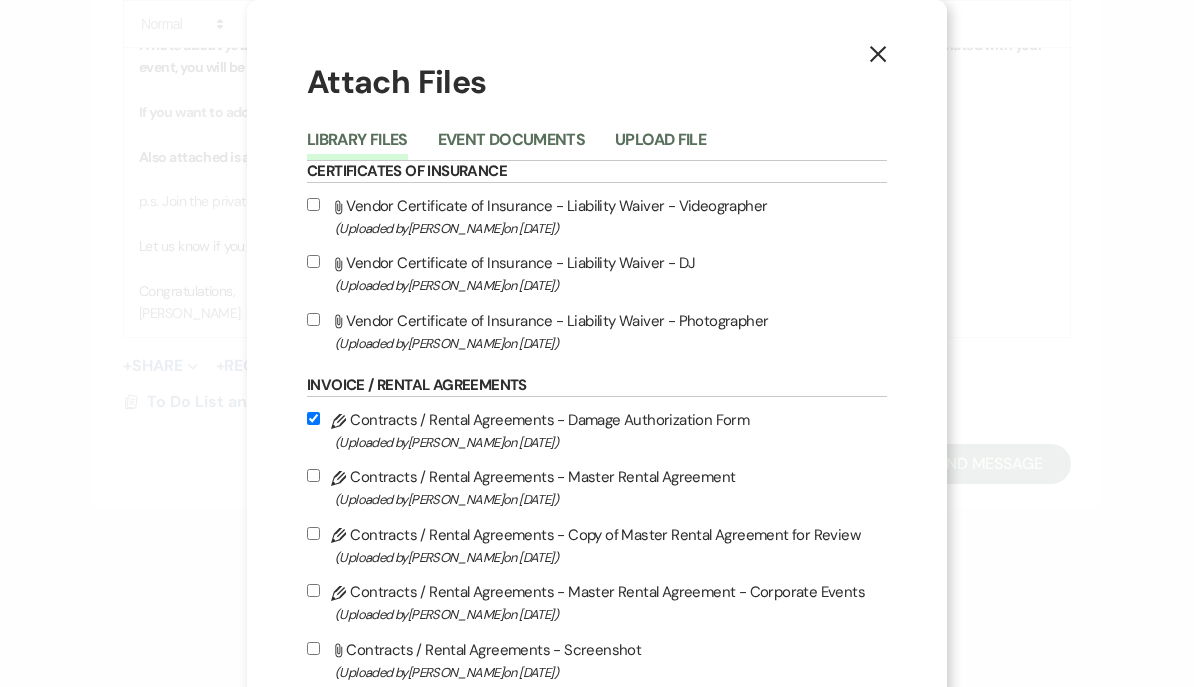click on "Pencil Contracts / Rental Agreements - Master Rental Agreement (Uploaded by  Gina Green  on   Jan 18th, 2024 )" at bounding box center [313, 475] 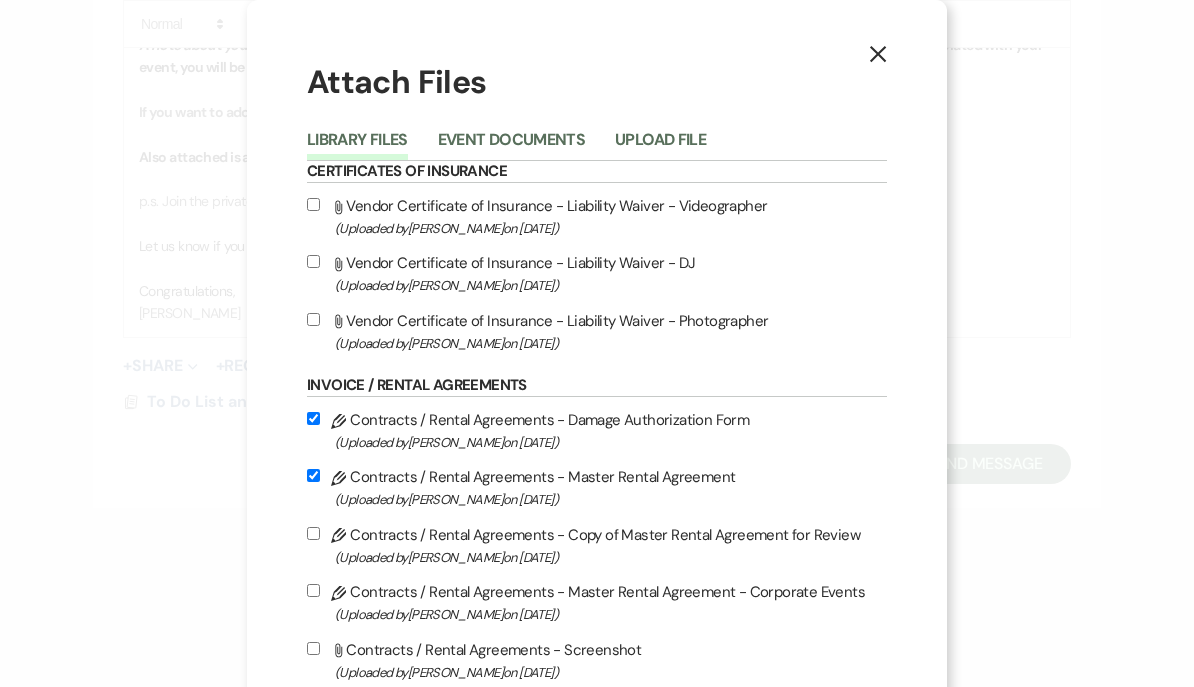checkbox on "true" 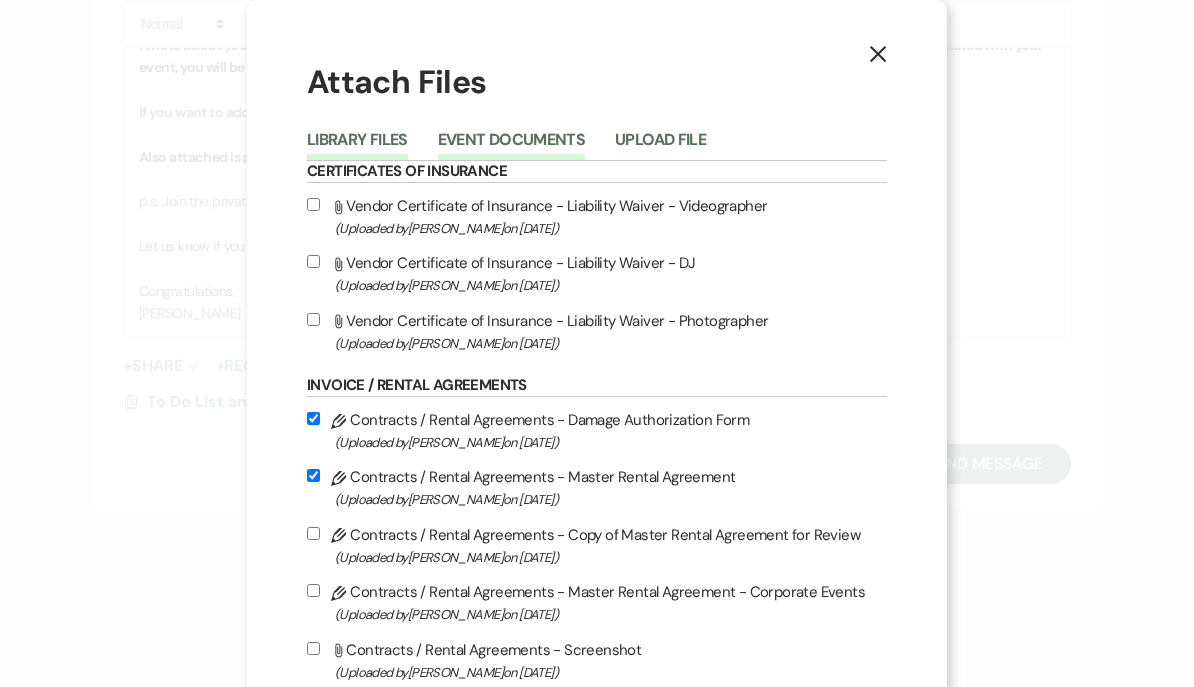 click on "Event Documents" at bounding box center [511, 146] 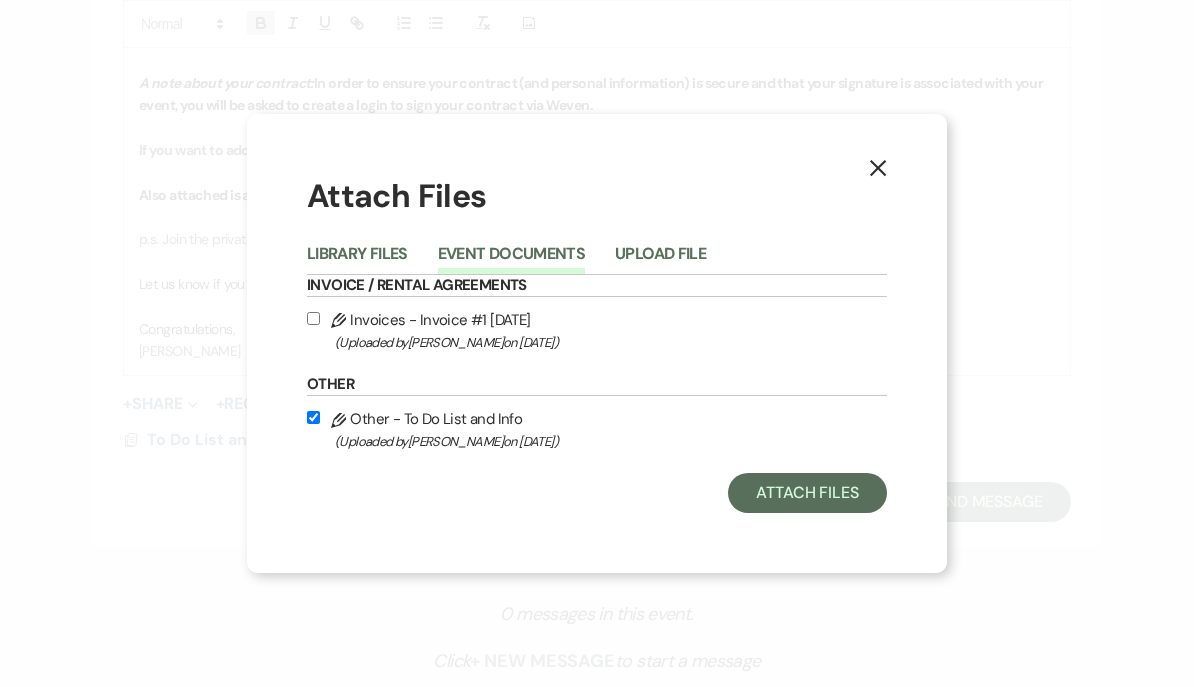 click on "Pencil Invoices - Invoice #1 7-17-2025 (Uploaded by  Gina Green  on   Jul 17th, 2025 )" at bounding box center [597, 330] 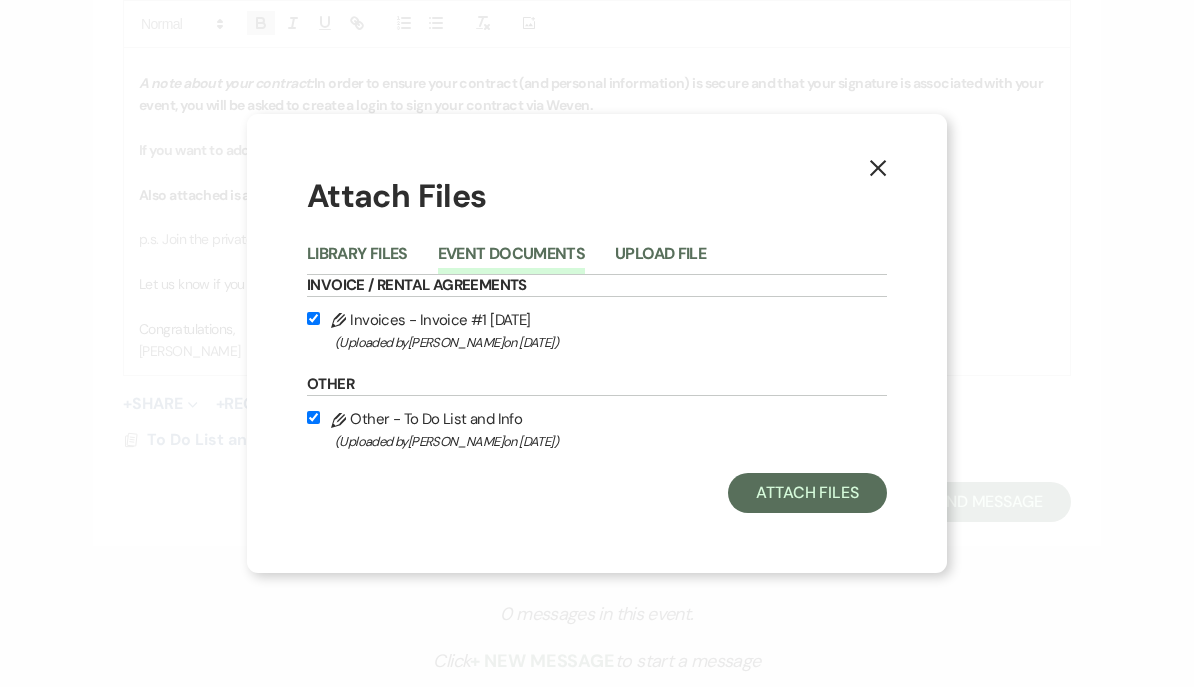 checkbox on "true" 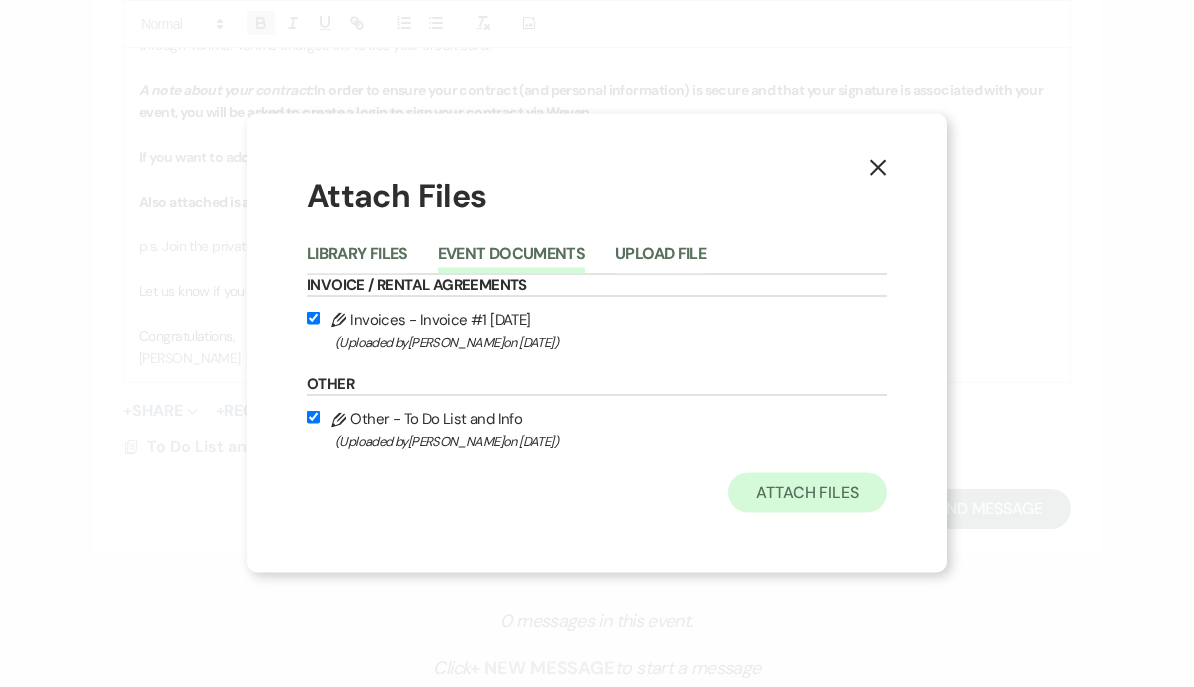 click on "Attach Files" at bounding box center [807, 493] 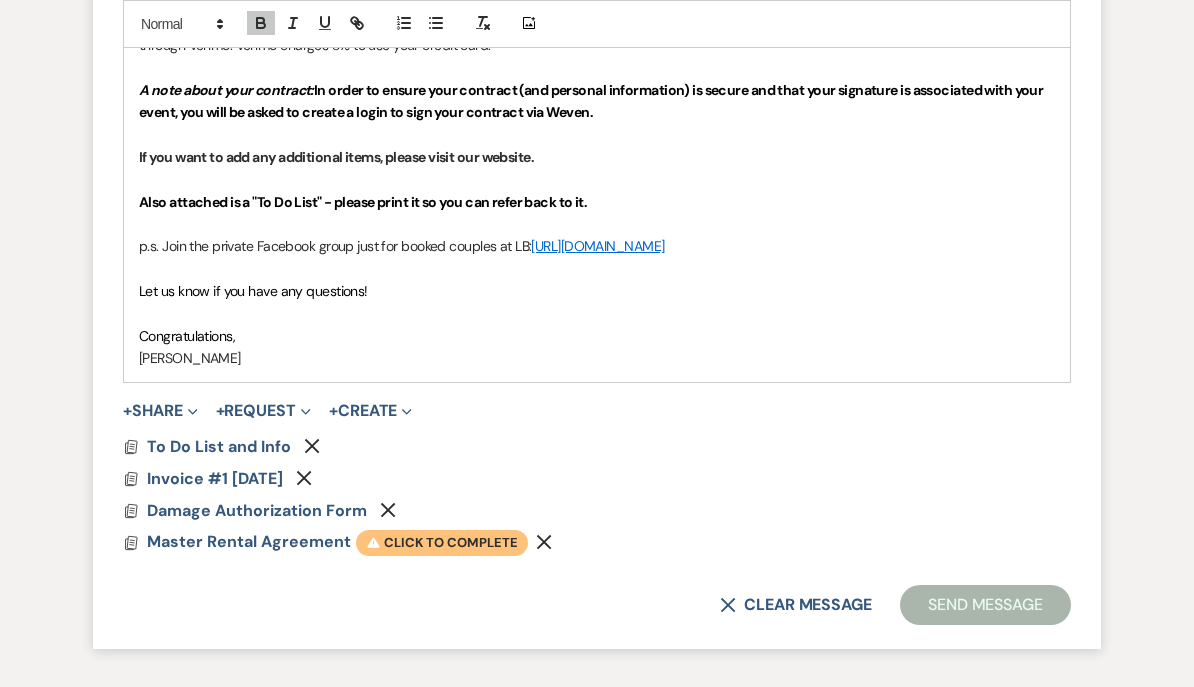 click on "Warning   Click to complete" at bounding box center (442, 543) 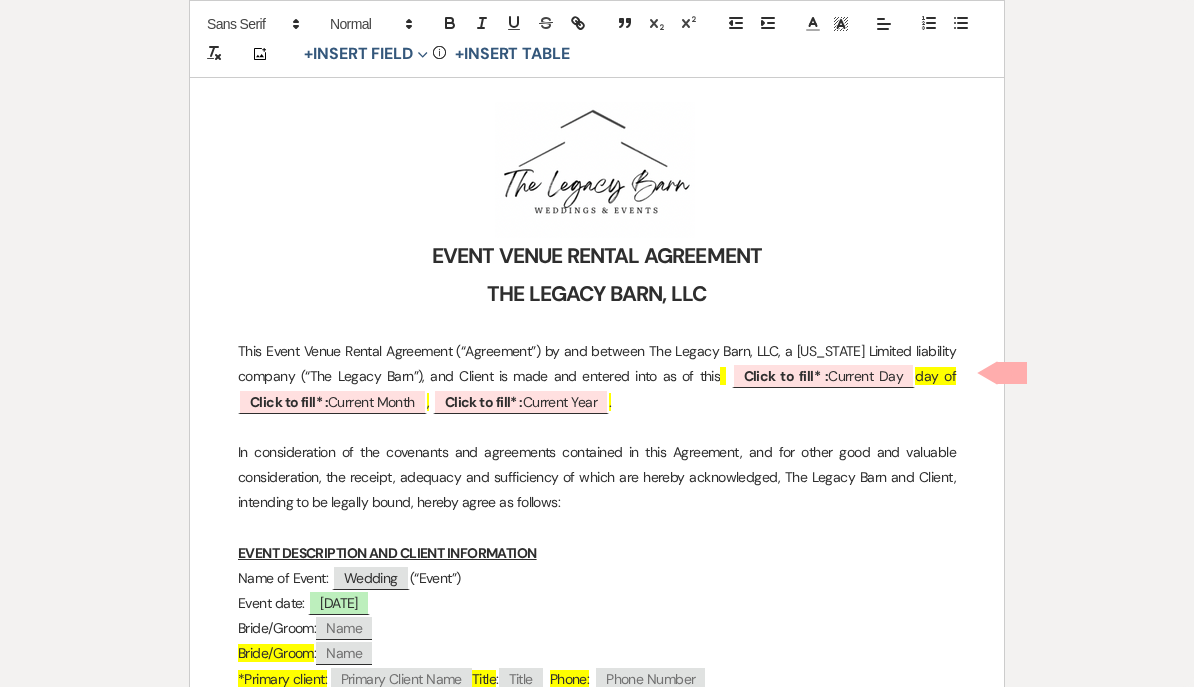 scroll, scrollTop: 270, scrollLeft: 0, axis: vertical 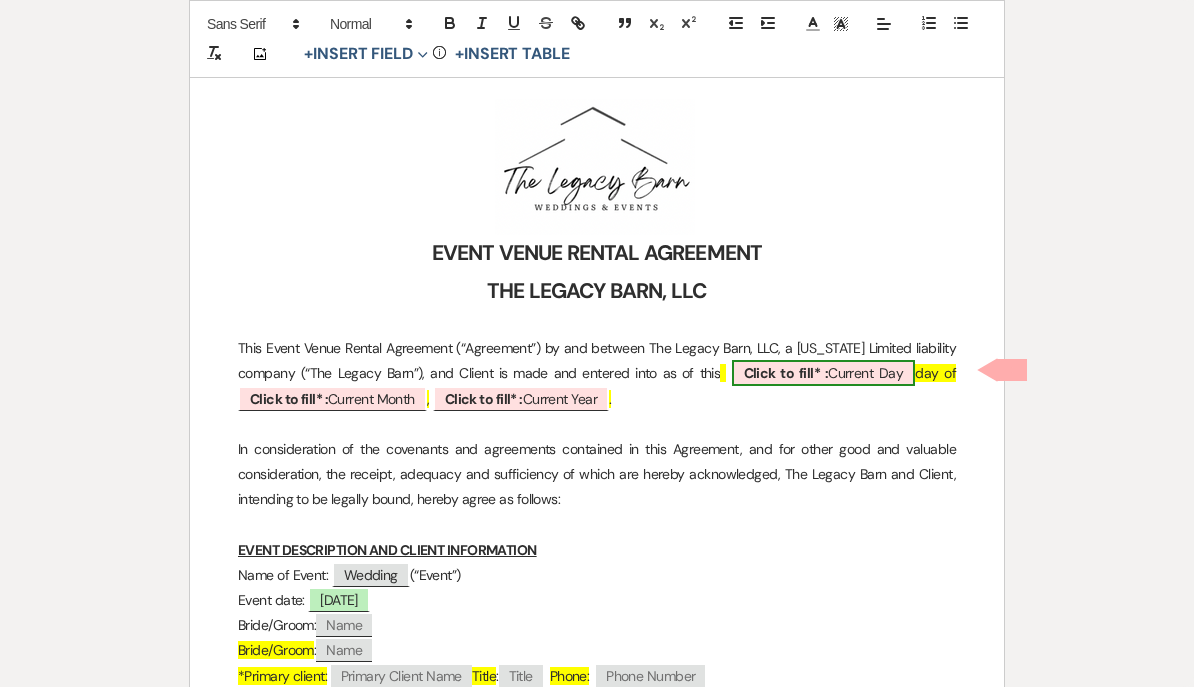 click on "Click to fill* :" at bounding box center [786, 373] 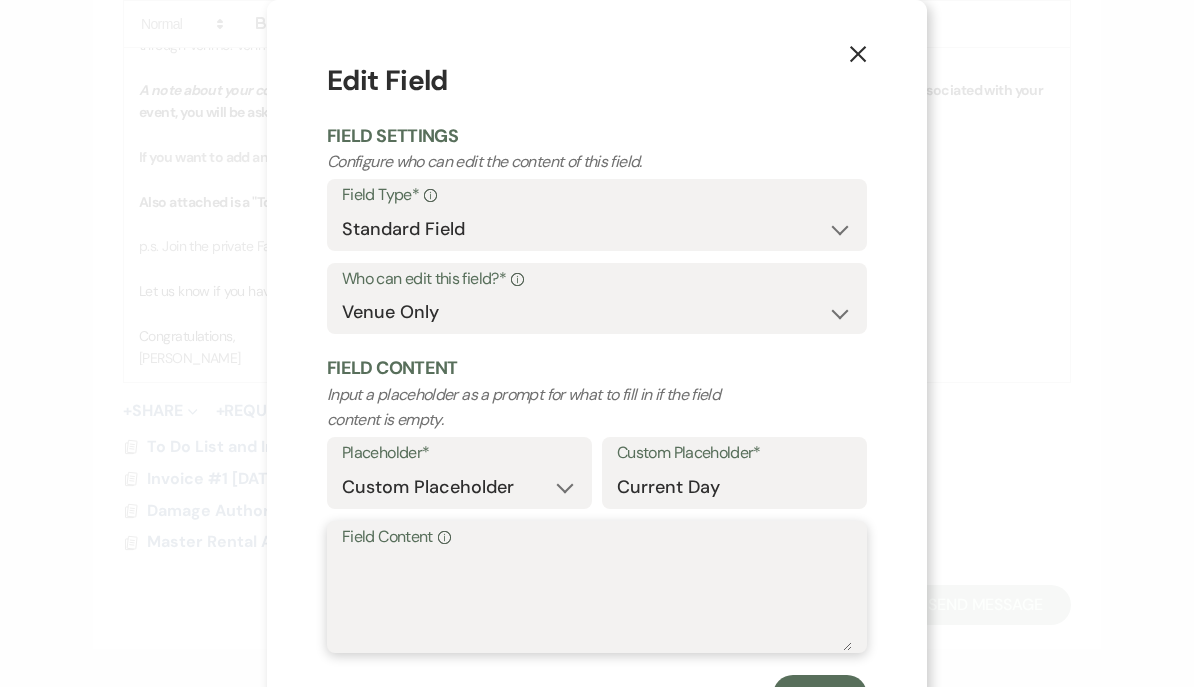 click on "Field Content Info" at bounding box center [597, 601] 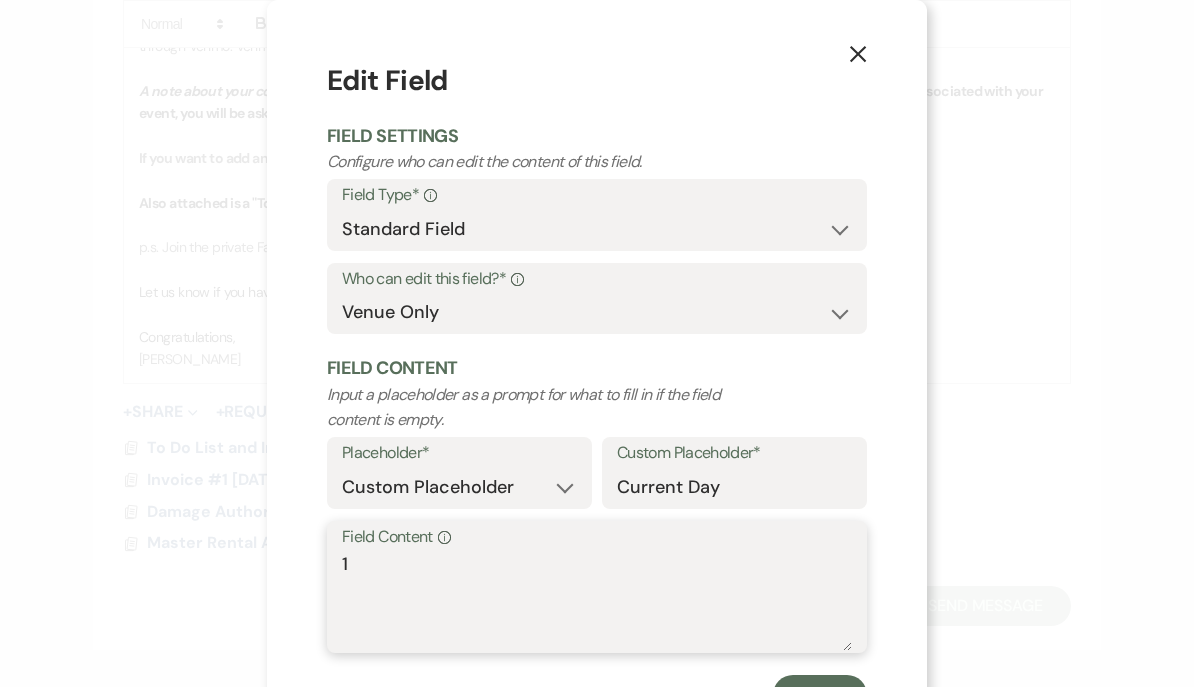 type on "17" 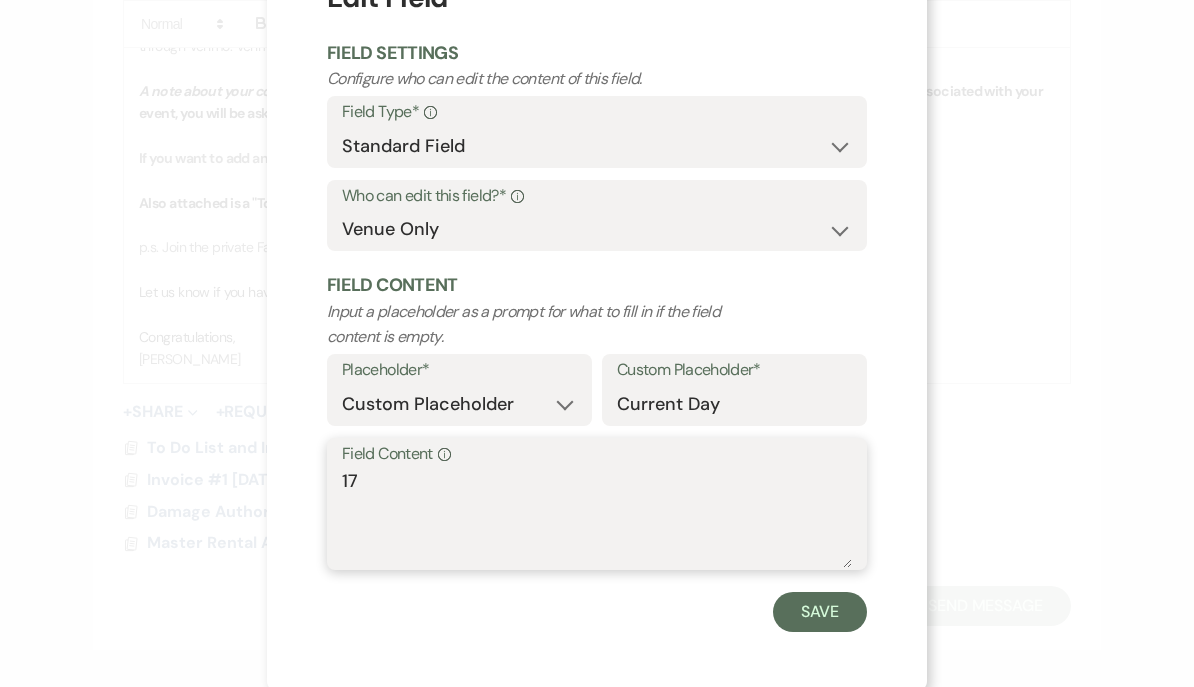 scroll, scrollTop: 12, scrollLeft: 0, axis: vertical 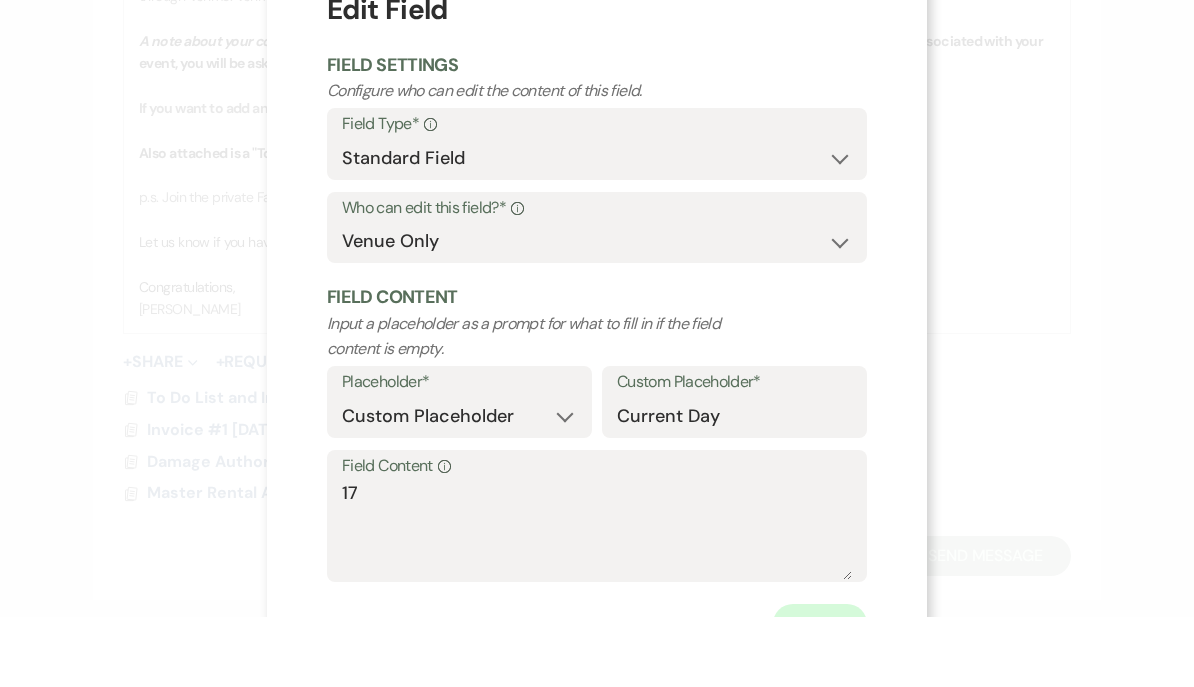 click on "Save" at bounding box center [820, 695] 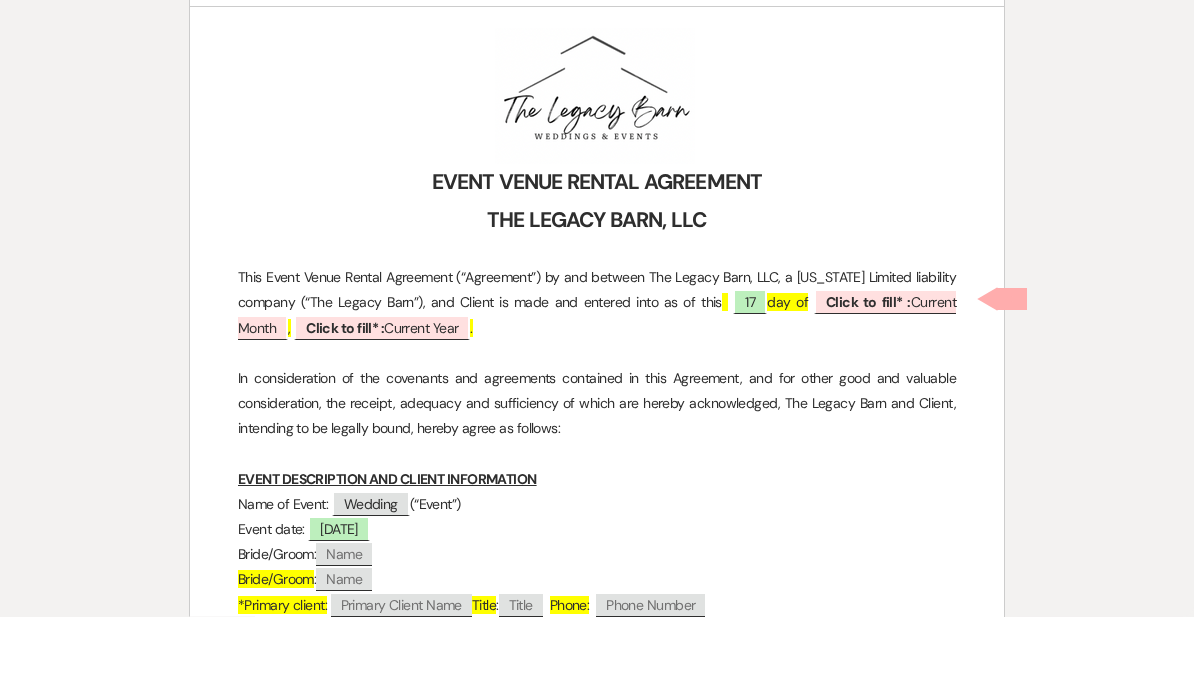 scroll, scrollTop: 1529, scrollLeft: 0, axis: vertical 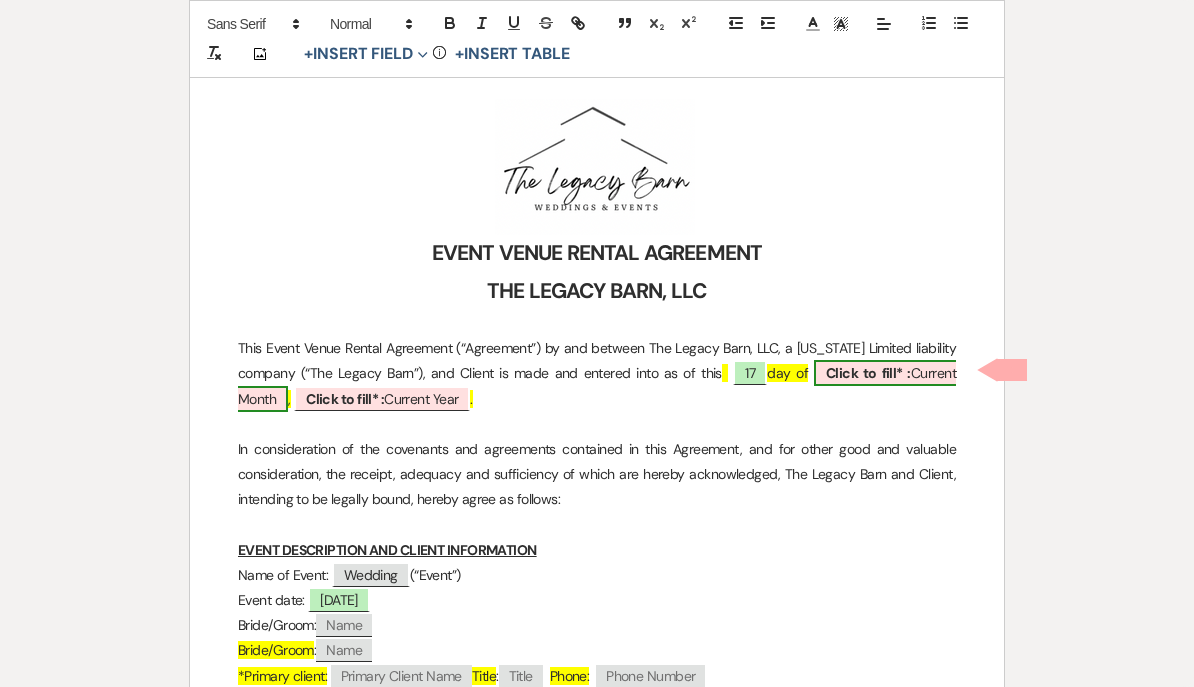 click on "Click to fill* :" at bounding box center [868, 373] 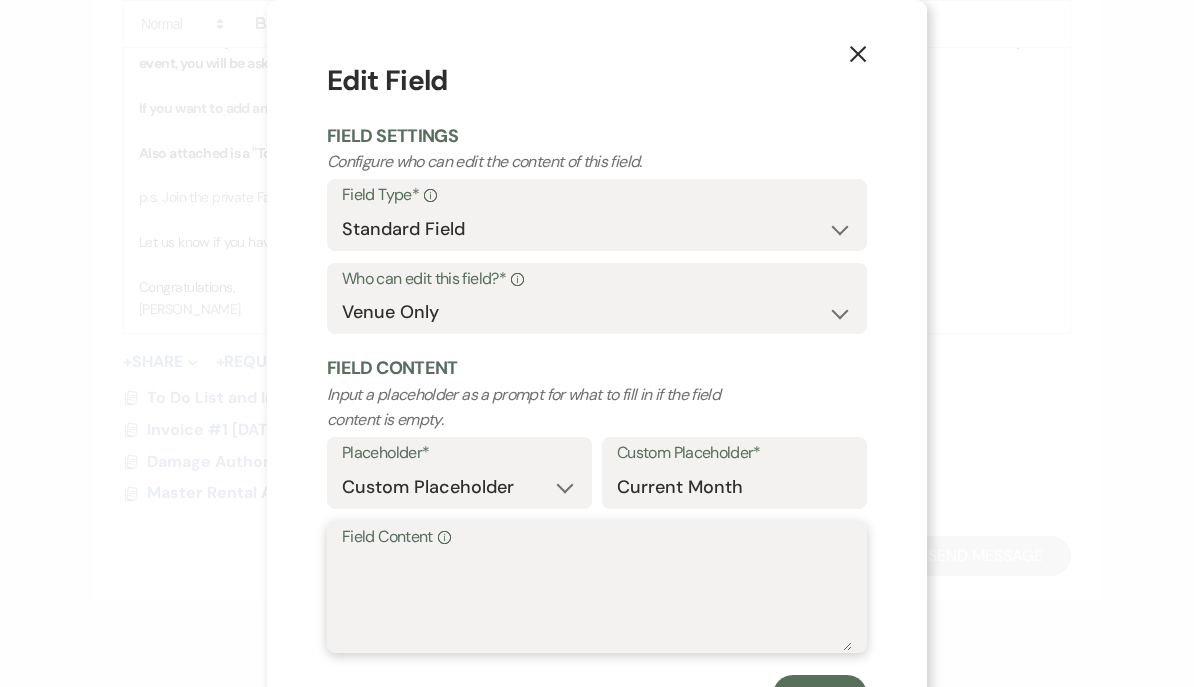 click on "Field Content Info" at bounding box center [597, 601] 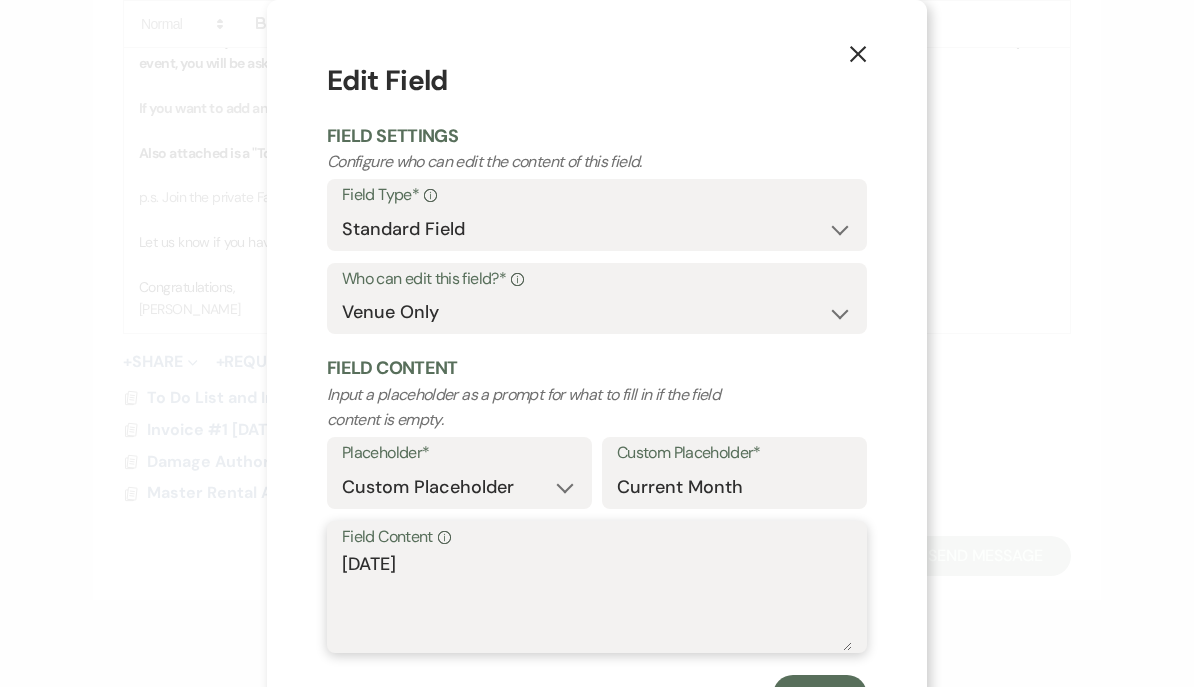 type on "July" 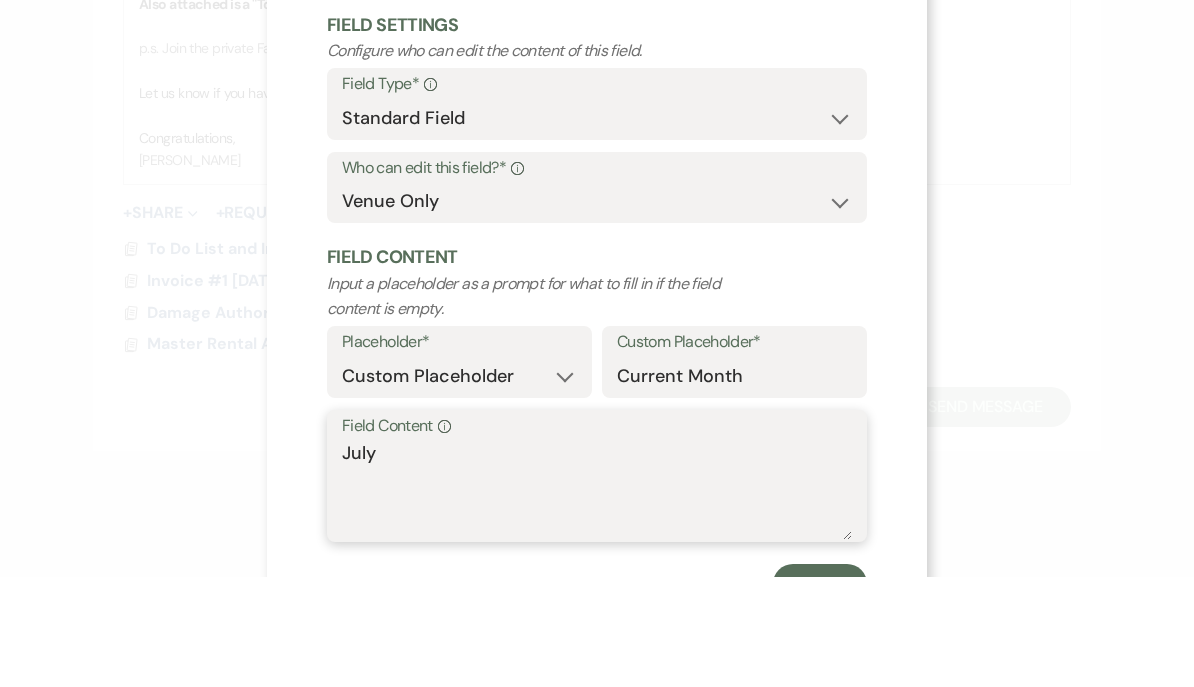 scroll, scrollTop: 1574, scrollLeft: 0, axis: vertical 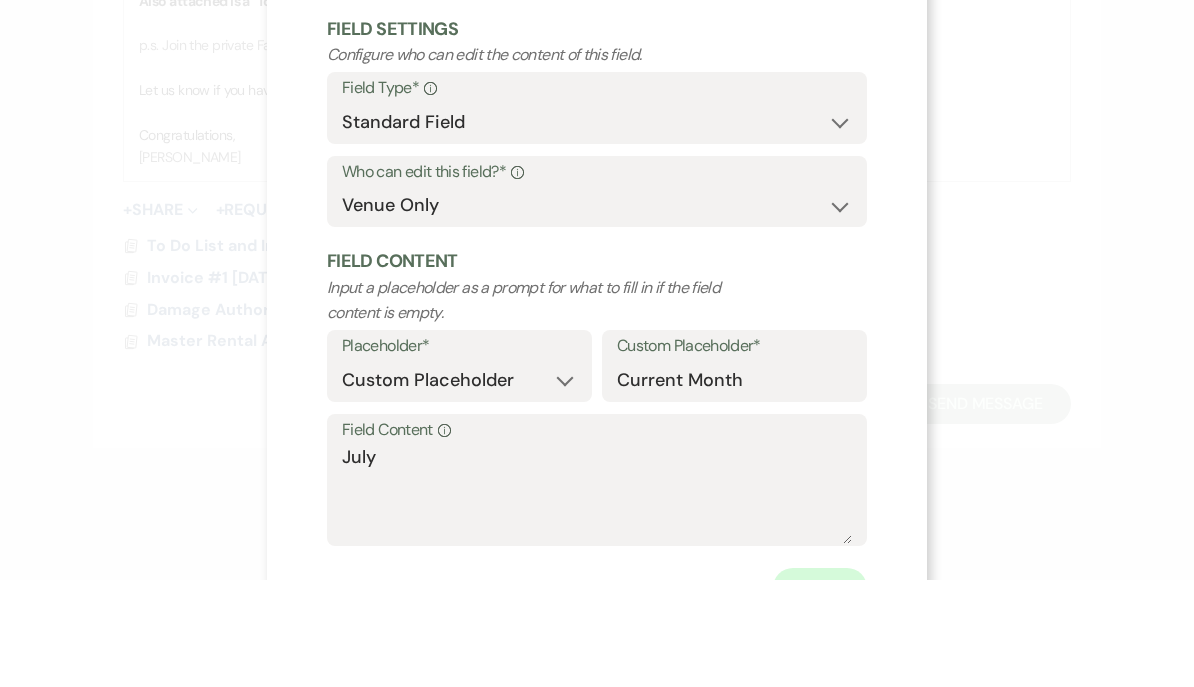 click on "Save" at bounding box center (820, 695) 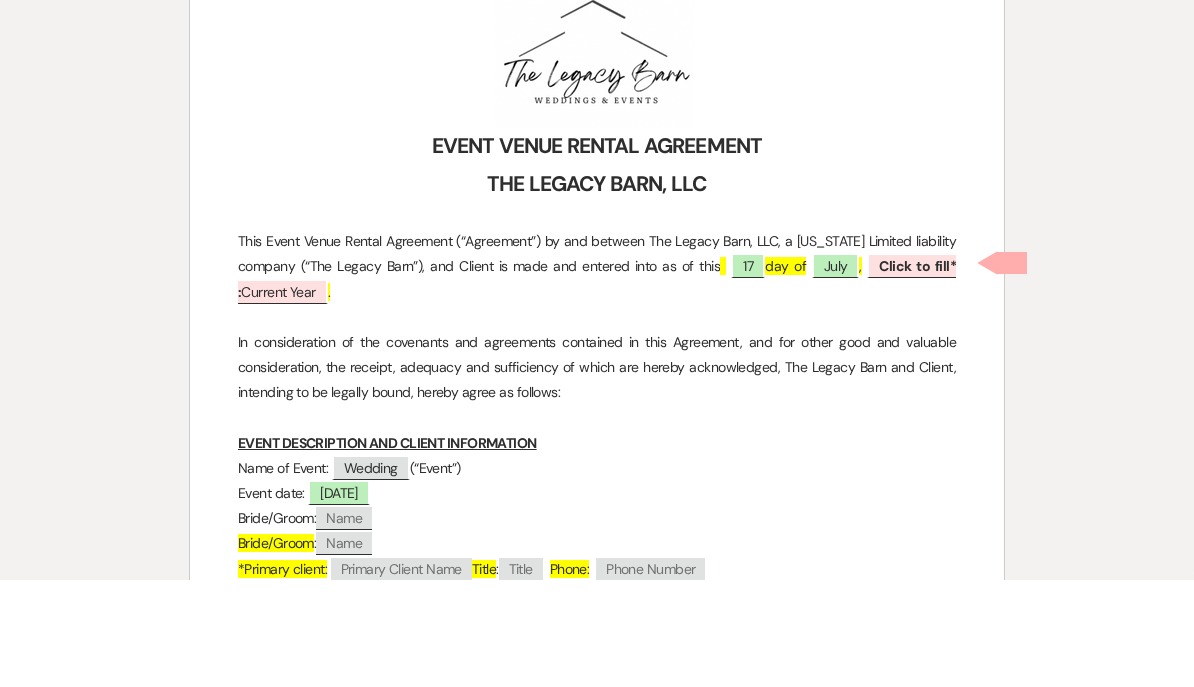 scroll, scrollTop: 1675, scrollLeft: 0, axis: vertical 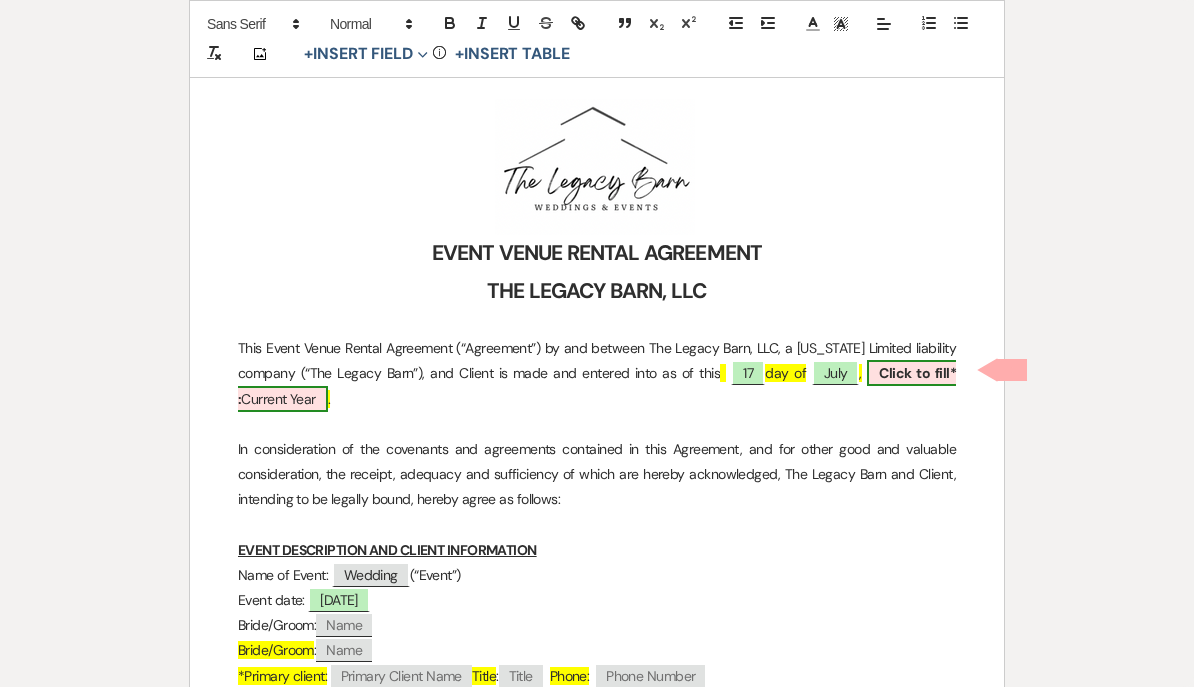 click on "Click to fill* :
Current Year" at bounding box center [597, 385] 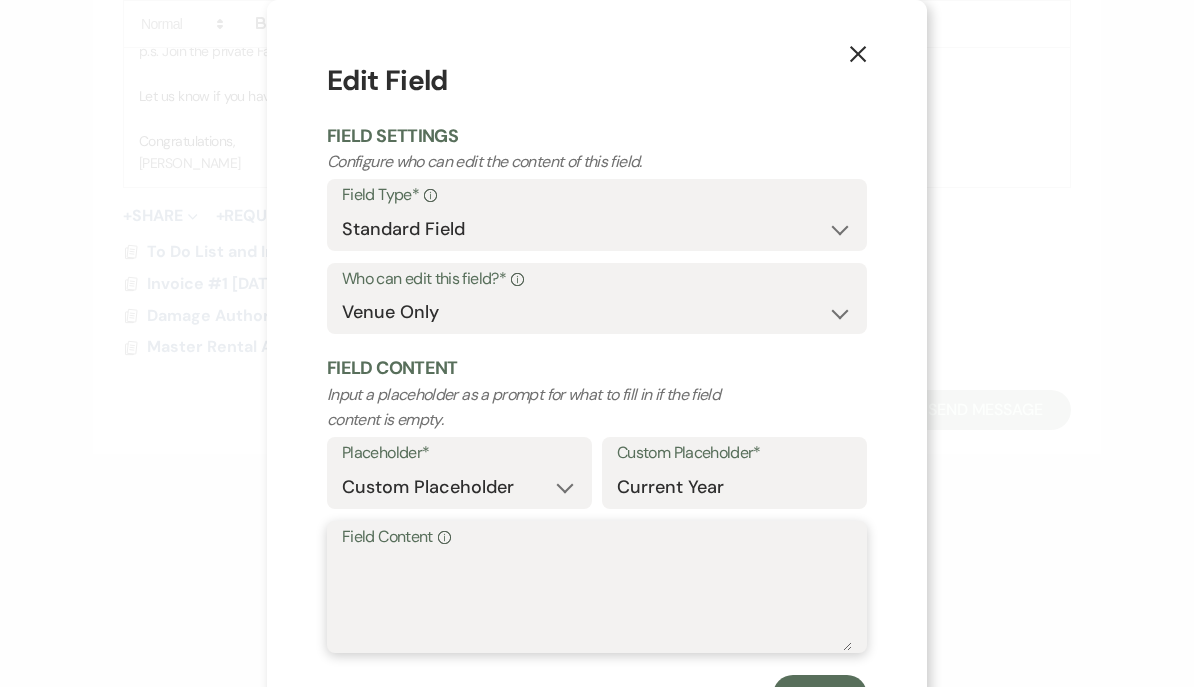 click on "Field Content Info" at bounding box center [597, 601] 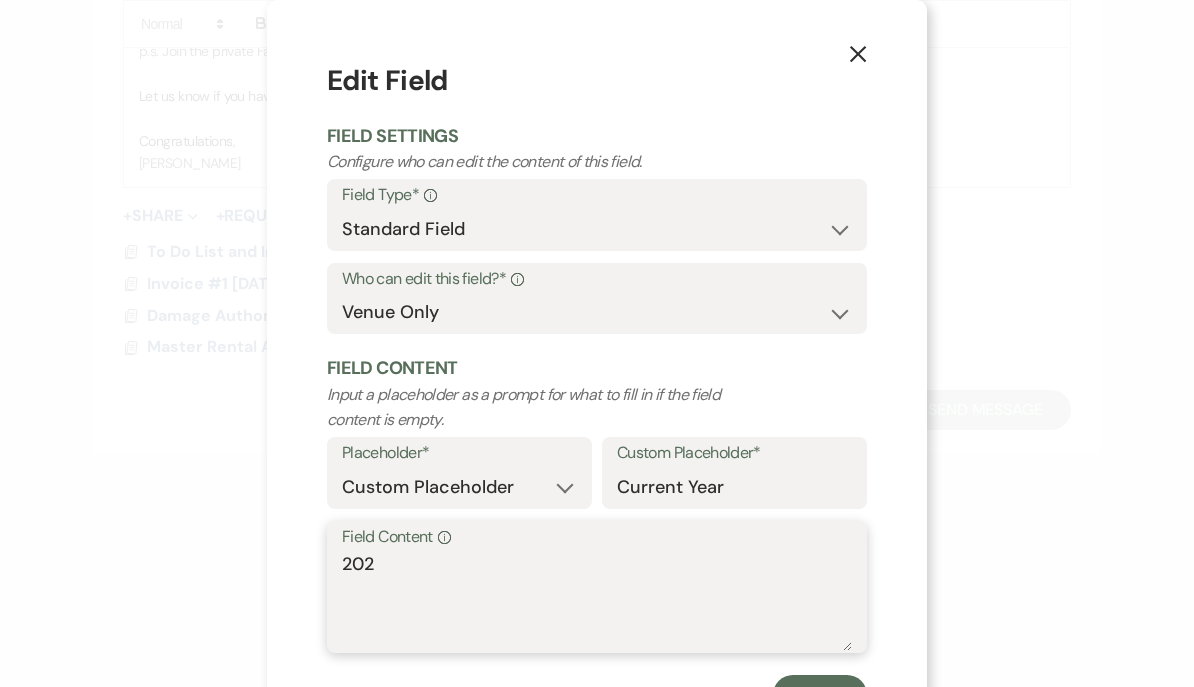 type on "2025" 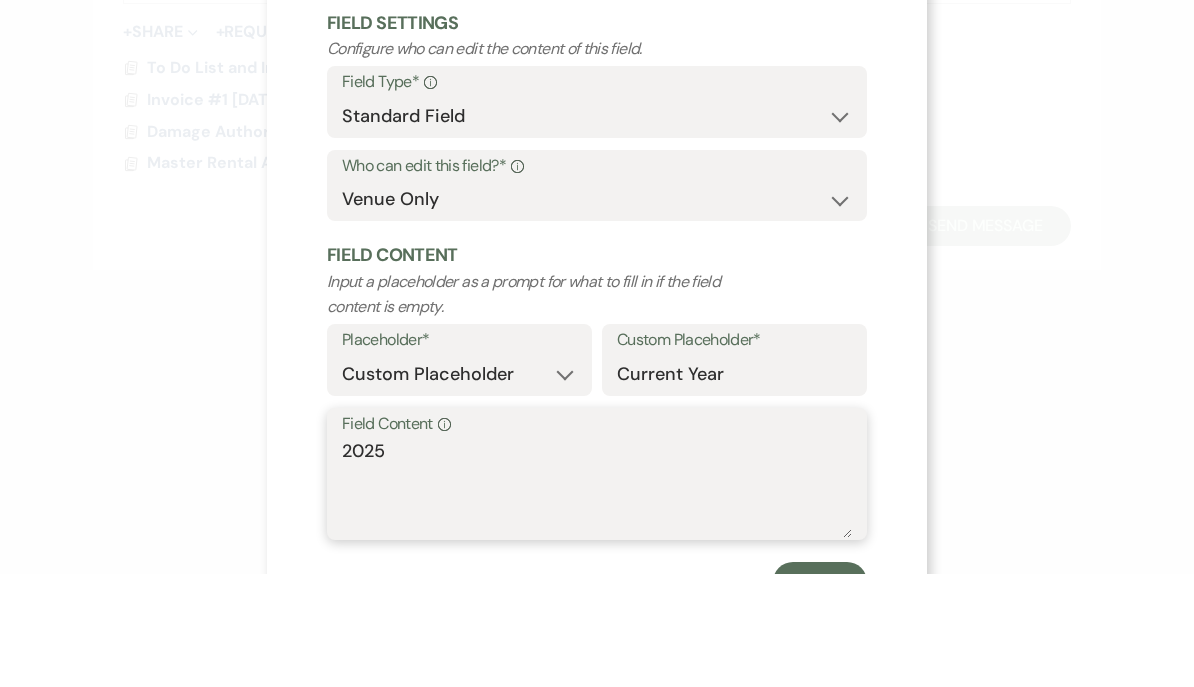 scroll, scrollTop: 1767, scrollLeft: 0, axis: vertical 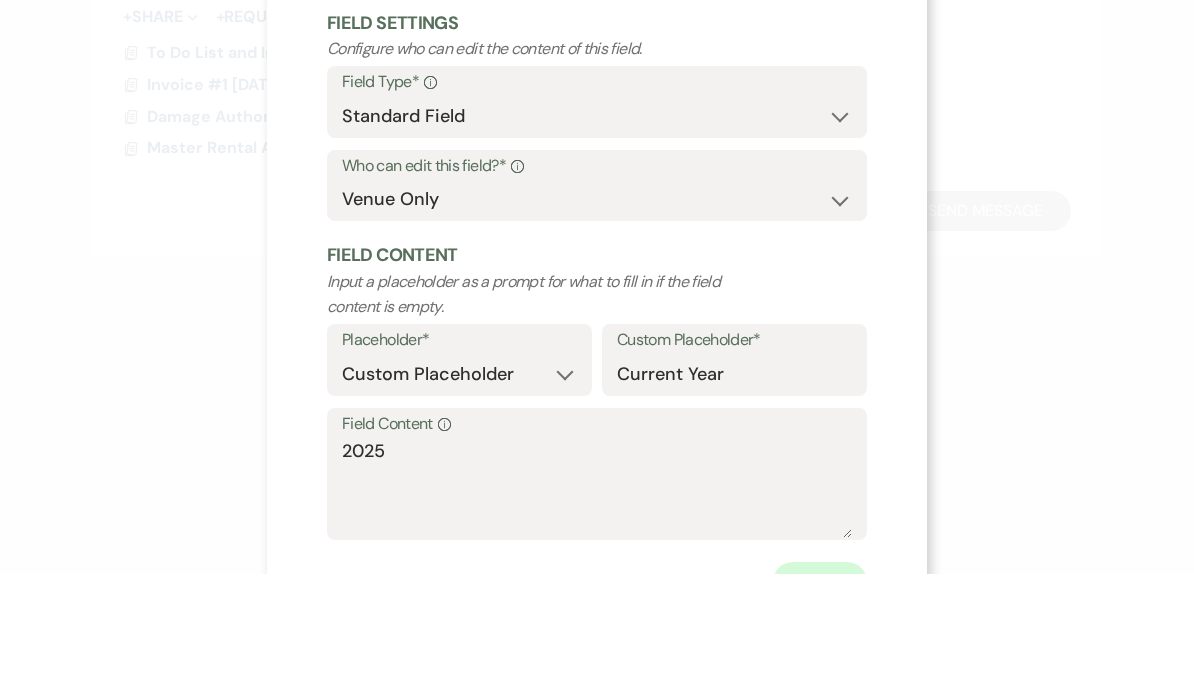 click on "Save" at bounding box center (820, 695) 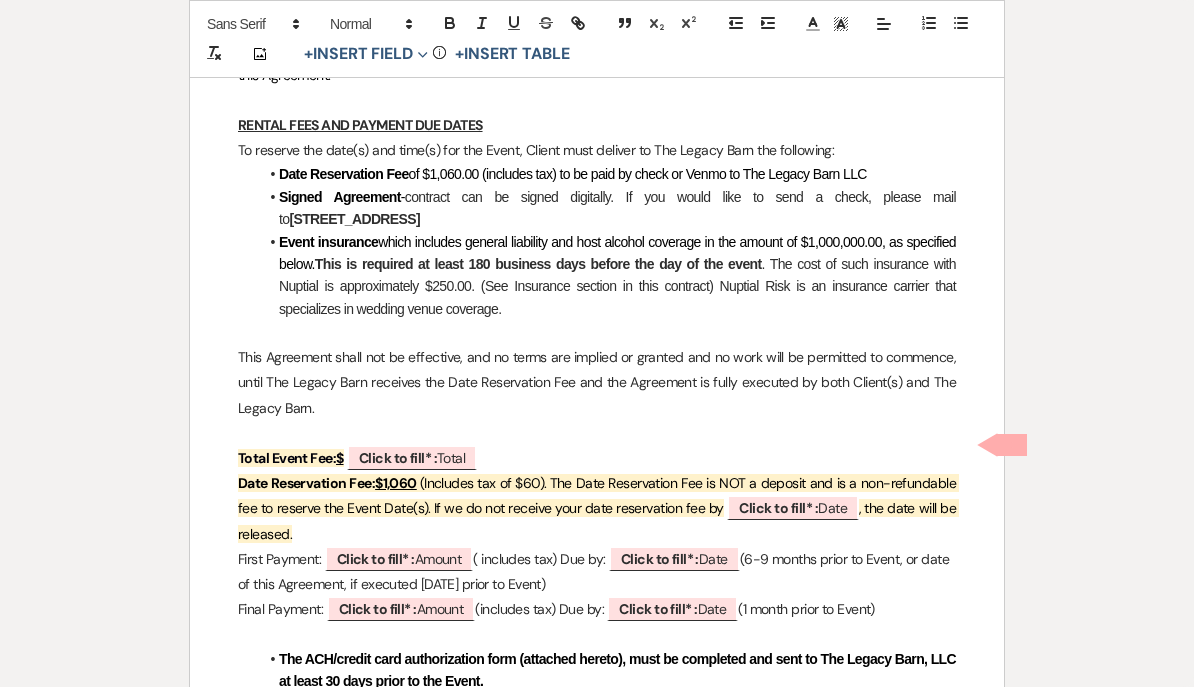 scroll, scrollTop: 1292, scrollLeft: 0, axis: vertical 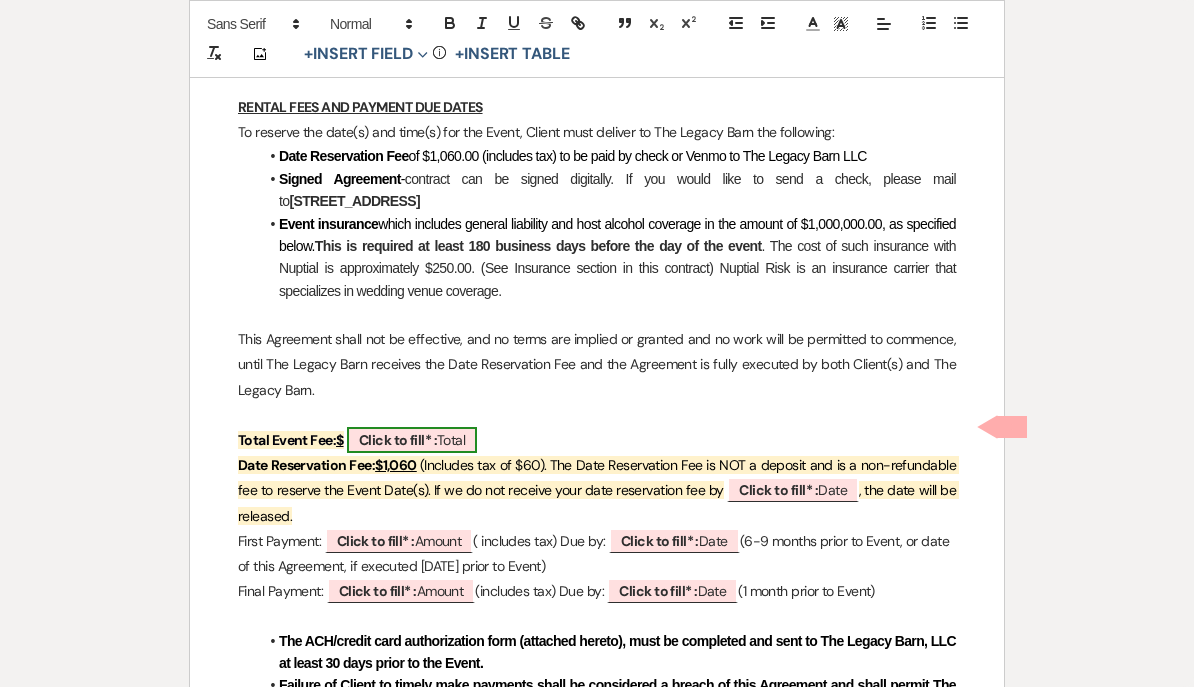 click on "Click to fill* :" at bounding box center [398, 440] 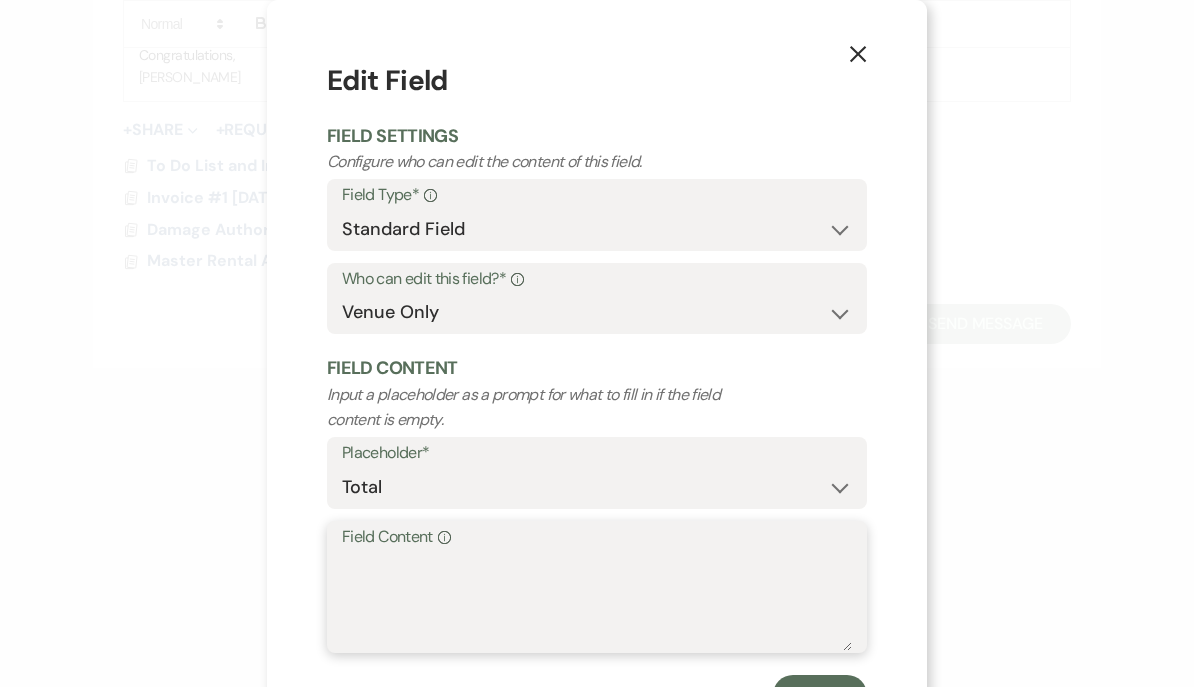 click on "Field Content Info" at bounding box center (597, 601) 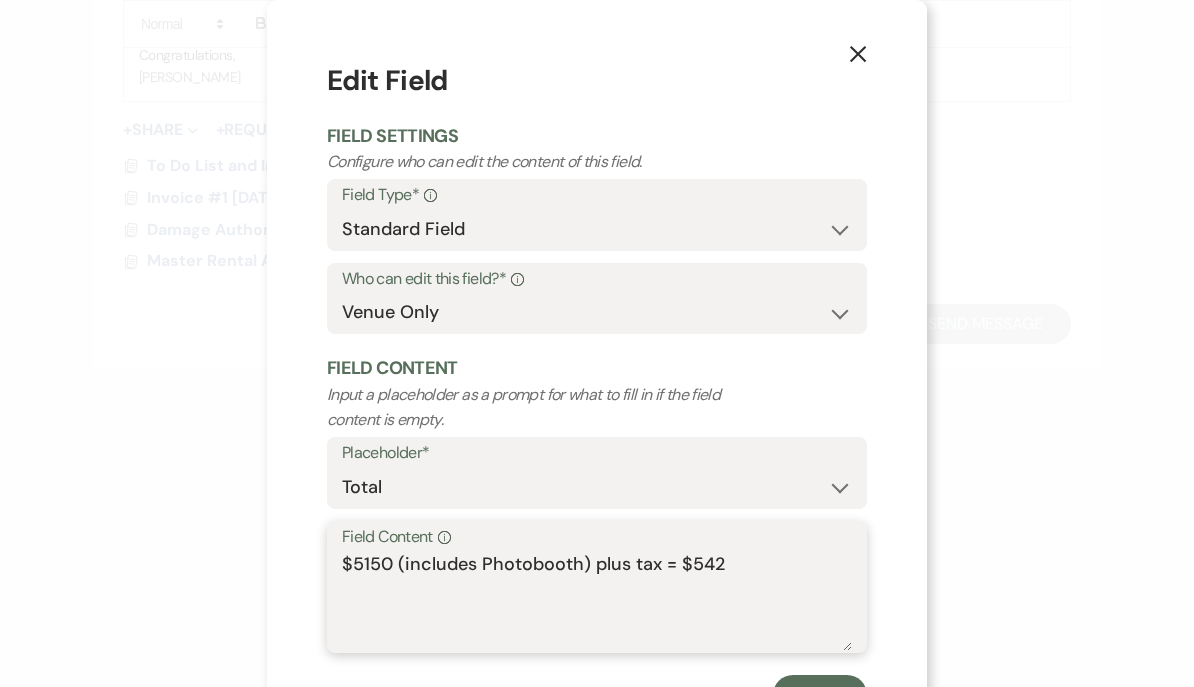 type on "$5150 (includes Photobooth) plus tax = $5429" 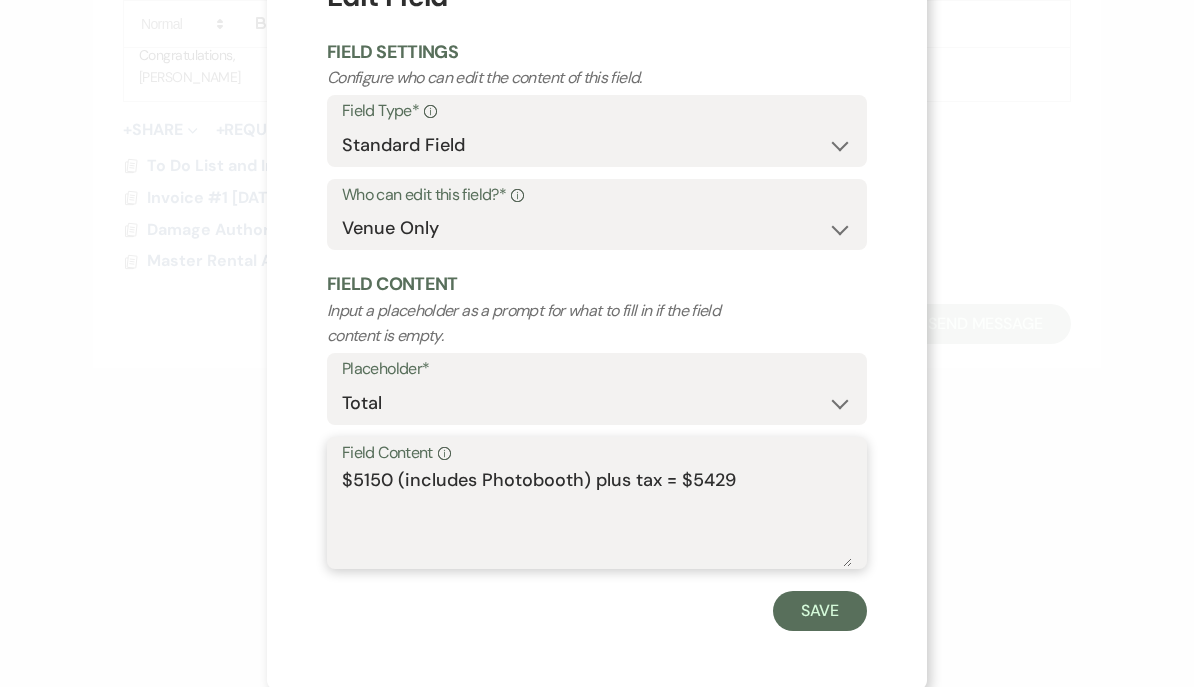 scroll, scrollTop: 83, scrollLeft: 0, axis: vertical 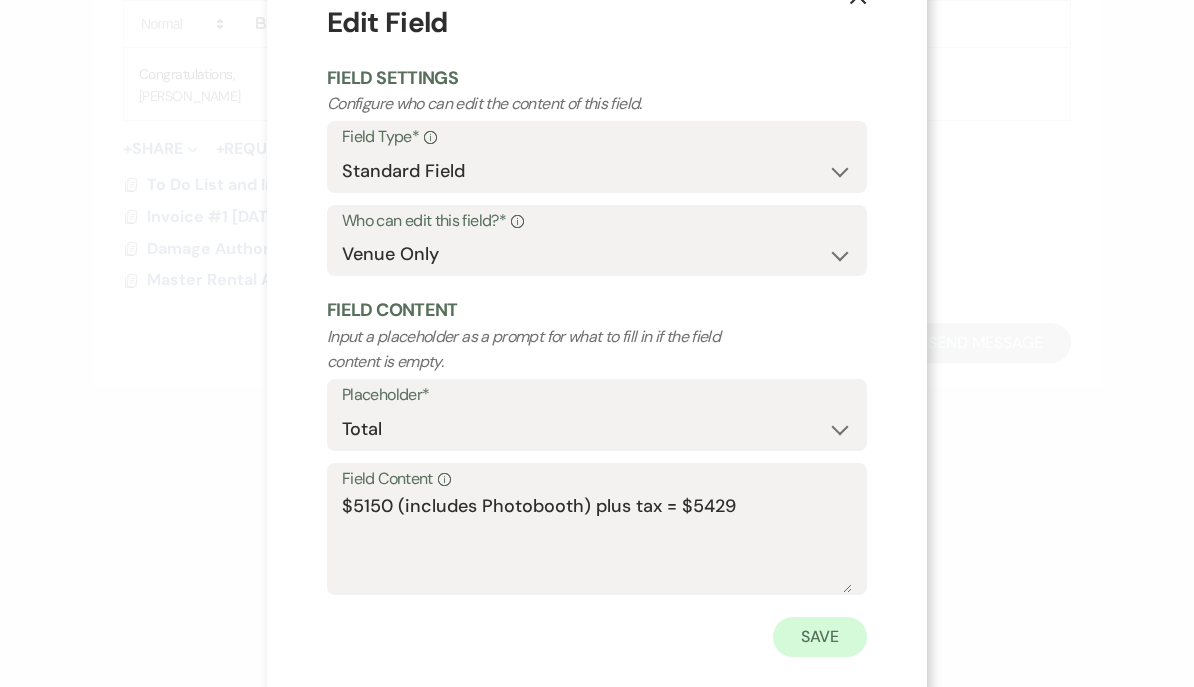 click on "Save" at bounding box center (820, 637) 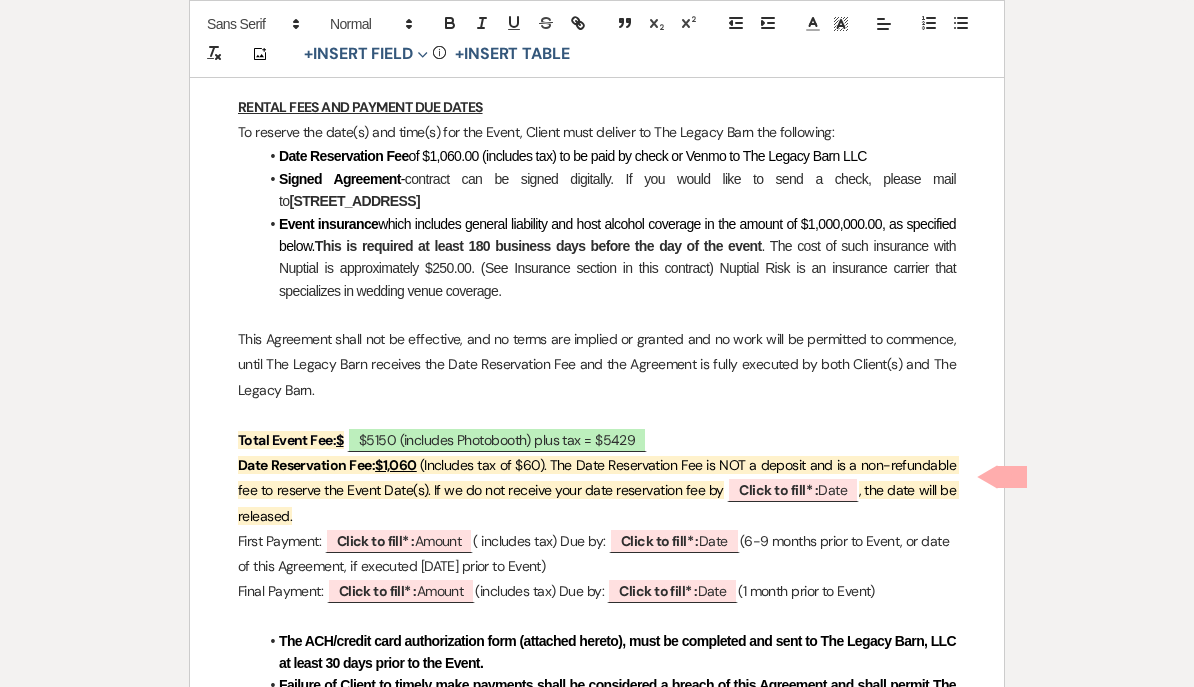 scroll, scrollTop: 1675, scrollLeft: 0, axis: vertical 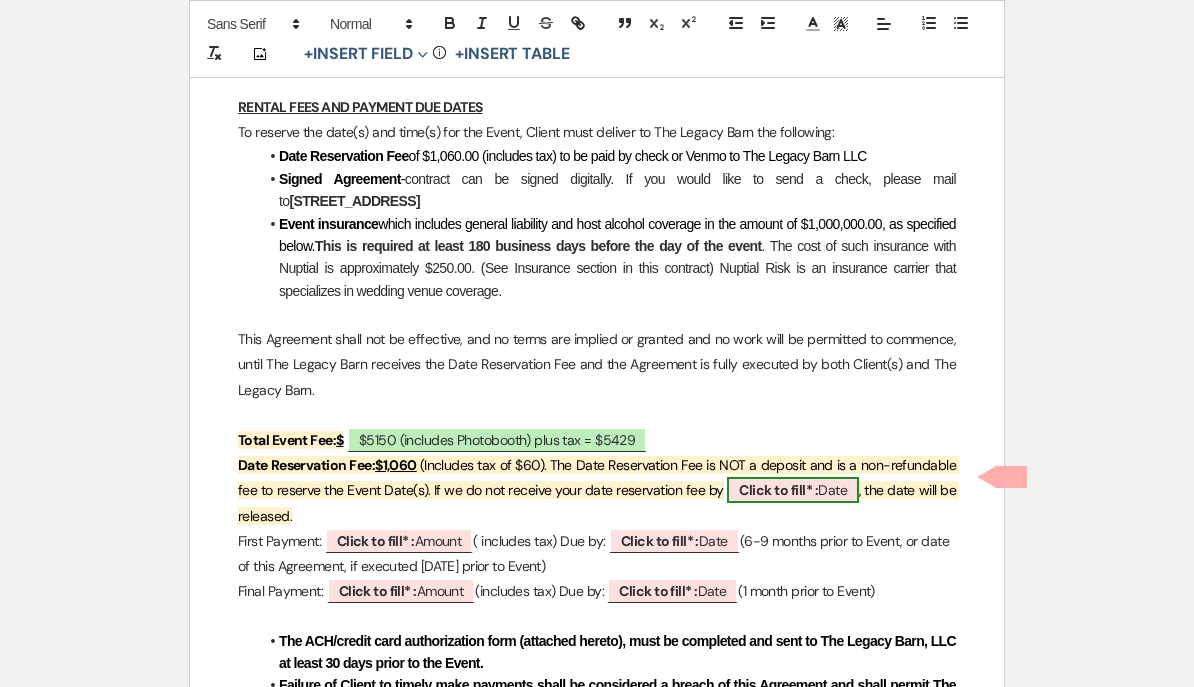 click on "Click to fill* :" at bounding box center (778, 490) 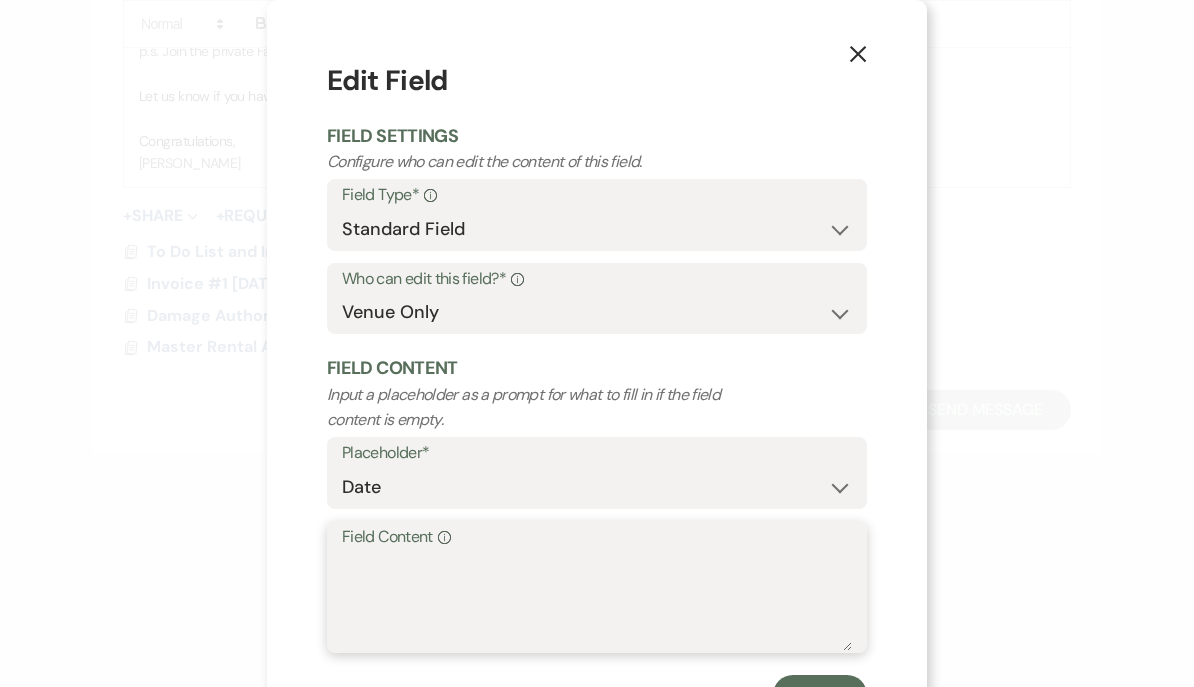 click on "Field Content Info" at bounding box center (597, 601) 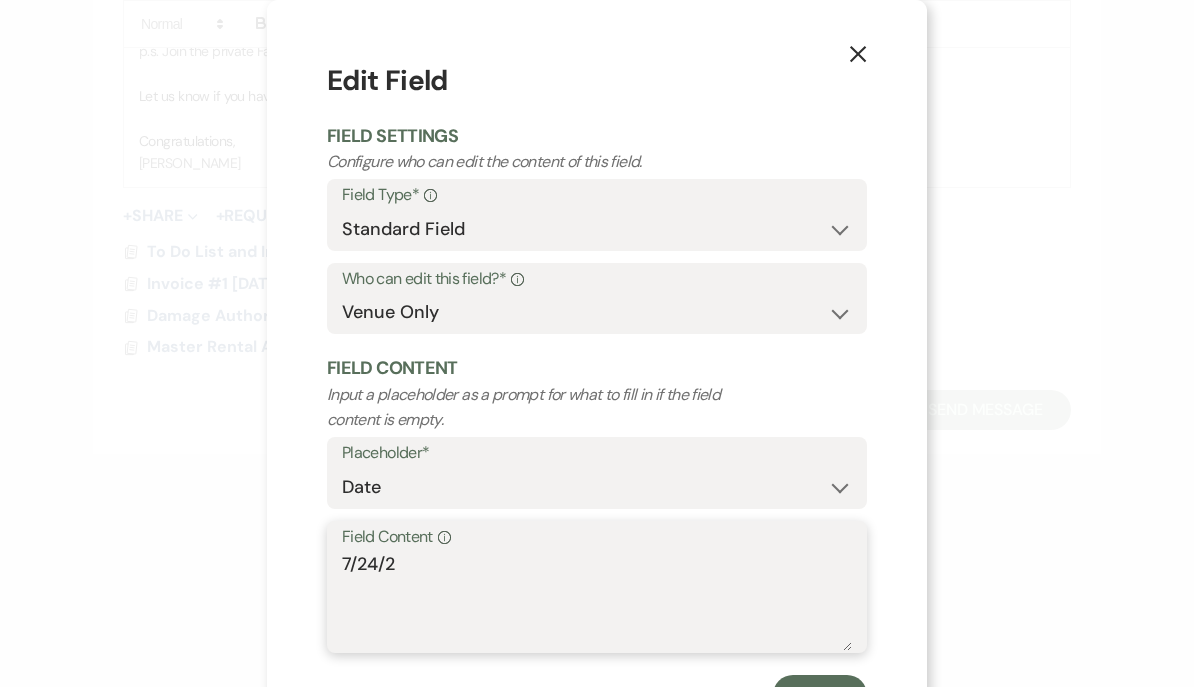 type on "7/24/25" 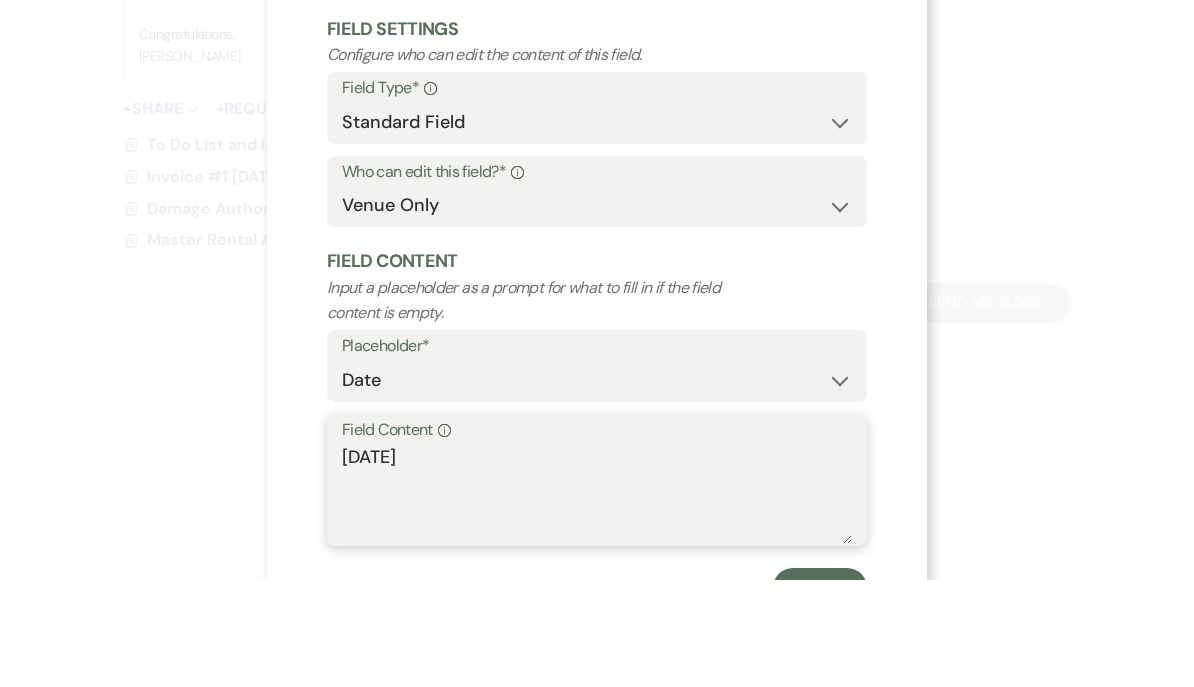 scroll, scrollTop: 1767, scrollLeft: 0, axis: vertical 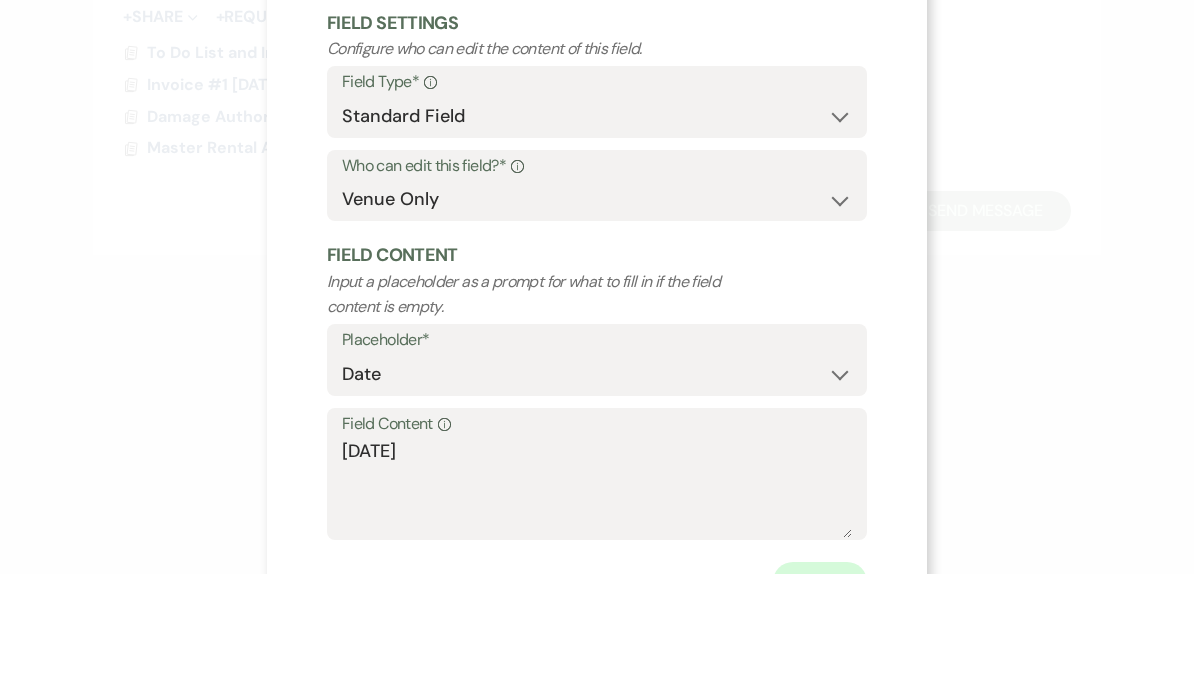 click on "Save" at bounding box center [820, 695] 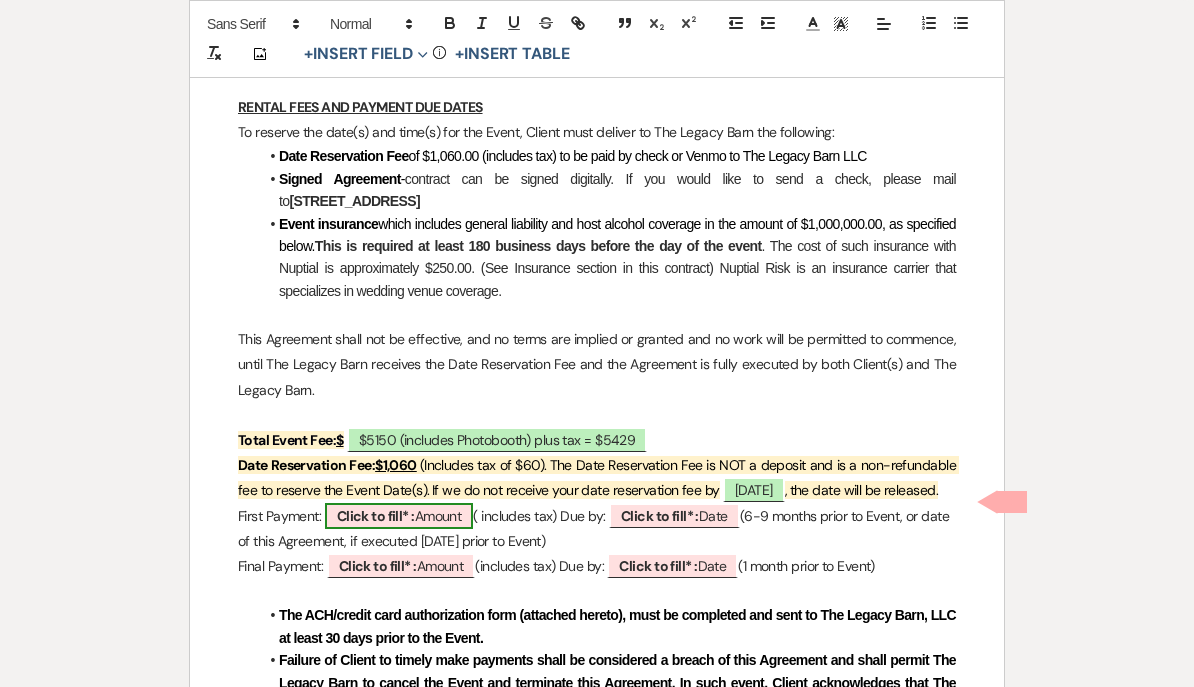 click on "Click to fill* :" at bounding box center [376, 516] 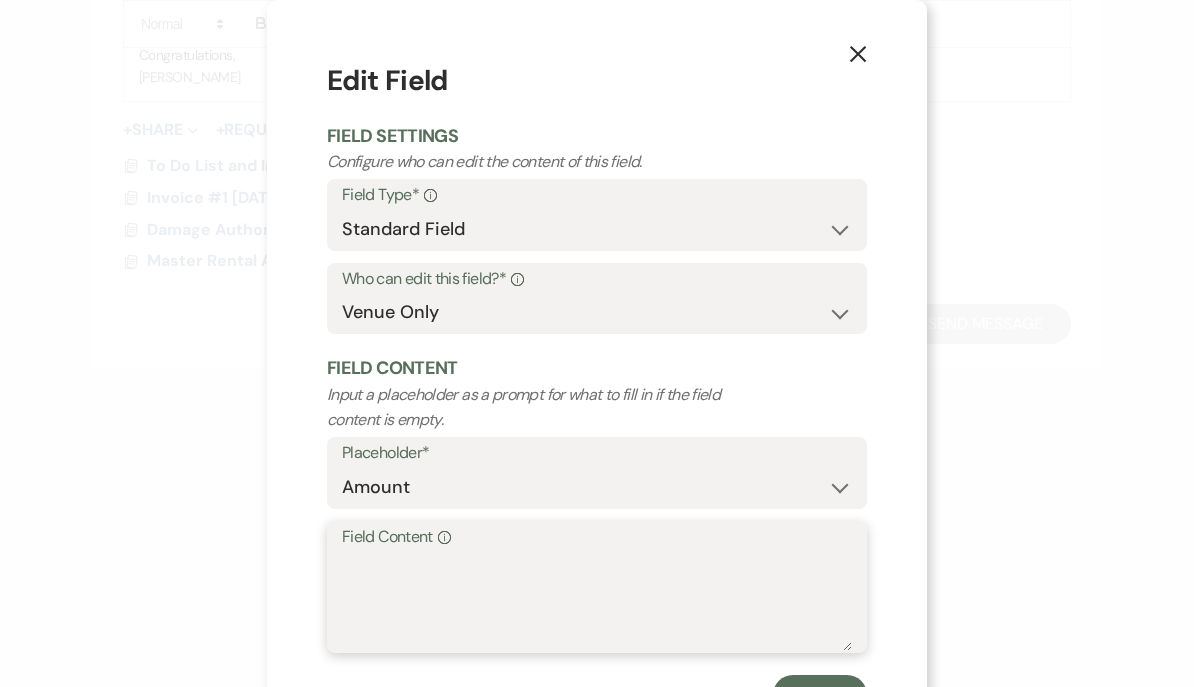 click on "Field Content Info" at bounding box center (597, 601) 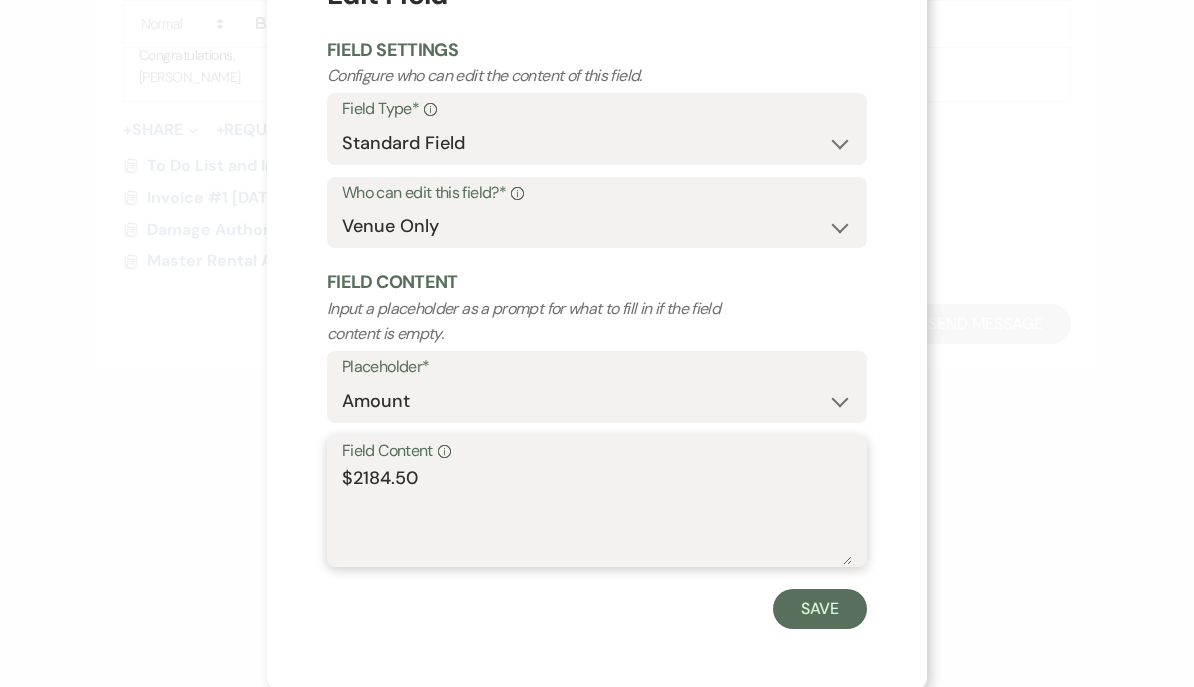 scroll, scrollTop: 83, scrollLeft: 0, axis: vertical 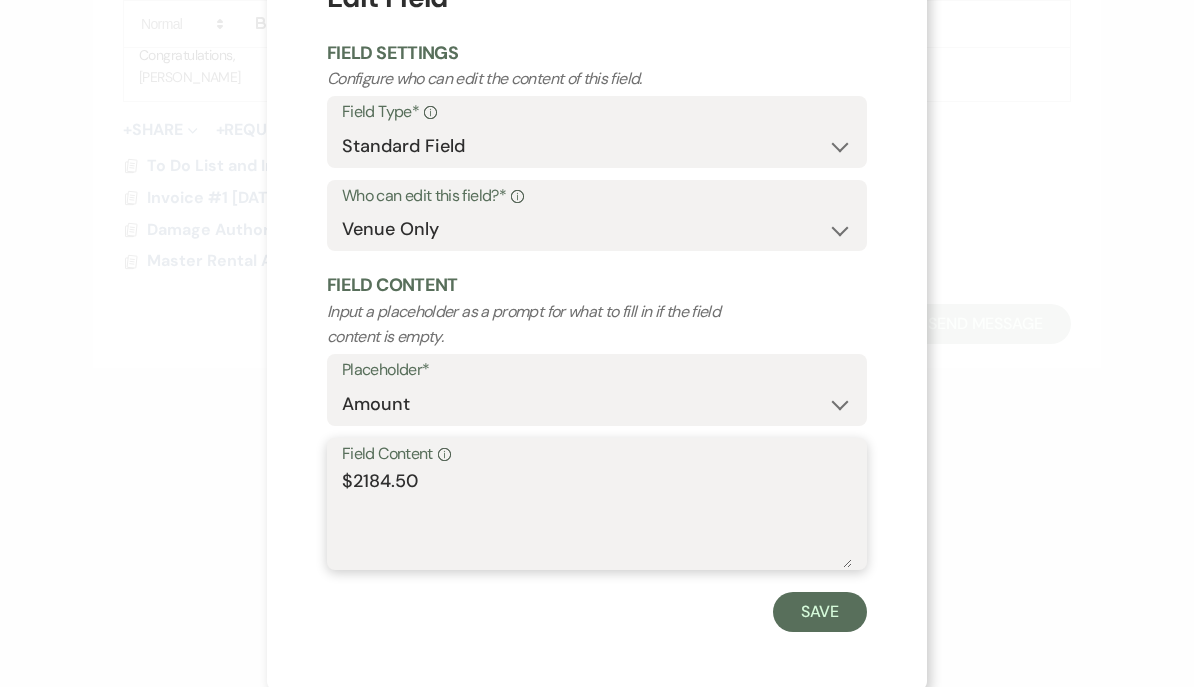 type on "$2184.50" 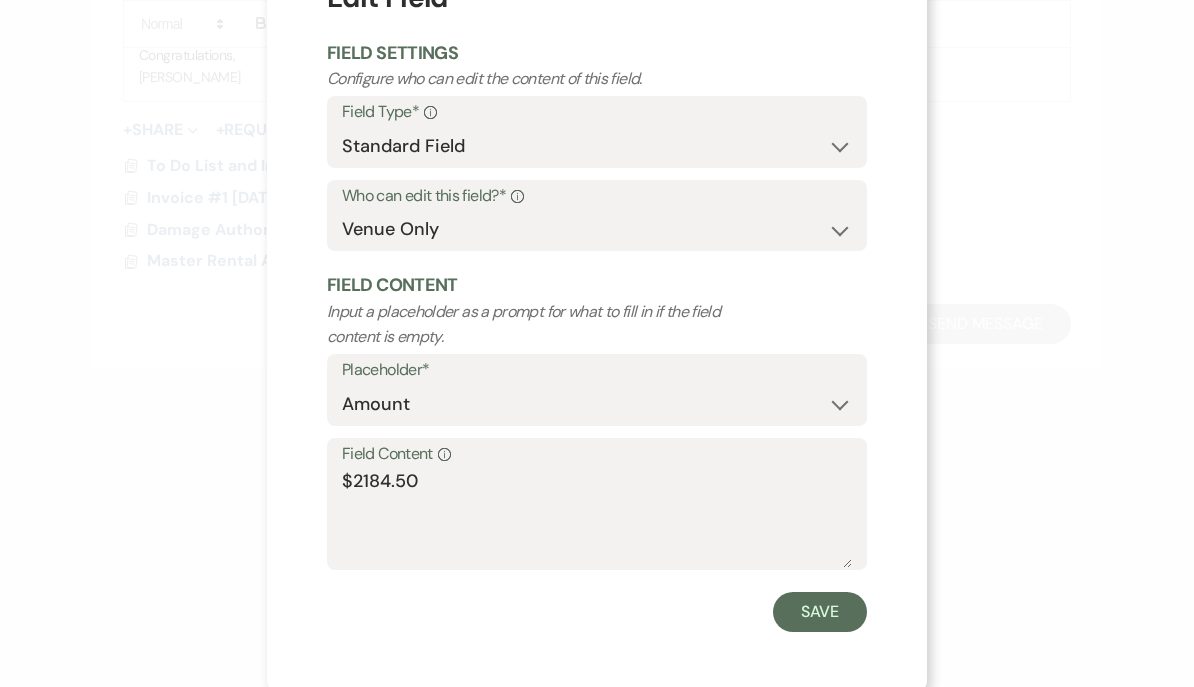 click on "X Edit Field Field Settings Configure who can edit the content of this field. Field Type* Info Standard Field Smart Field Who can edit this field?* Info Both Venue & Client Client Only Venue Only Field Content Input a placeholder as a prompt for what to fill in if the field content is empty. Placeholder* Custom Placeholder Date Time Name Location Venue Name Type Number Budget Address Phone Number Email Amount Total Field Content Info $2184.50 Save" at bounding box center [597, 343] 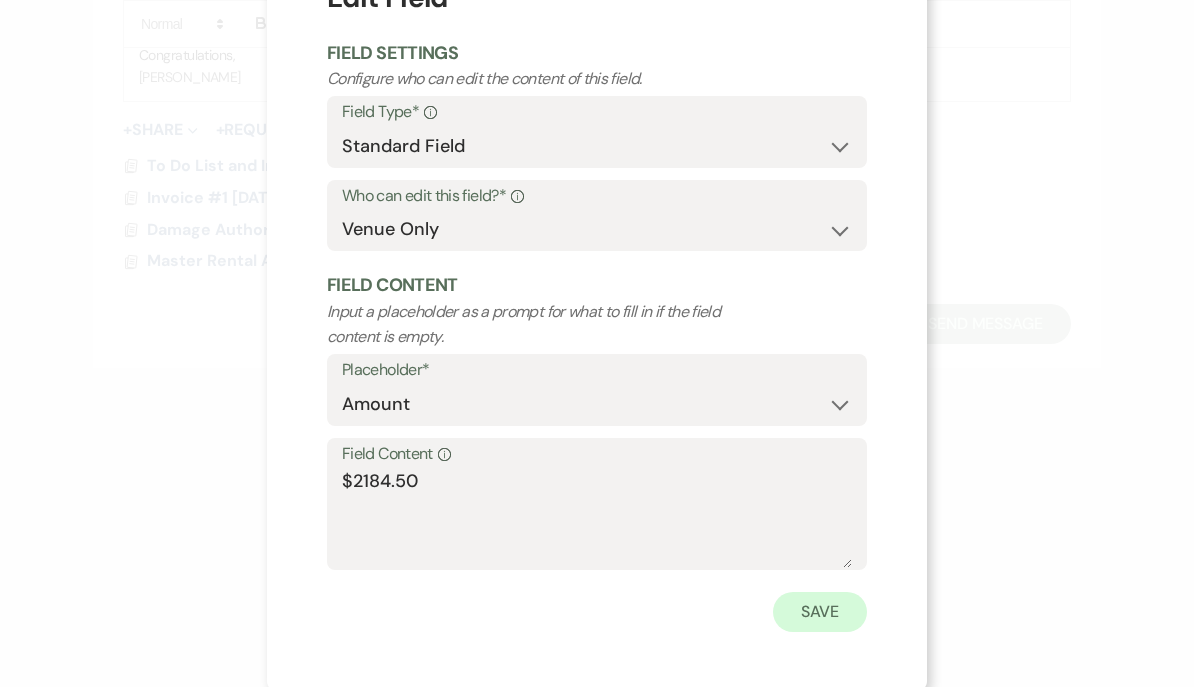 click on "Save" at bounding box center (820, 612) 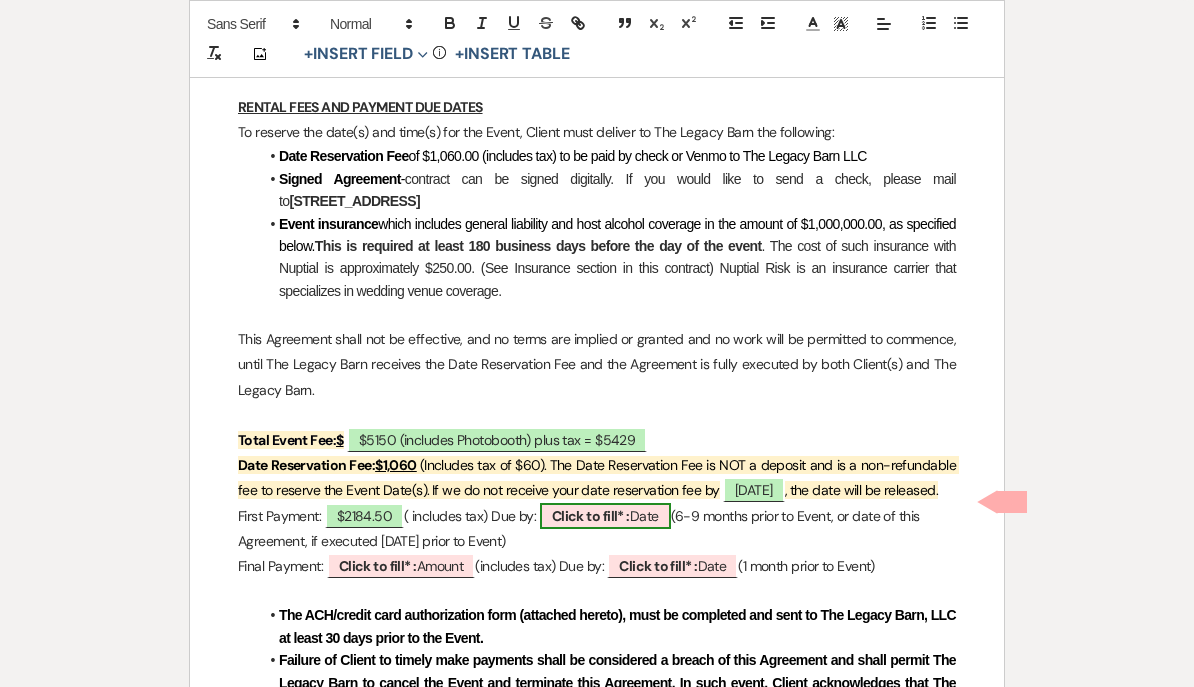 click on "Click to fill* :" at bounding box center (591, 516) 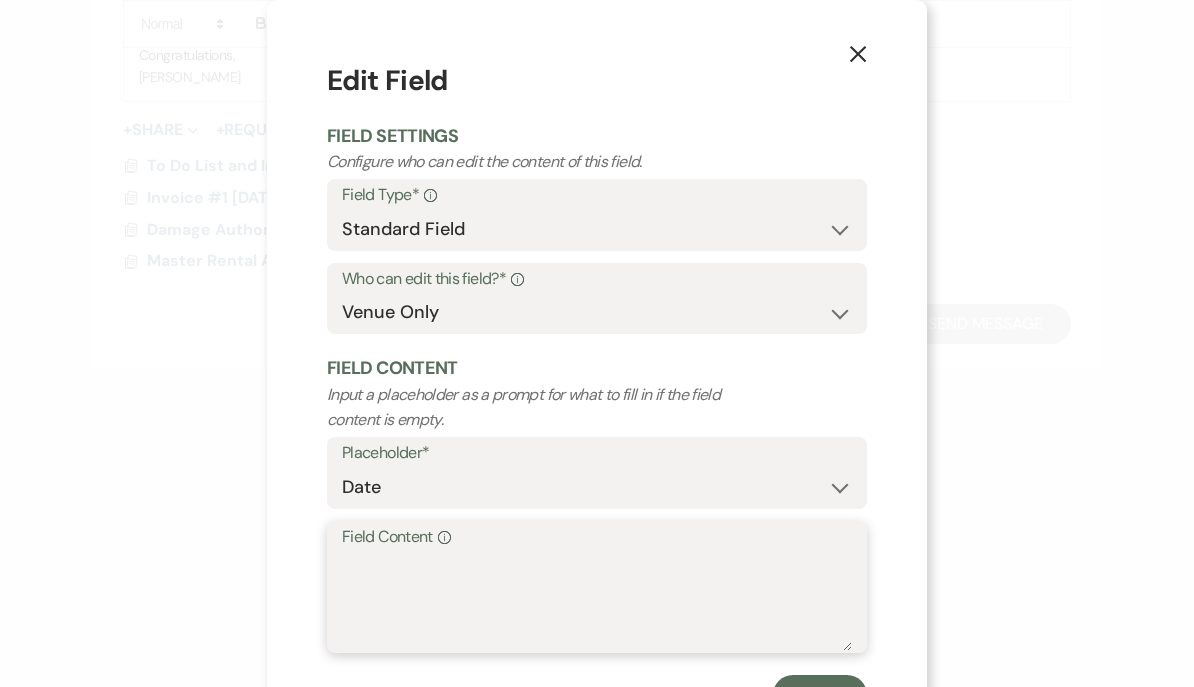 click on "Field Content Info" at bounding box center [597, 601] 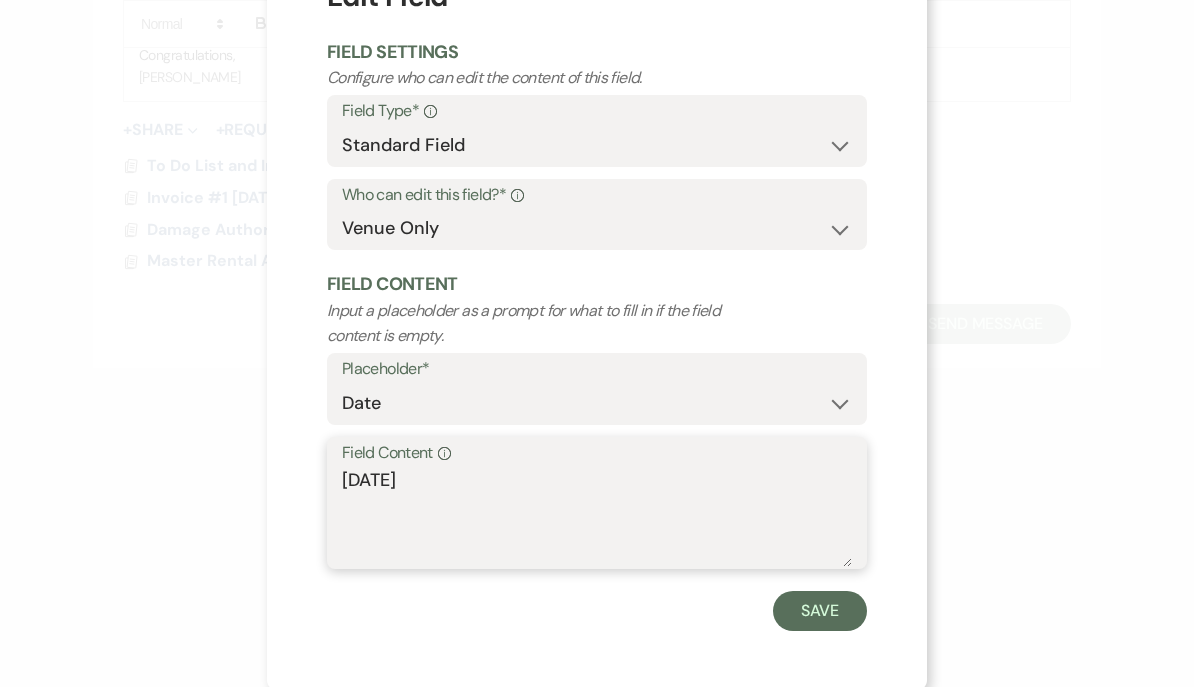 scroll, scrollTop: 83, scrollLeft: 0, axis: vertical 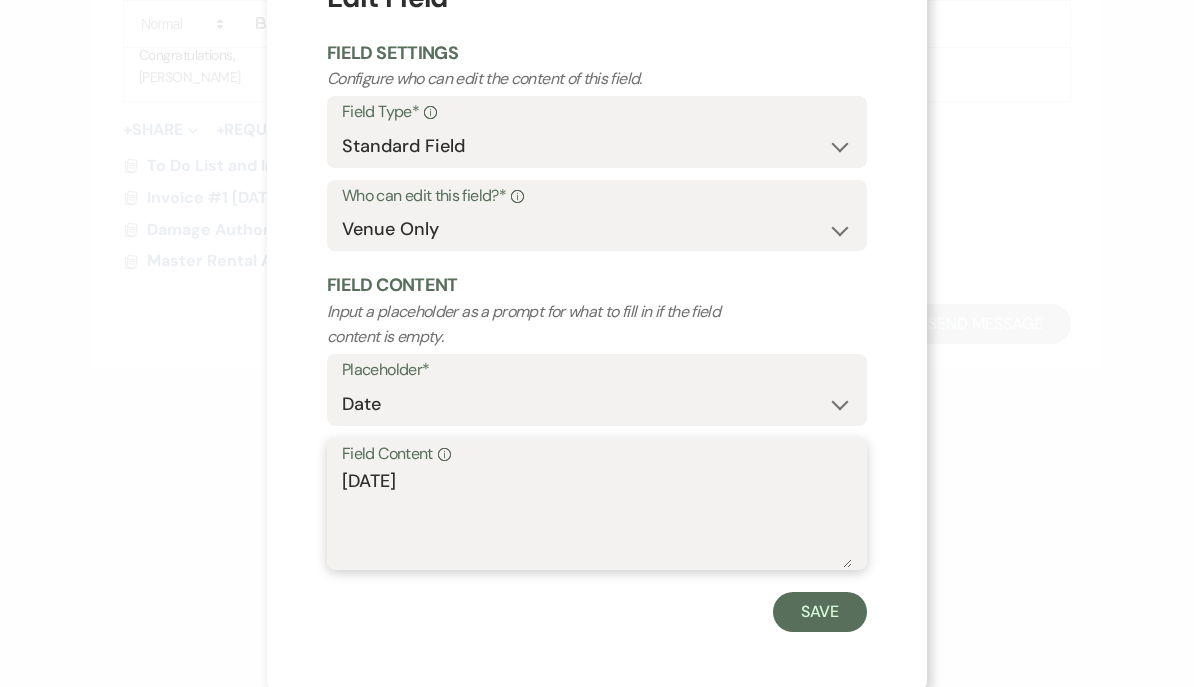 type on "3/4/26" 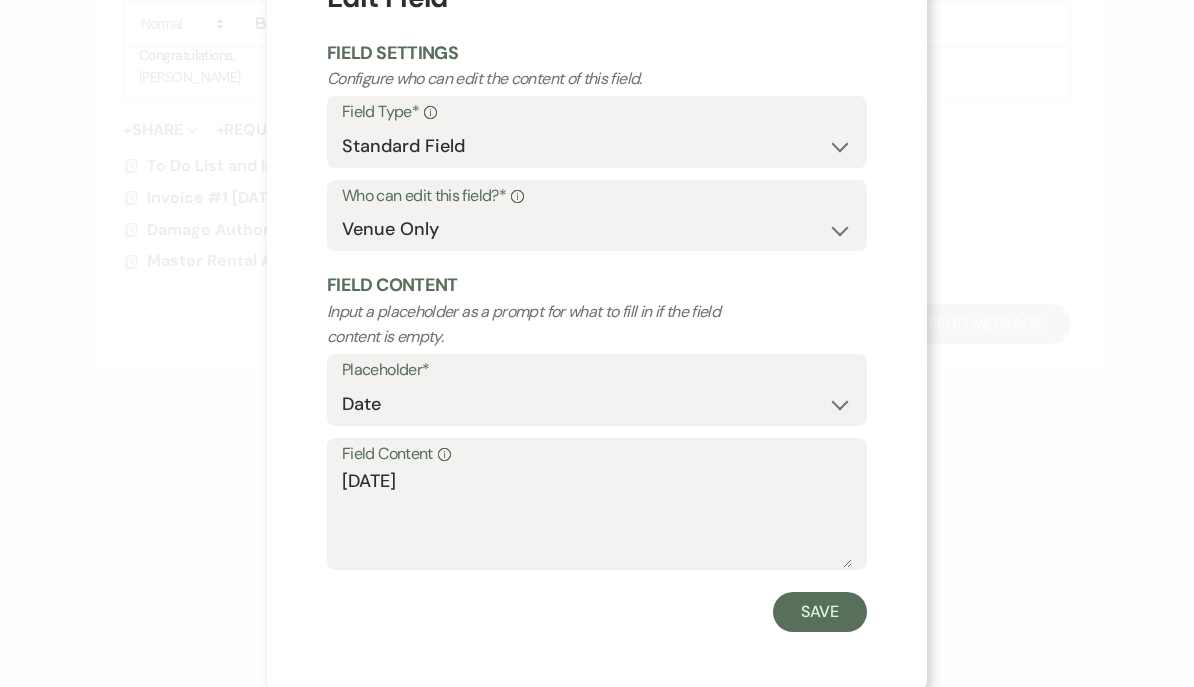 click on "X Edit Field Field Settings Configure who can edit the content of this field. Field Type* Info Standard Field Smart Field Who can edit this field?* Info Both Venue & Client Client Only Venue Only Field Content Input a placeholder as a prompt for what to fill in if the field content is empty. Placeholder* Custom Placeholder Date Time Name Location Venue Name Type Number Budget Address Phone Number Email Amount Total Field Content Info 3/4/26 Save" at bounding box center (597, 343) 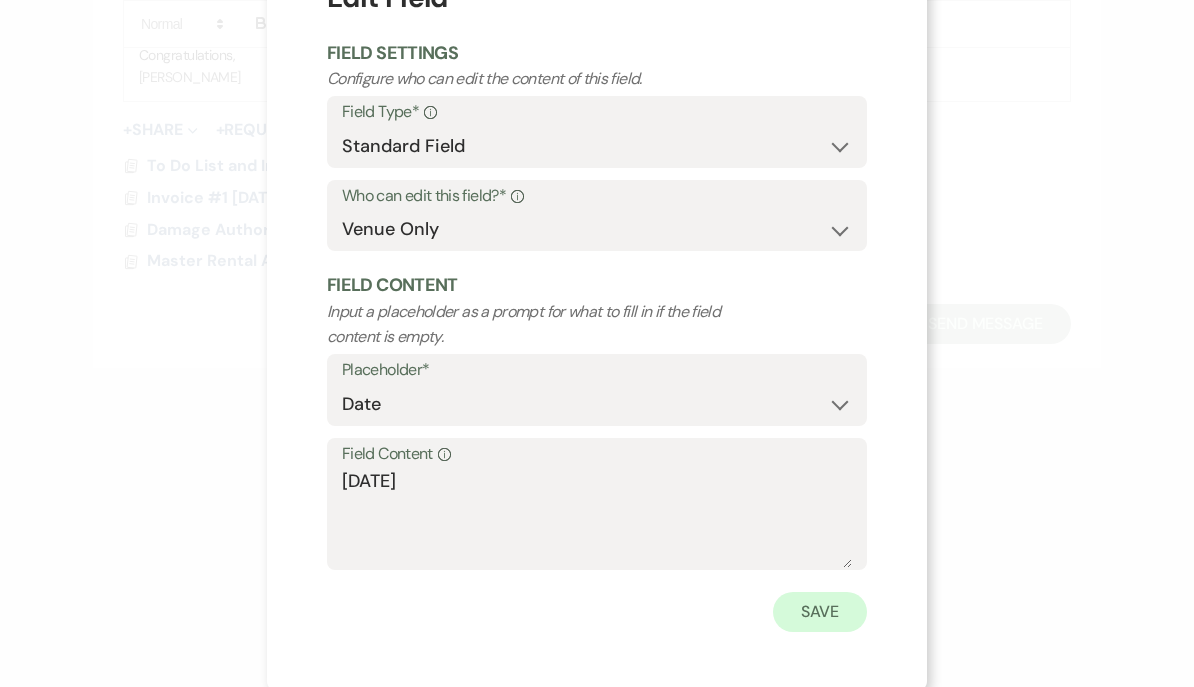 click on "Save" at bounding box center (820, 612) 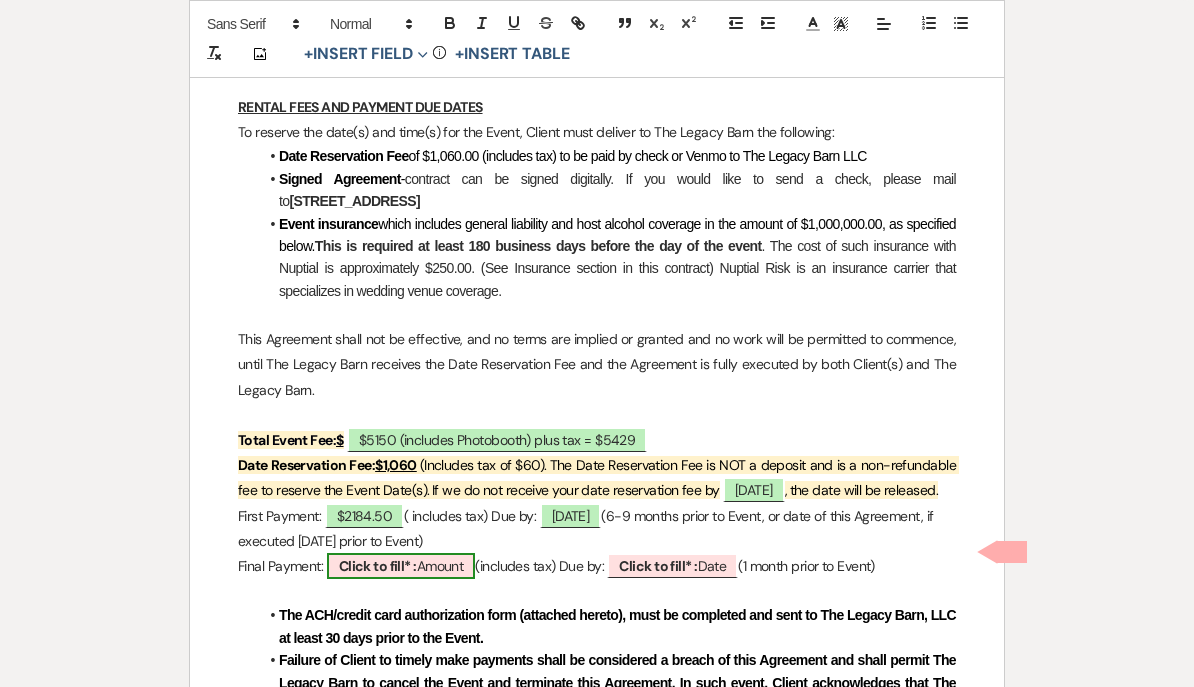 click on "Click to fill* :" at bounding box center [378, 566] 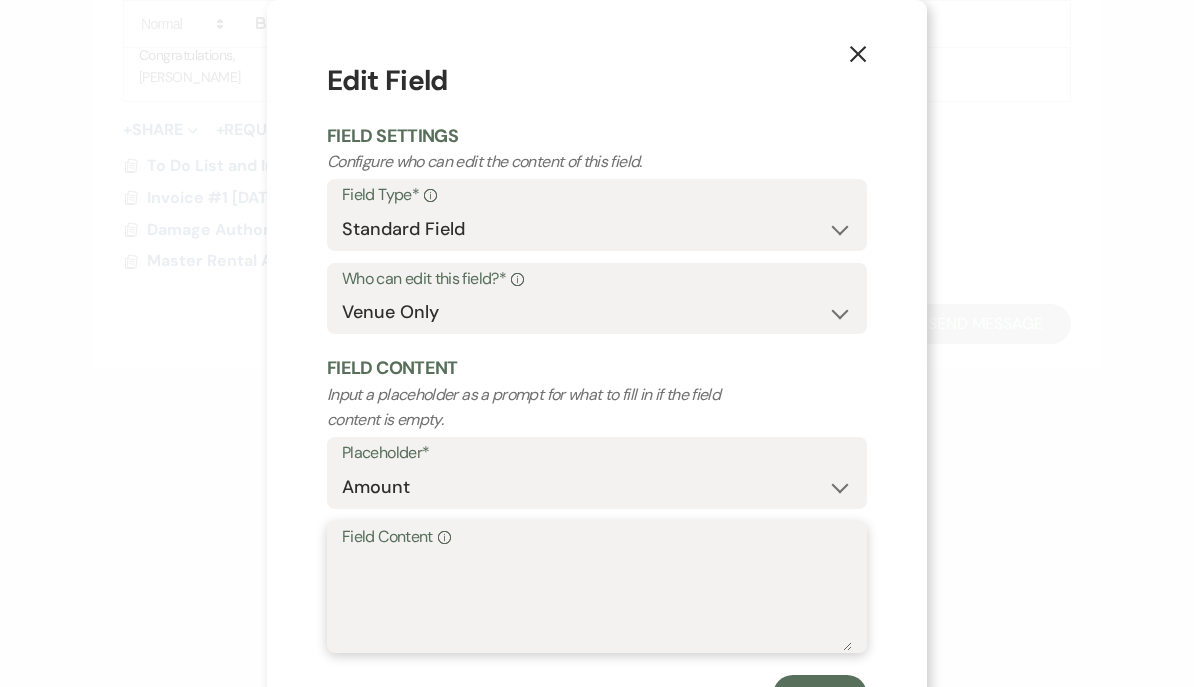 click on "Field Content Info" at bounding box center [597, 601] 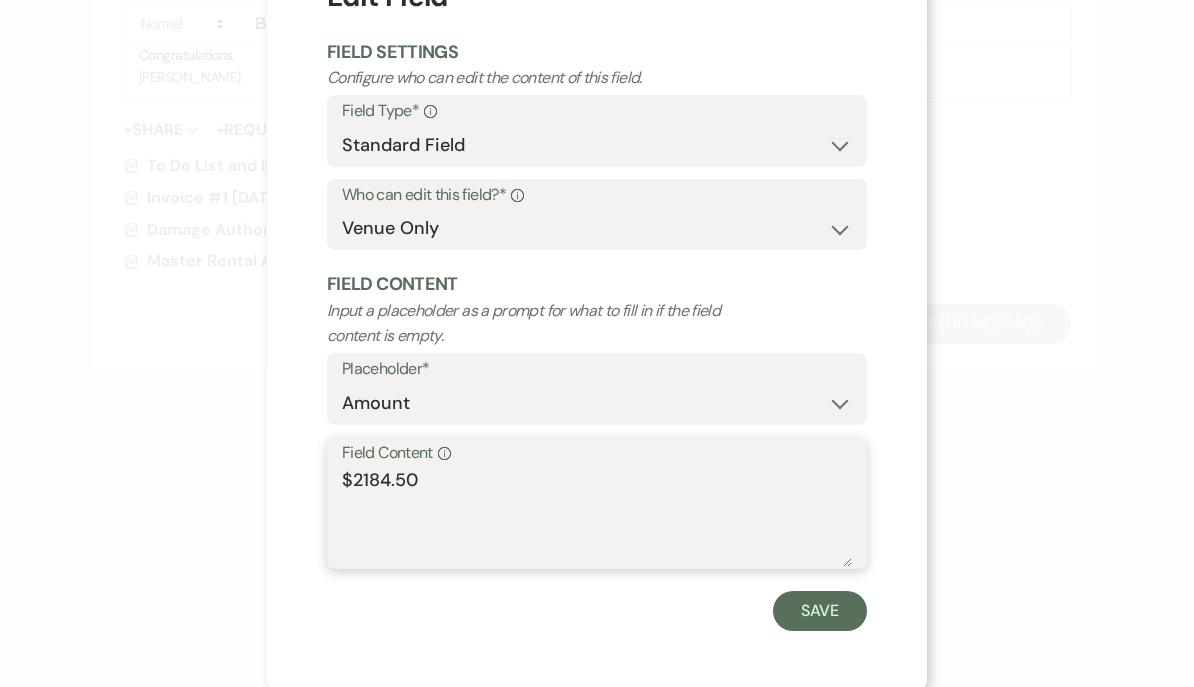 scroll, scrollTop: 83, scrollLeft: 0, axis: vertical 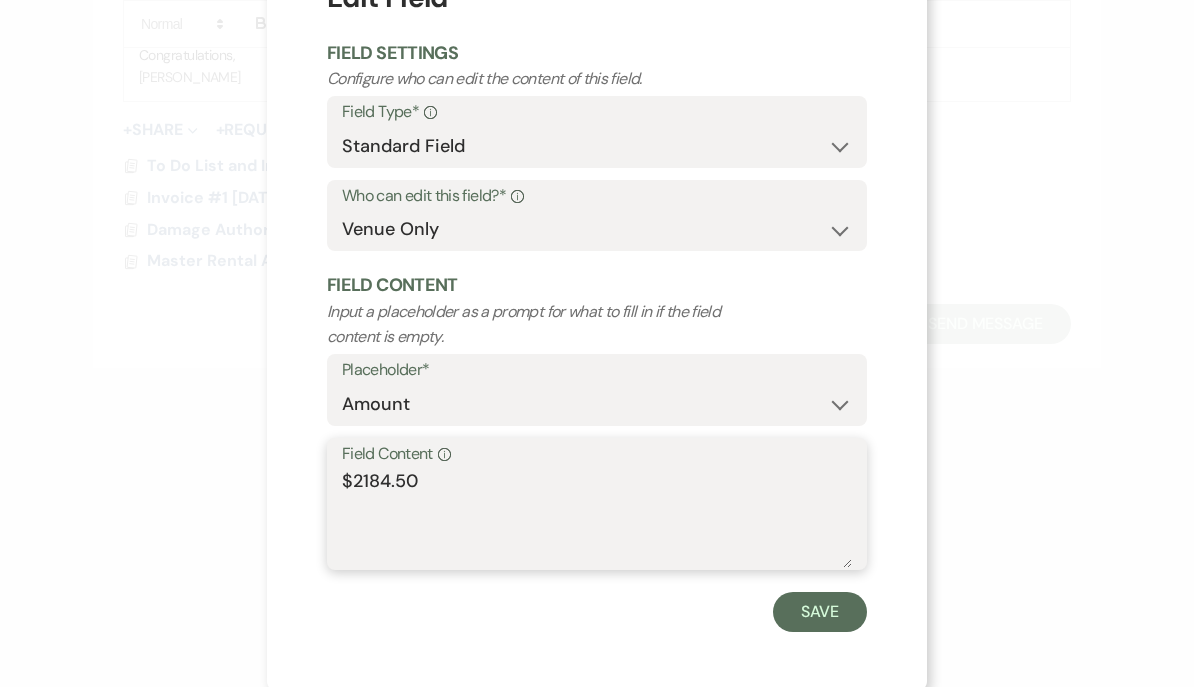 type on "$2184.50" 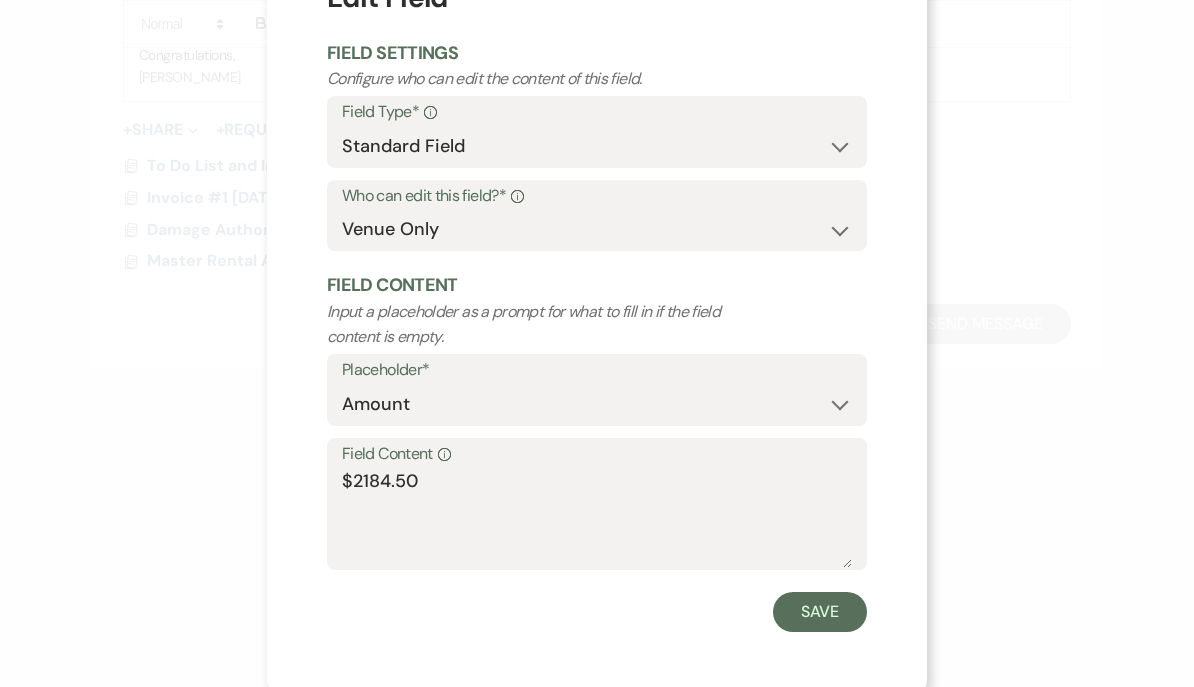 click on "X Edit Field Field Settings Configure who can edit the content of this field. Field Type* Info Standard Field Smart Field Who can edit this field?* Info Both Venue & Client Client Only Venue Only Field Content Input a placeholder as a prompt for what to fill in if the field content is empty. Placeholder* Custom Placeholder Date Time Name Location Venue Name Type Number Budget Address Phone Number Email Amount Total Field Content Info $2184.50 Save" at bounding box center [597, 343] 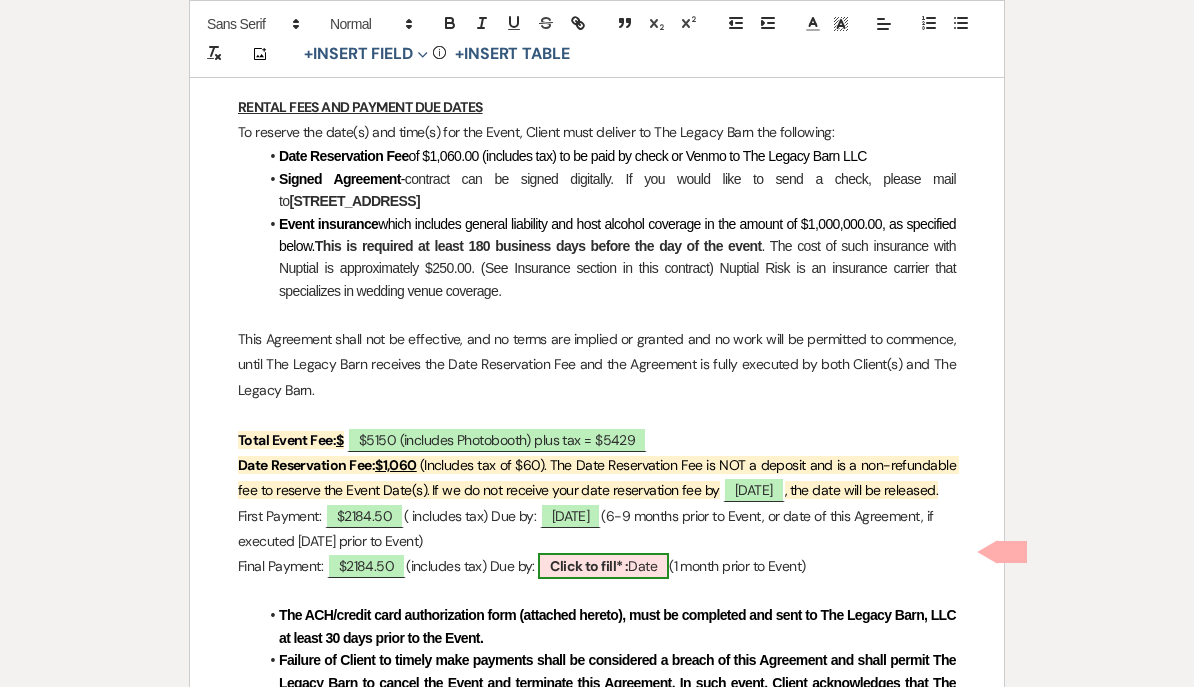click on "Click to fill* :" at bounding box center (589, 566) 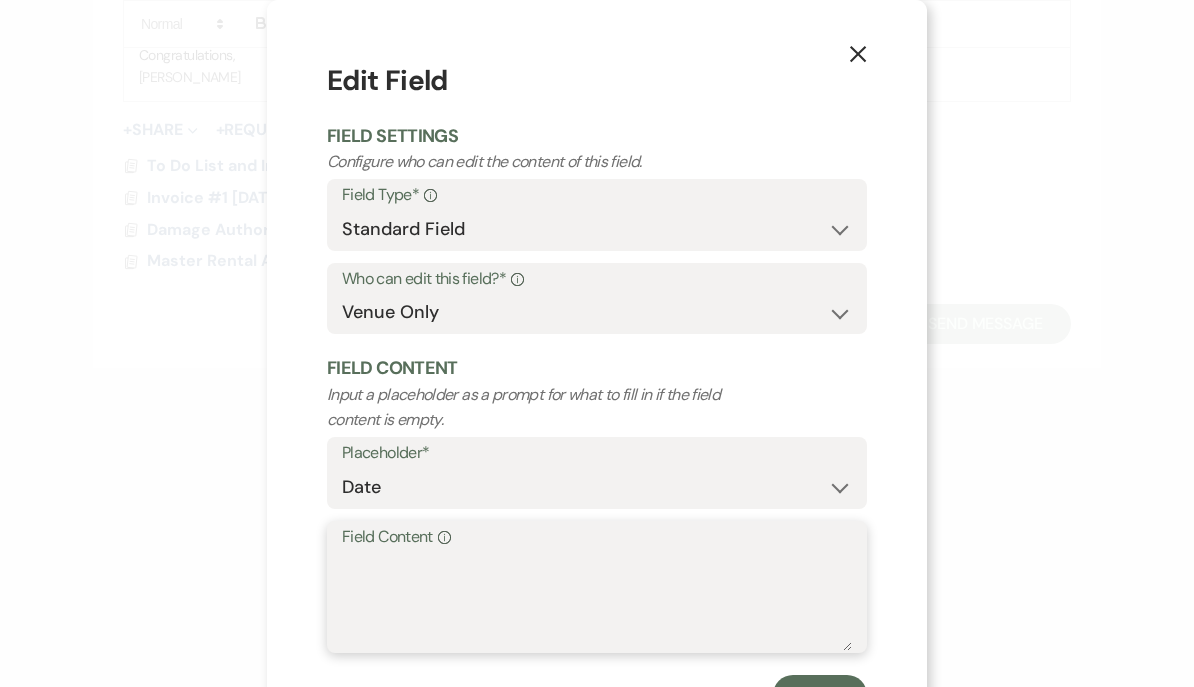 click on "Field Content Info" at bounding box center (597, 601) 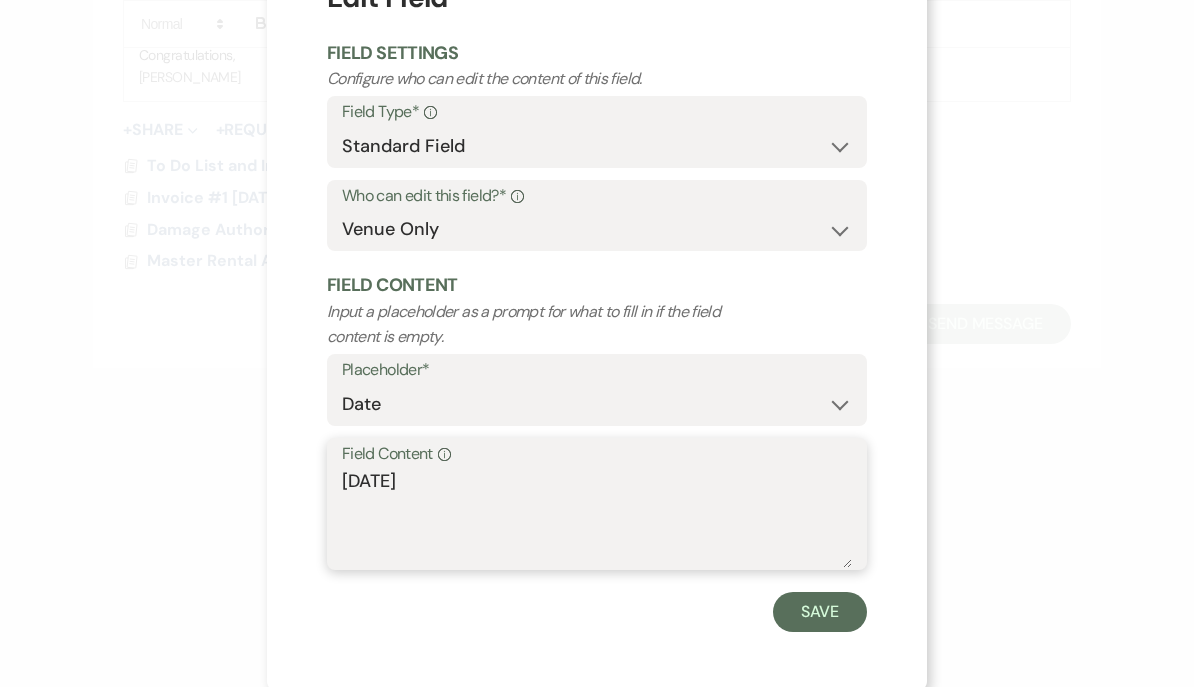 scroll, scrollTop: 83, scrollLeft: 0, axis: vertical 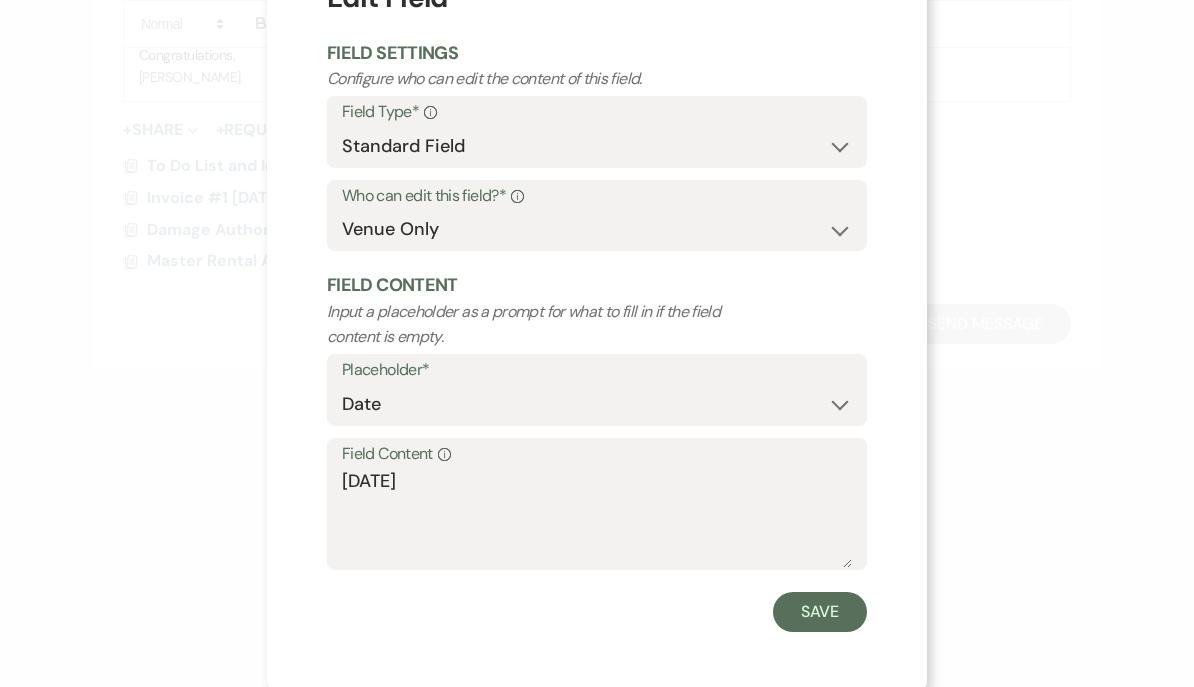 click on "X Edit Field Field Settings Configure who can edit the content of this field. Field Type* Info Standard Field Smart Field Who can edit this field?* Info Both Venue & Client Client Only Venue Only Field Content Input a placeholder as a prompt for what to fill in if the field content is empty. Placeholder* Custom Placeholder Date Time Name Location Venue Name Type Number Budget Address Phone Number Email Amount Total Field Content Info 9/4/26 Save" at bounding box center (597, 343) 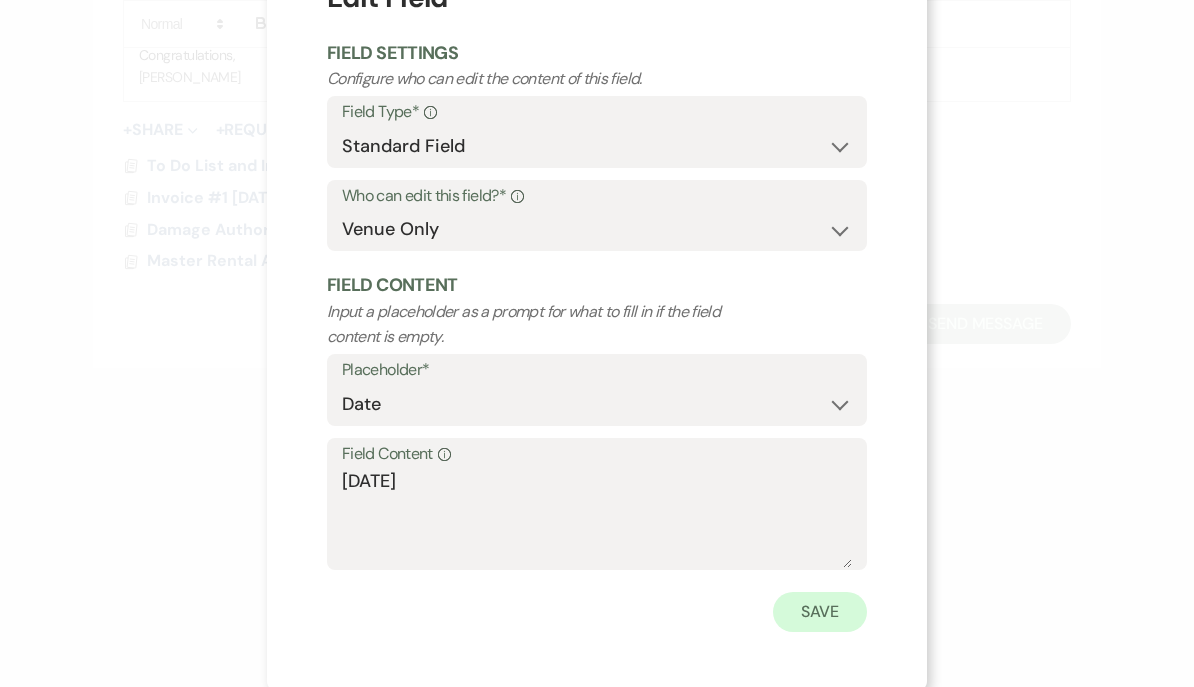 click on "Save" at bounding box center (820, 612) 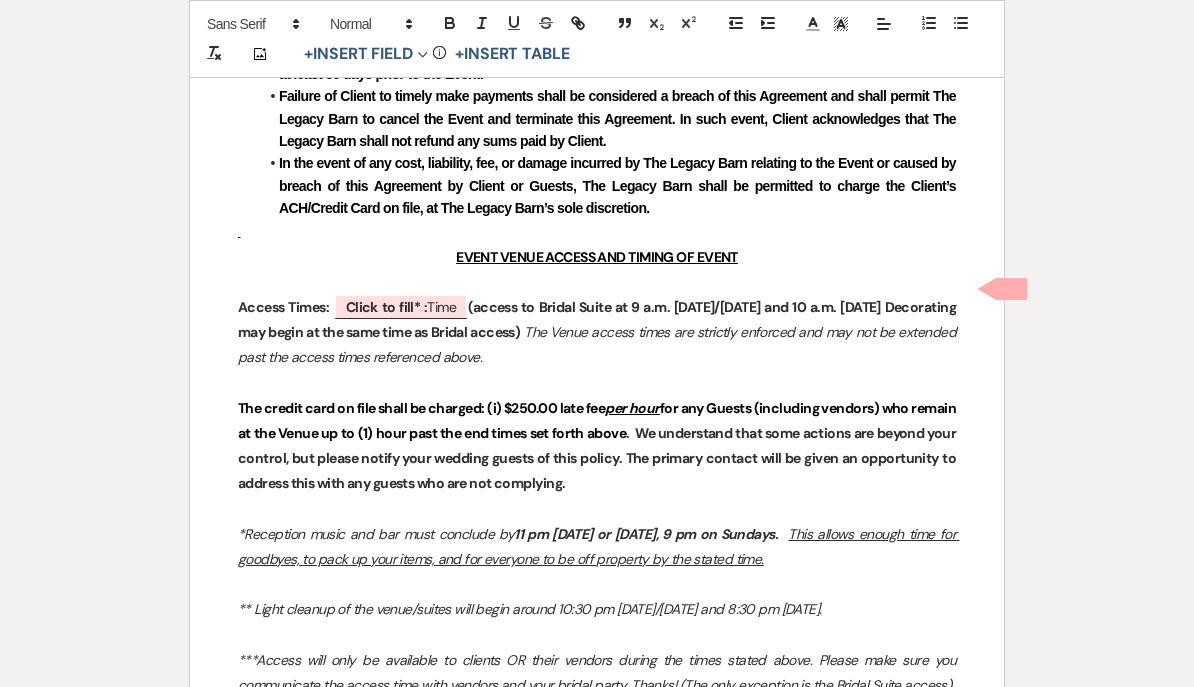 scroll, scrollTop: 1902, scrollLeft: 0, axis: vertical 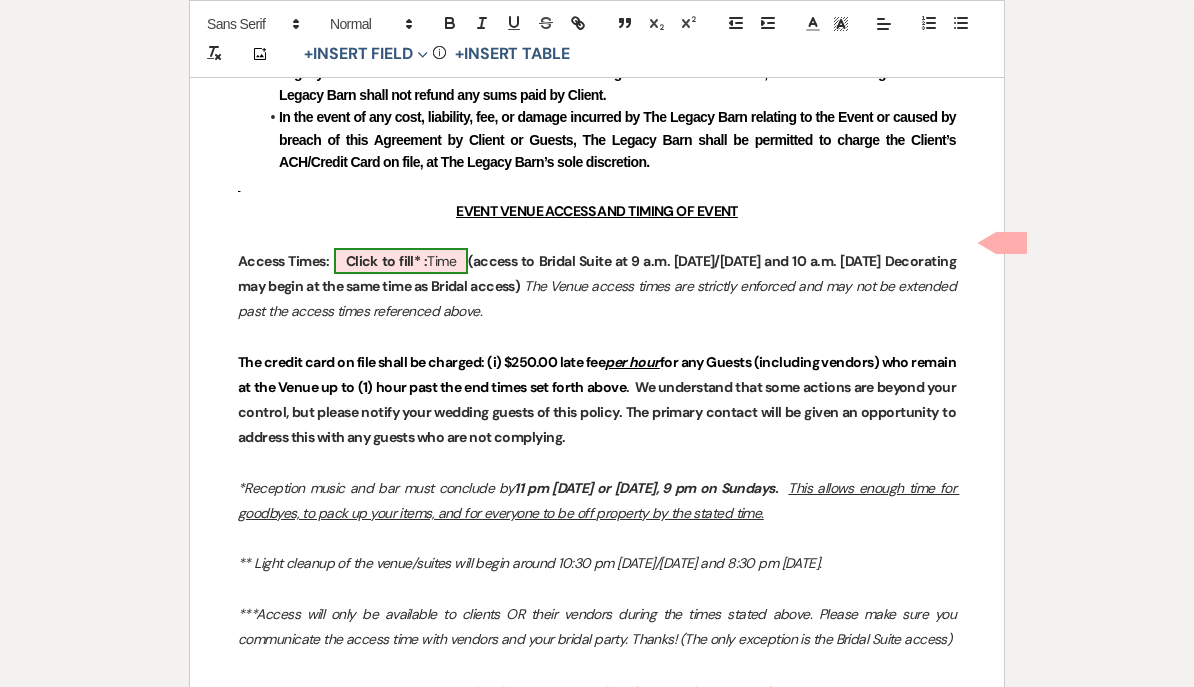 click on "Click to fill* :" at bounding box center [387, 261] 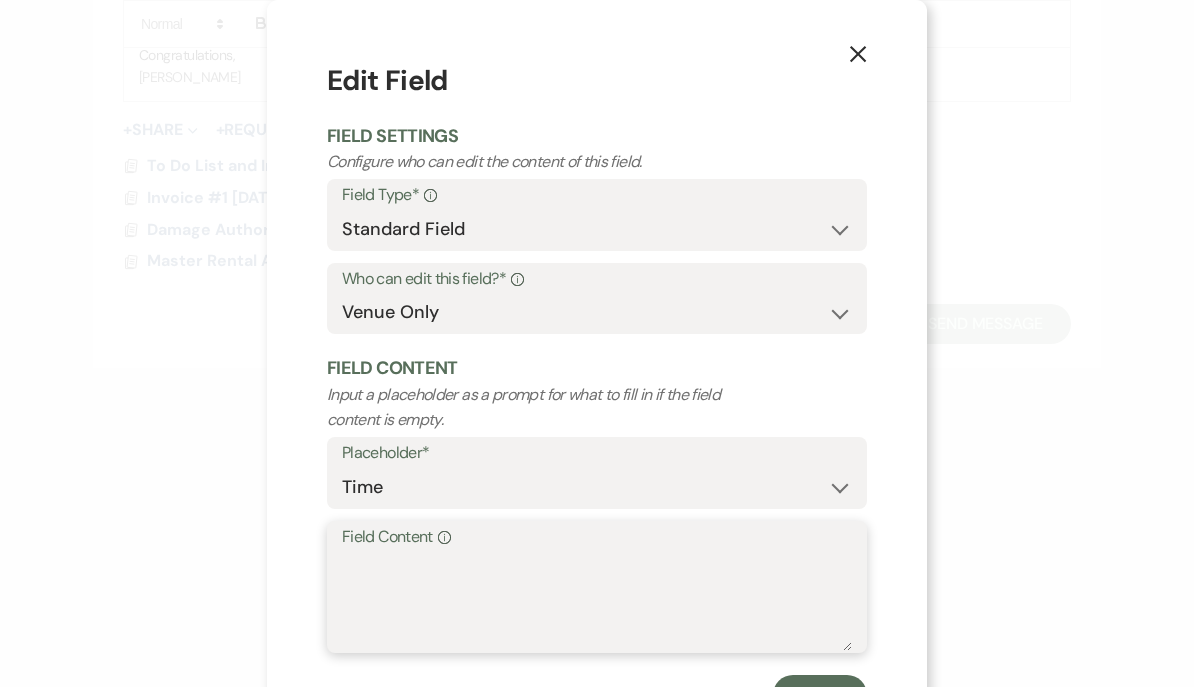 click on "Field Content Info" at bounding box center [597, 601] 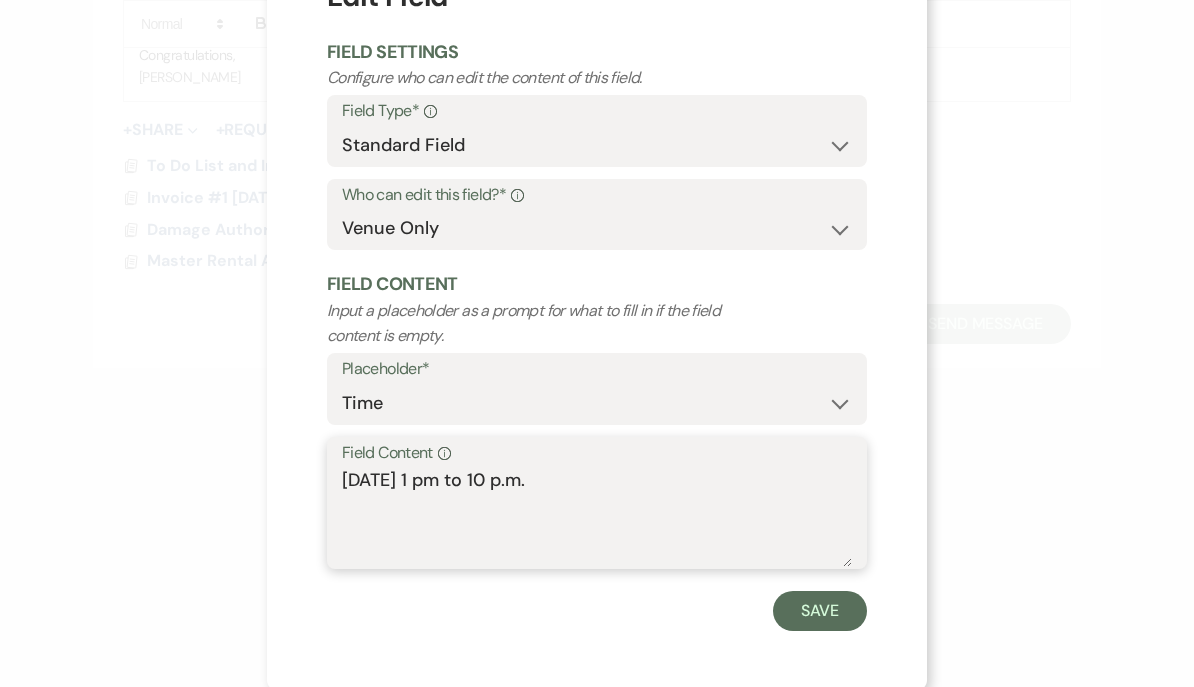 scroll, scrollTop: 83, scrollLeft: 0, axis: vertical 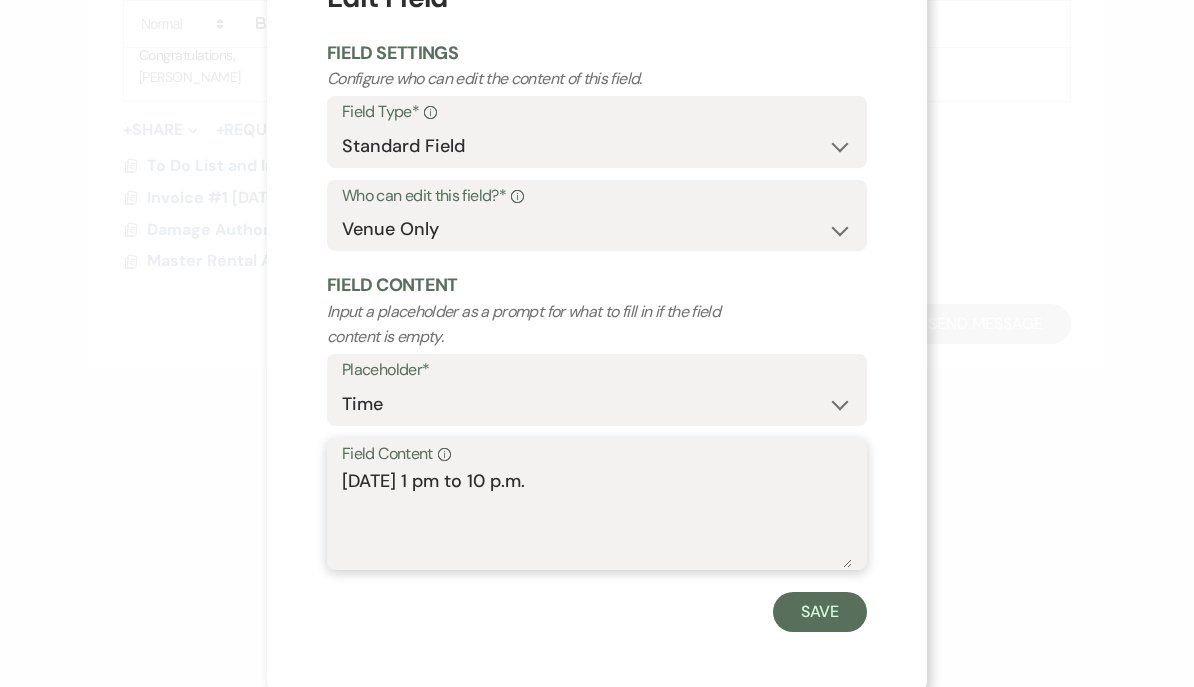type on "Sunday 1 pm to 10 p.m." 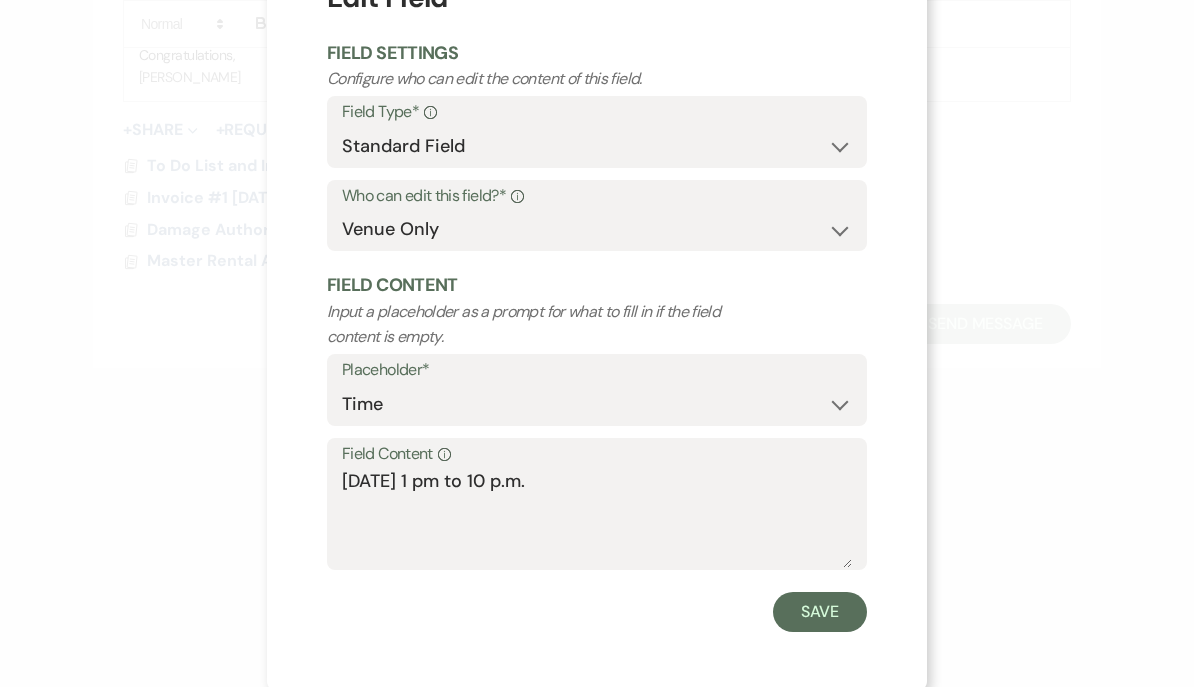 click on "X Edit Field Field Settings Configure who can edit the content of this field. Field Type* Info Standard Field Smart Field Who can edit this field?* Info Both Venue & Client Client Only Venue Only Field Content Input a placeholder as a prompt for what to fill in if the field content is empty. Placeholder* Custom Placeholder Date Time Name Location Venue Name Type Number Budget Address Phone Number Email Amount Total Field Content Info Sunday 1 pm to 10 p.m. Save" at bounding box center [597, 343] 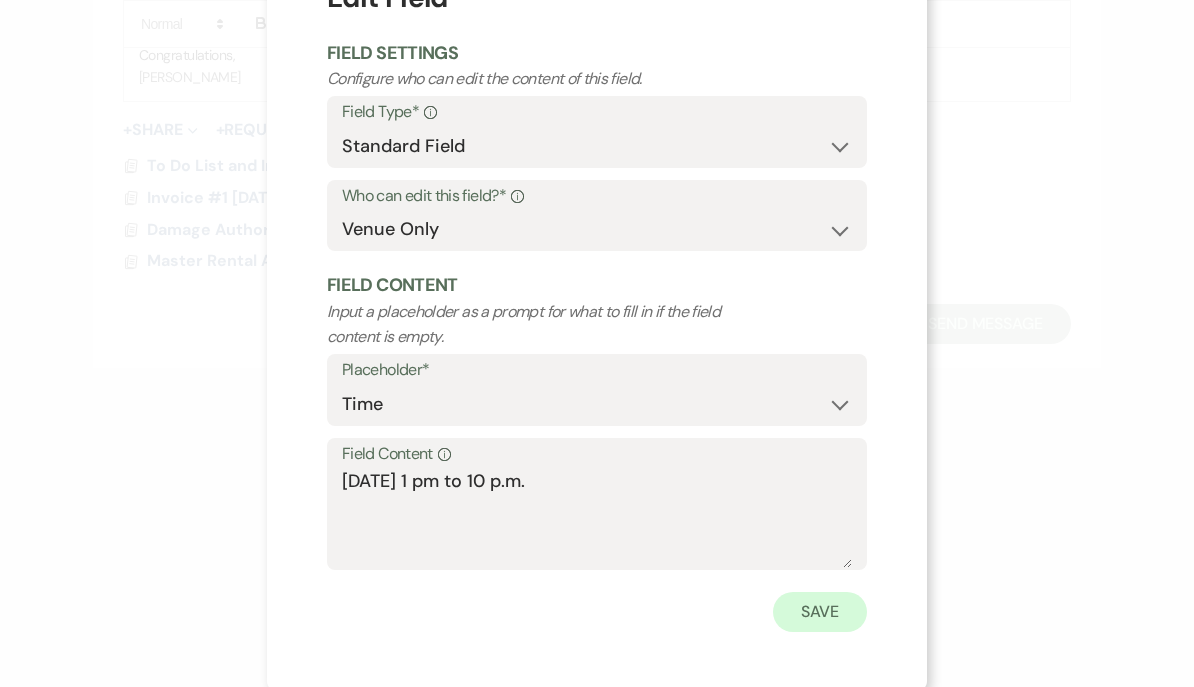 click on "Save" at bounding box center [820, 612] 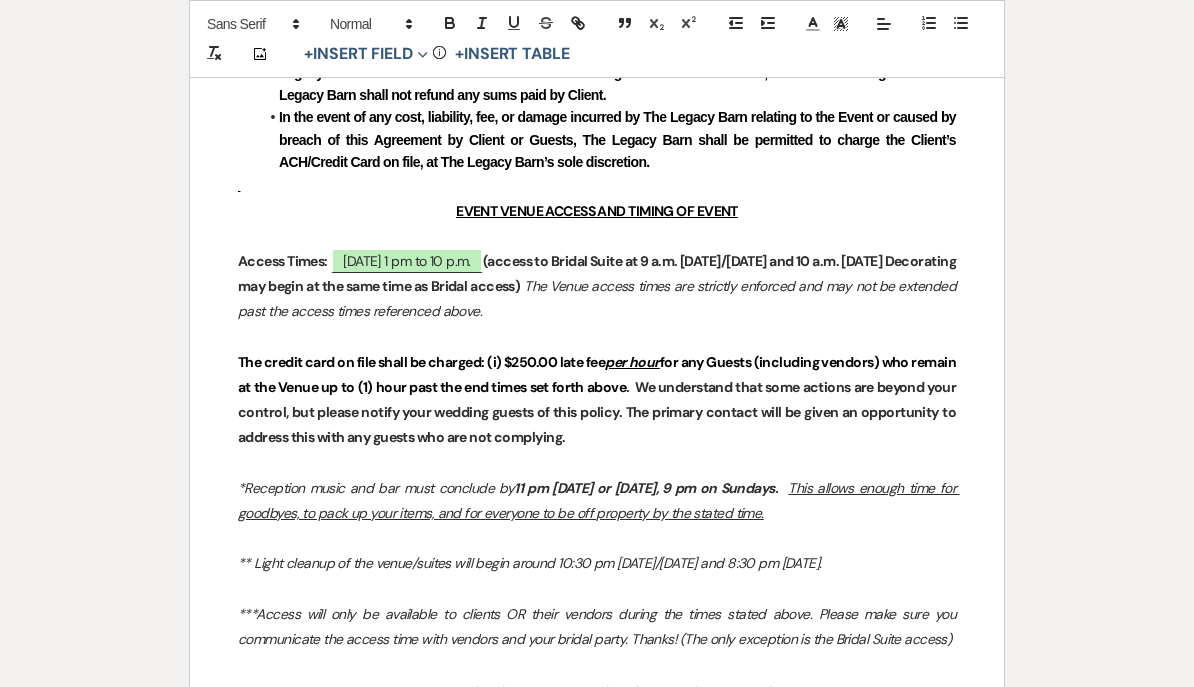 click on "(access to Bridal Suite at 9 a.m. on Friday/Saturday and 10 a.m. on Sunday Decorating may begin at the same time as Bridal access)" at bounding box center (598, 273) 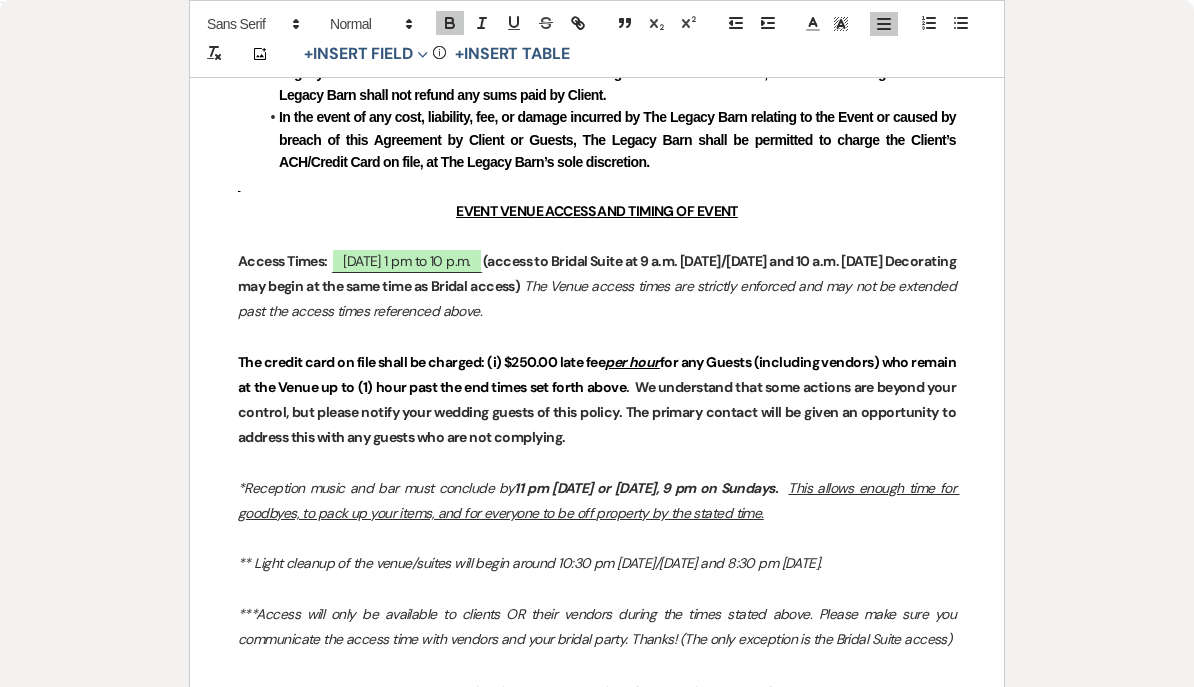 click on "(access to Bridal Suite at 9 a.m. on Friday/Saturday and 10 a.m. on Sunday Decorating may begin at the same time as Bridal access)" at bounding box center [598, 273] 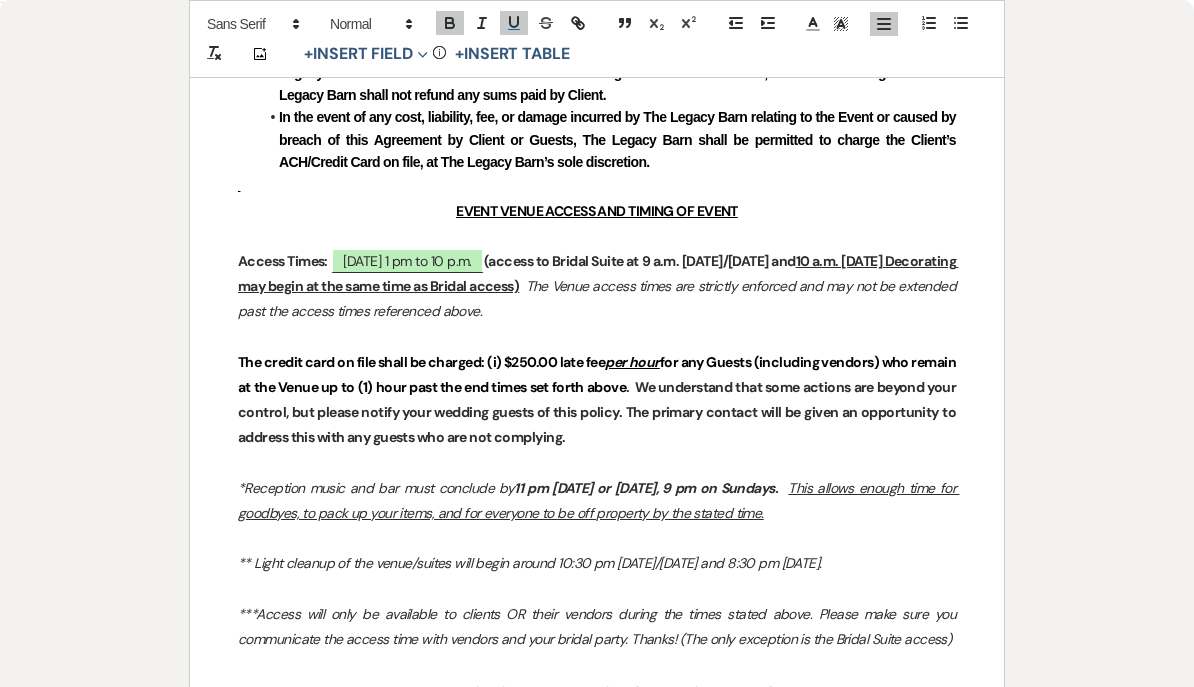 click on "Printer  Print                                                                                                                                                                                                                                                                                               Add Photo +  Insert Field Expand Standard Field Smart Field Signature Field Initial Field Info +  Insert Table ﻿ ﻿   EVENT VENUE RENTAL AGREEMENT THE LEGACY BARN, LLC This Event Venue Rental Agreement (“Agreement”) by and between The Legacy Barn, LLC, a Michigan Limited liability company (“The Legacy Barn”), and Client is made and entered into as of this
17
day of
July
,
2025
.  ﻿ ﻿ EVENT DESCRIPTION AND CLIENT INFORMATION Name of Event: ﻿
Wedding
﻿  (“Event”) Event date:  ﻿
10/04/2026
﻿   Bride/Groom:   ﻿ Name ﻿   :" at bounding box center (597, 4462) 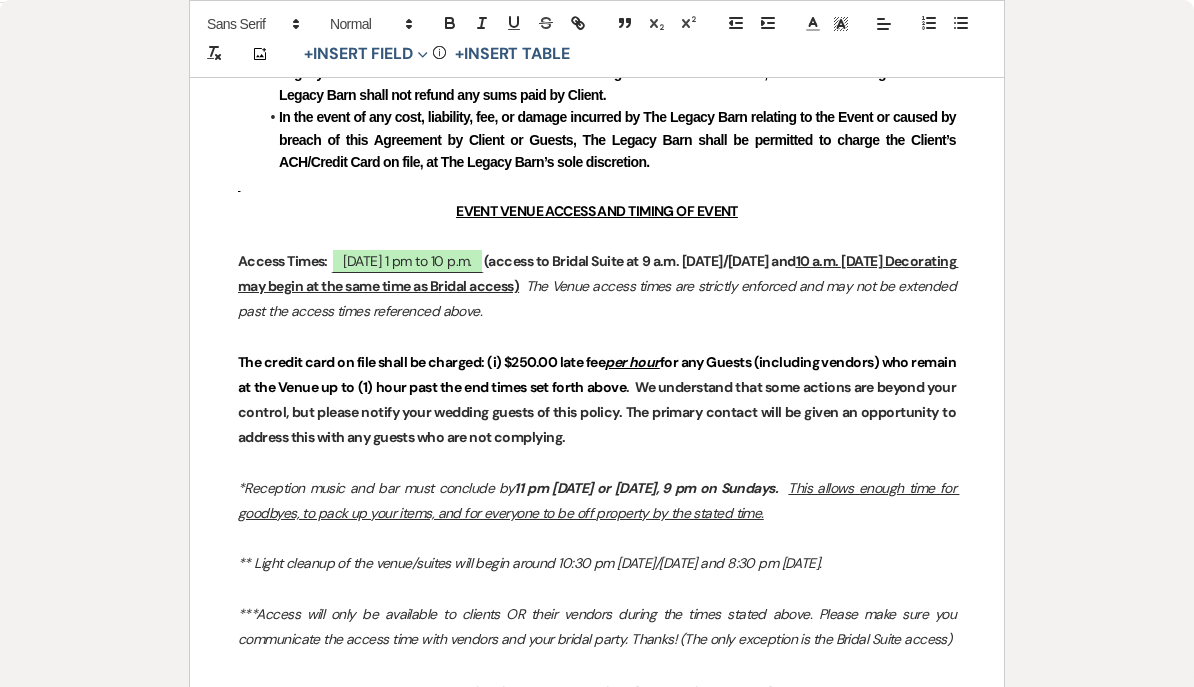 click on "11 pm Friday or Saturday, 9 pm on Sundays." at bounding box center [646, 488] 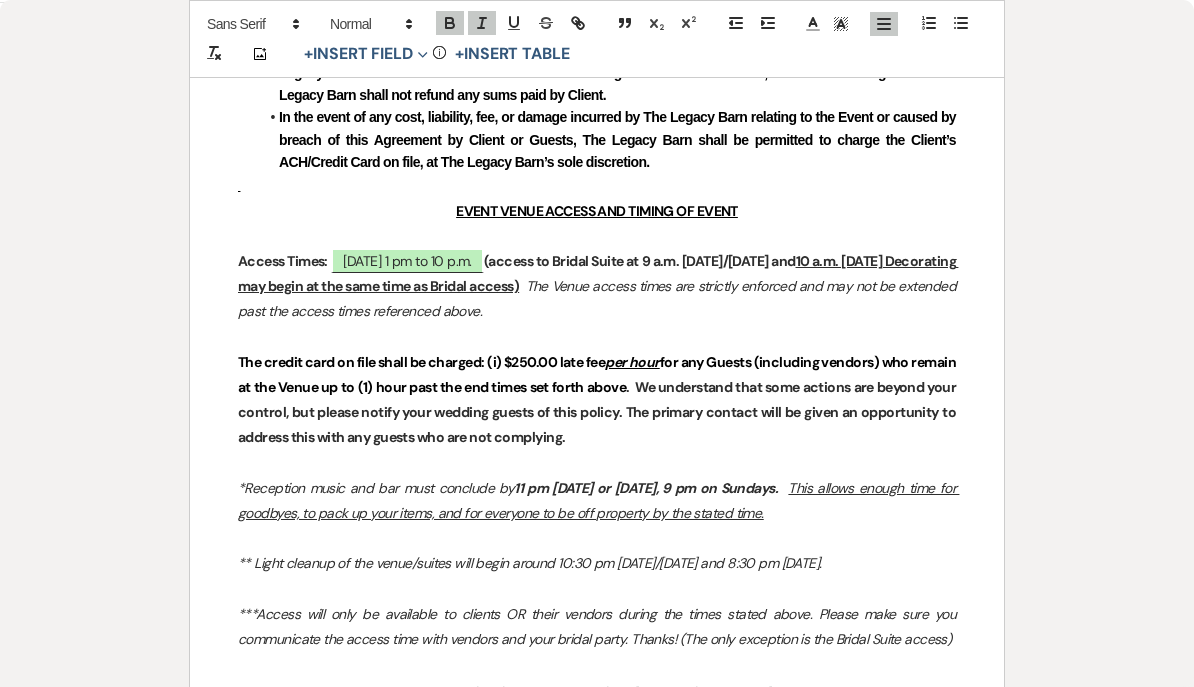 click on "11 pm Friday or Saturday, 9 pm on Sundays." at bounding box center [646, 488] 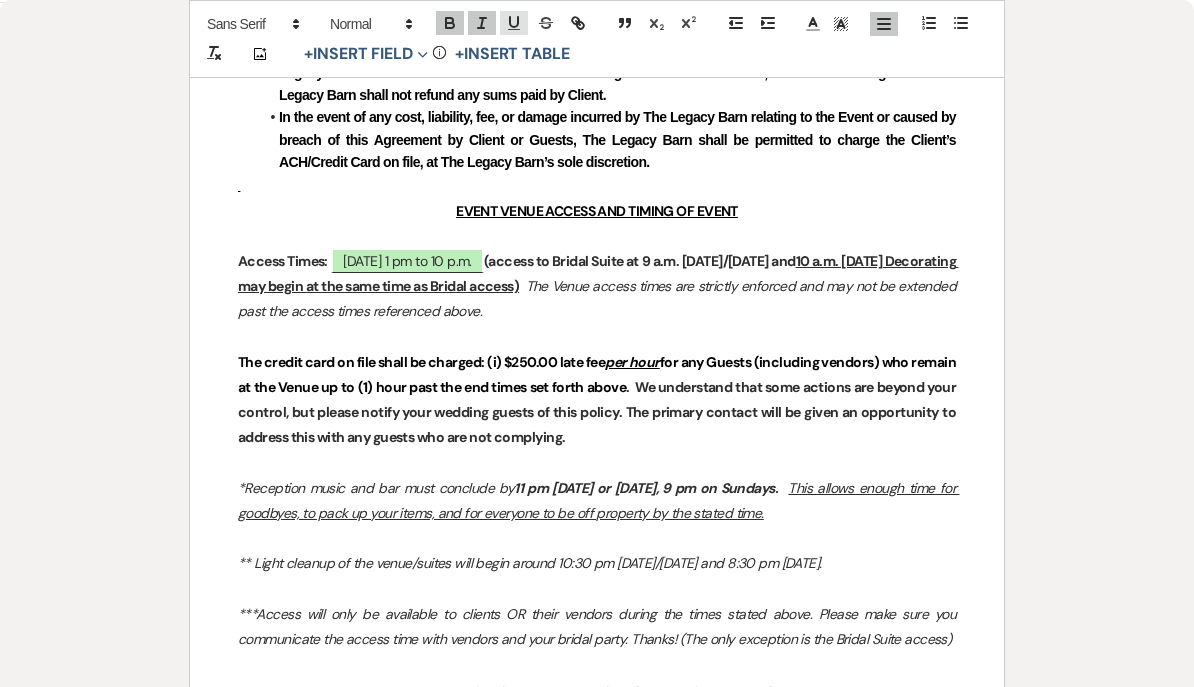 click 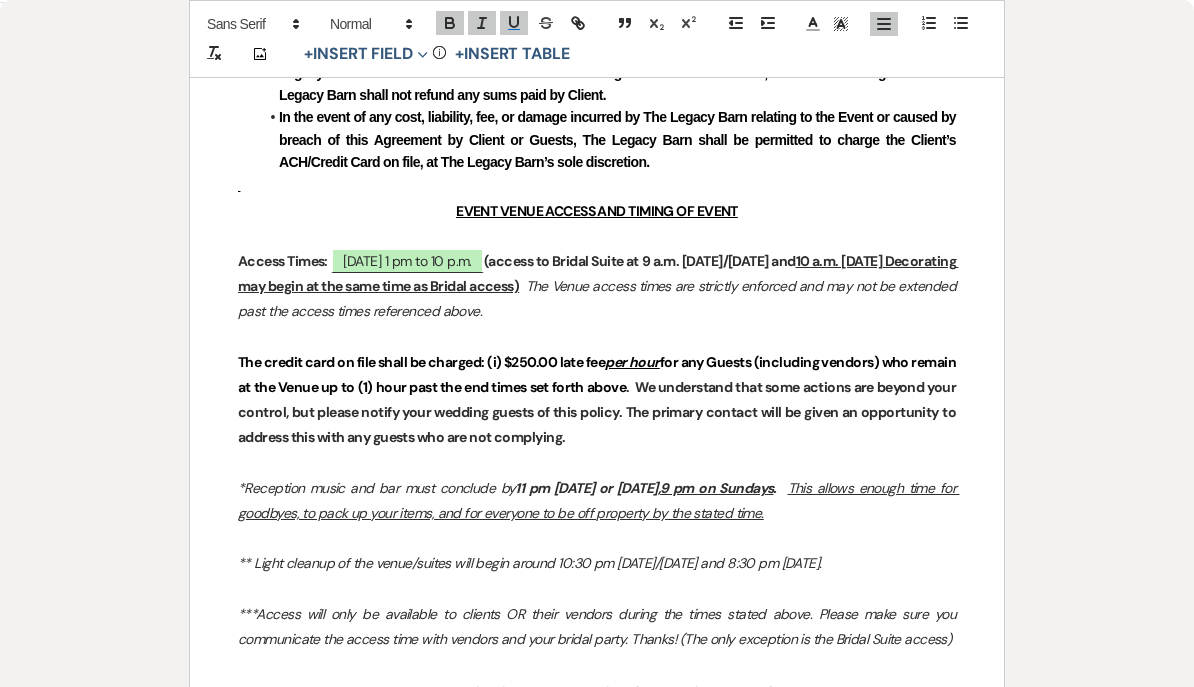 click on "Printer  Print   Saved!                                                                                                                                                                                                                                                                                           Add Photo +  Insert Field Expand Standard Field Smart Field Signature Field Initial Field Info +  Insert Table ﻿ ﻿   EVENT VENUE RENTAL AGREEMENT THE LEGACY BARN, LLC This Event Venue Rental Agreement (“Agreement”) by and between The Legacy Barn, LLC, a Michigan Limited liability company (“The Legacy Barn”), and Client is made and entered into as of this
17
day of
July
,
2025
.  ﻿ ﻿ EVENT DESCRIPTION AND CLIENT INFORMATION Name of Event: ﻿
Wedding
﻿  (“Event”) Event date:  ﻿
10/04/2026
﻿   Bride/Groom:   ﻿ Name ﻿" at bounding box center [597, 4462] 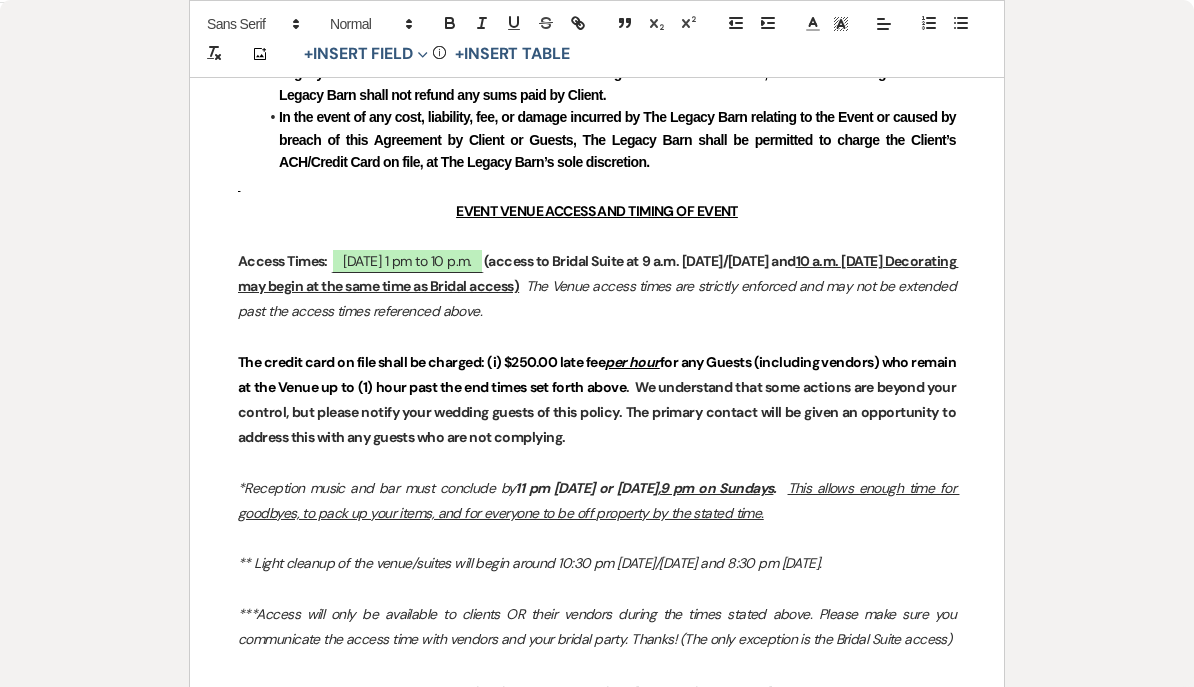 click on "** Light cleanup of the venue/suites will begin around 10:30 pm Friday/Saturday and 8:30 pm on Sunday." at bounding box center (530, 563) 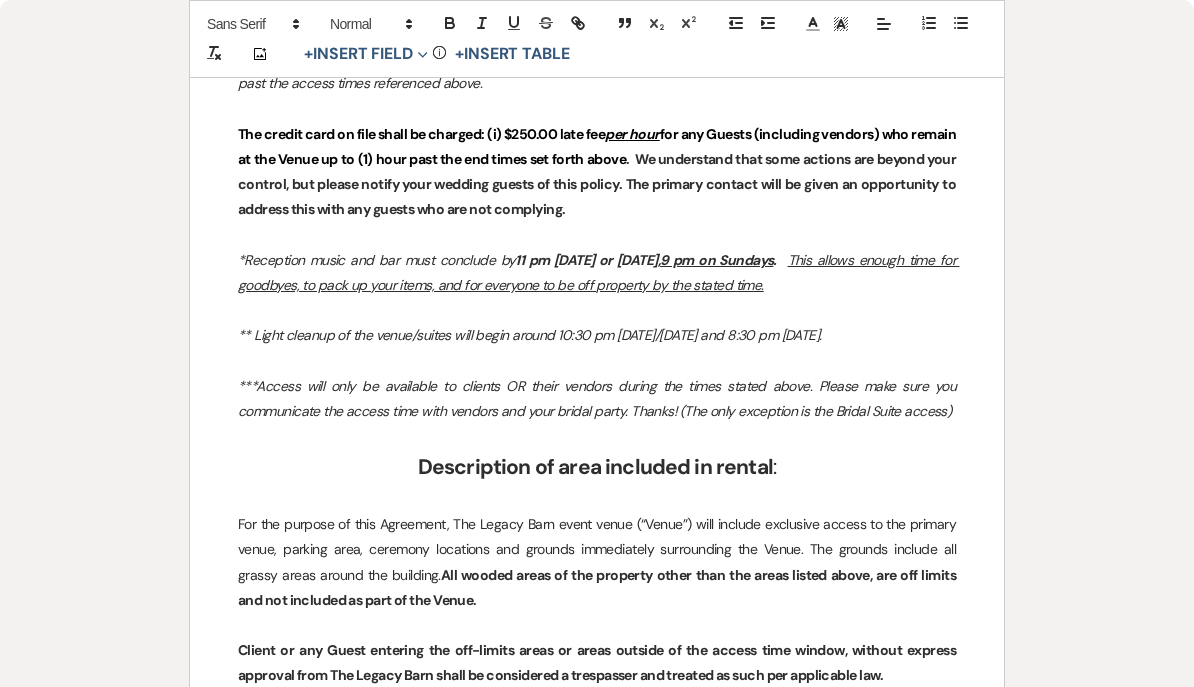 scroll, scrollTop: 2128, scrollLeft: 0, axis: vertical 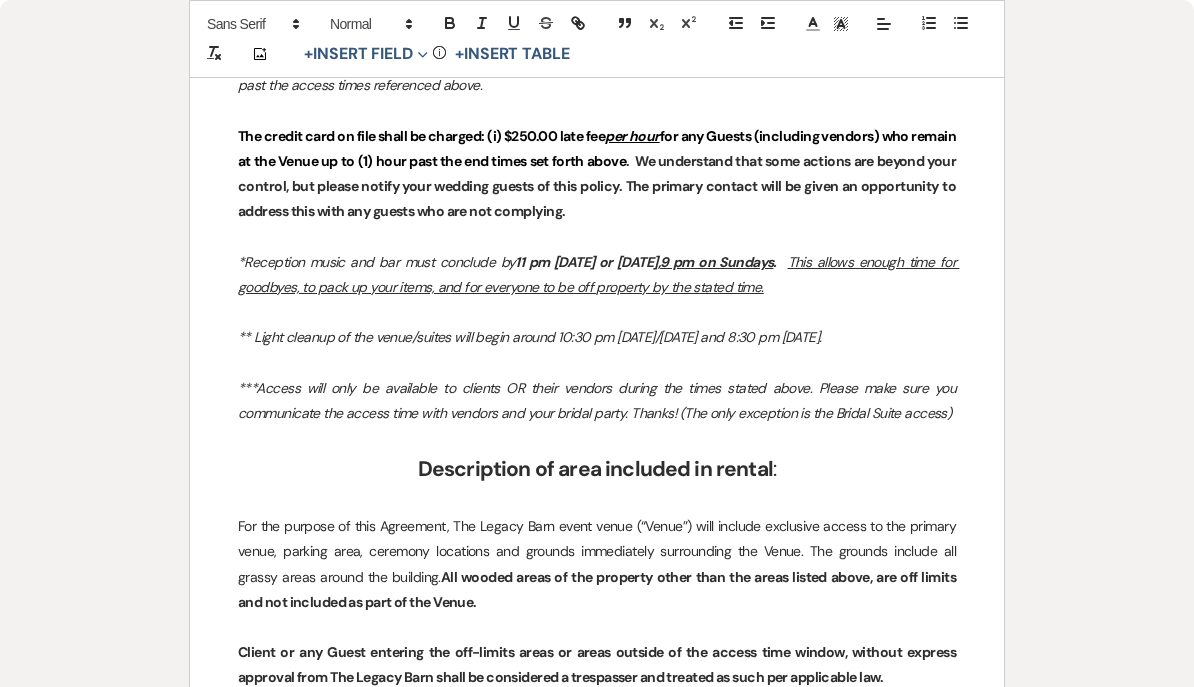 click on "** Light cleanup of the venue/suites will begin around 10:30 pm Friday/Saturday and 8:30 pm on Sunday." at bounding box center [530, 337] 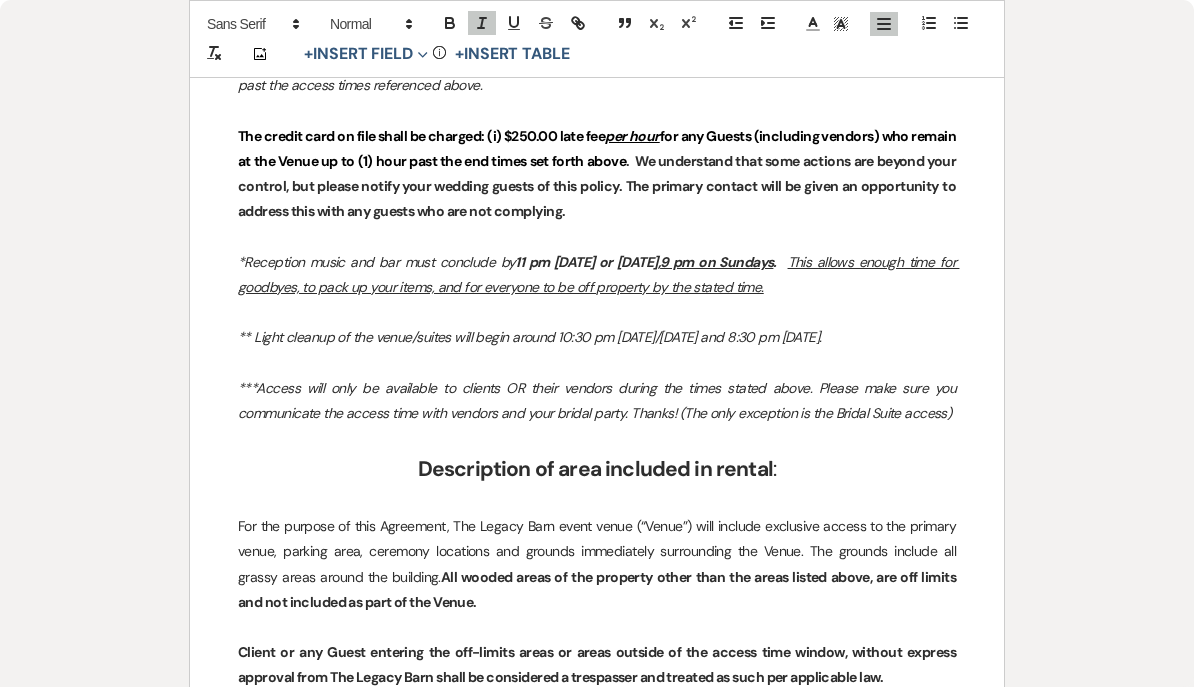 click on "** Light cleanup of the venue/suites will begin around 10:30 pm Friday/Saturday and 8:30 pm on Sunday." at bounding box center [530, 337] 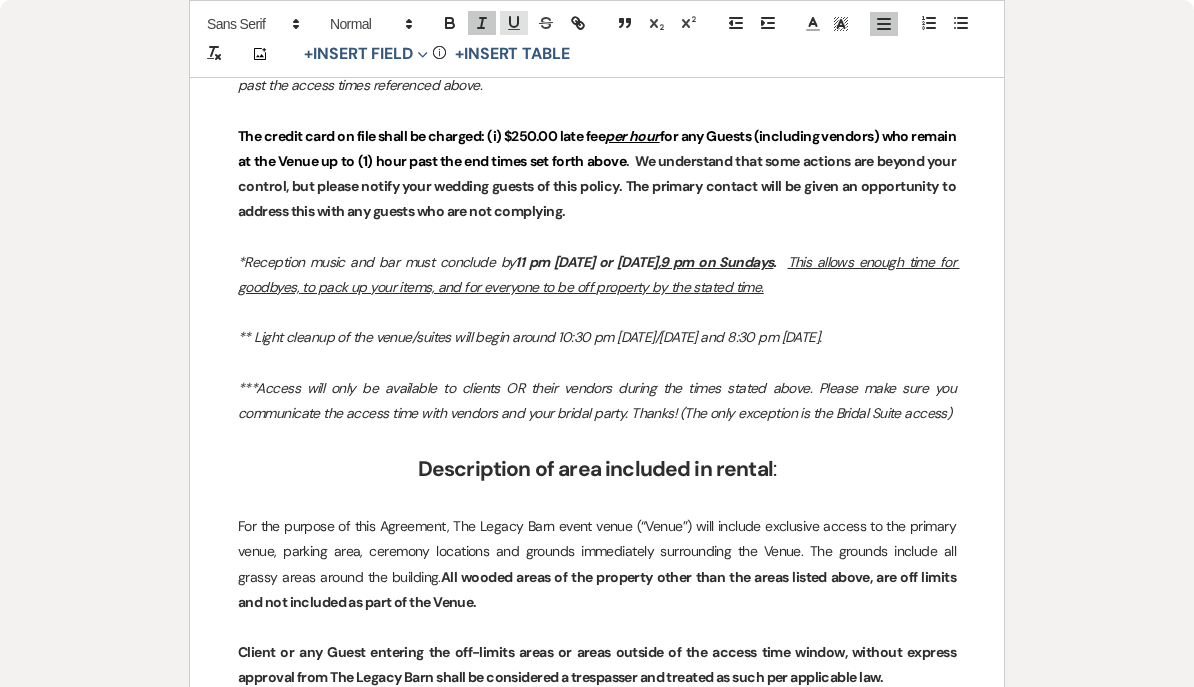 click 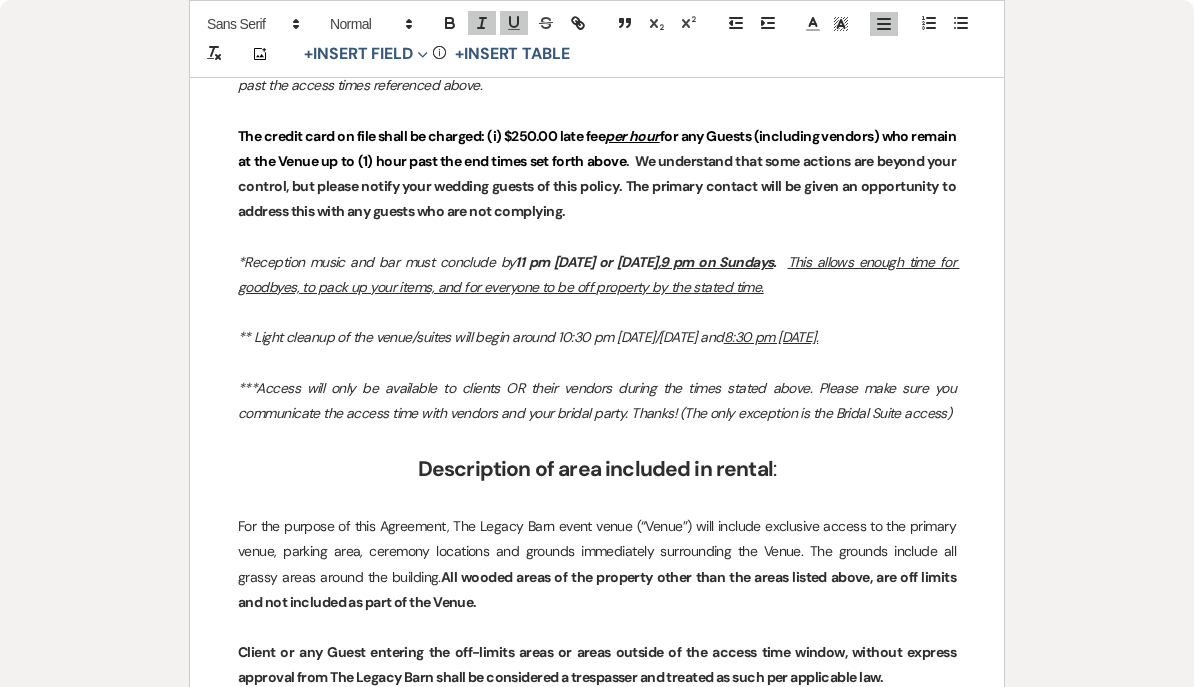 click on "Printer  Print                                                                                                                                                                                                                                                                                               Add Photo +  Insert Field Expand Standard Field Smart Field Signature Field Initial Field Info +  Insert Table ﻿ ﻿   EVENT VENUE RENTAL AGREEMENT THE LEGACY BARN, LLC This Event Venue Rental Agreement (“Agreement”) by and between The Legacy Barn, LLC, a Michigan Limited liability company (“The Legacy Barn”), and Client is made and entered into as of this
17
day of
July
,
2025
.  ﻿ ﻿ EVENT DESCRIPTION AND CLIENT INFORMATION Name of Event: ﻿
Wedding
﻿  (“Event”) Event date:  ﻿
10/04/2026
﻿   Bride/Groom:   ﻿ Name ﻿   :" at bounding box center (597, 4236) 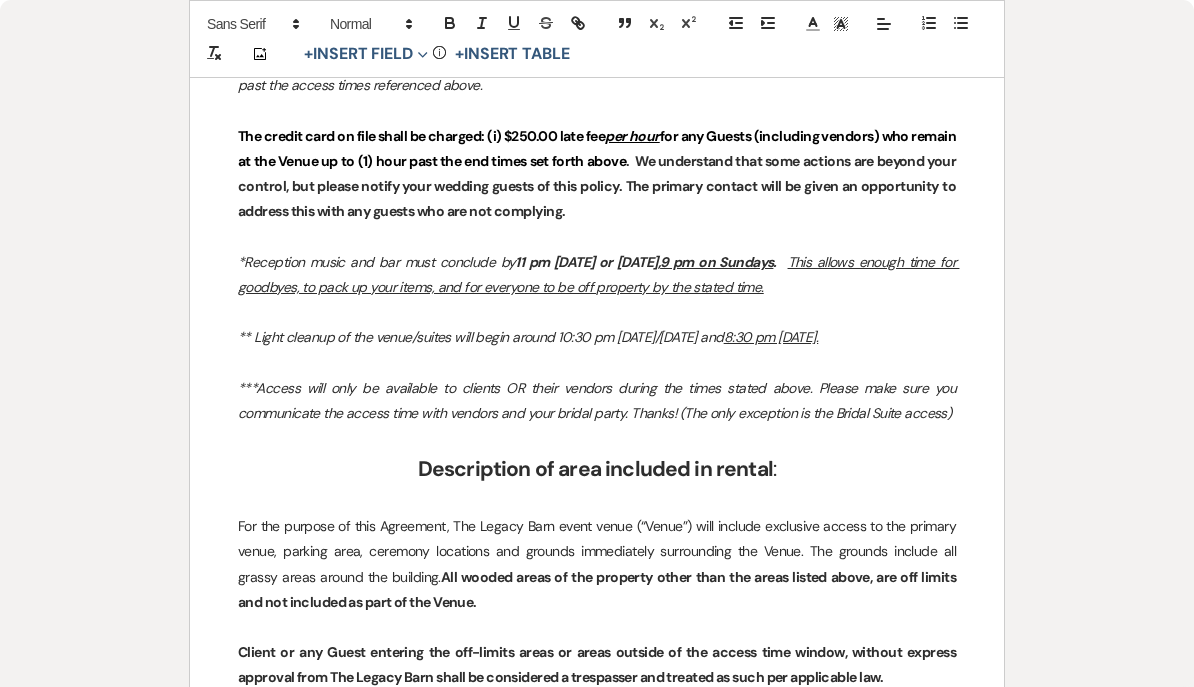 click on "** Light cleanup of the venue/suites will begin around 10:30 pm Friday/Saturday and  8:30 pm on Sunday." at bounding box center (528, 337) 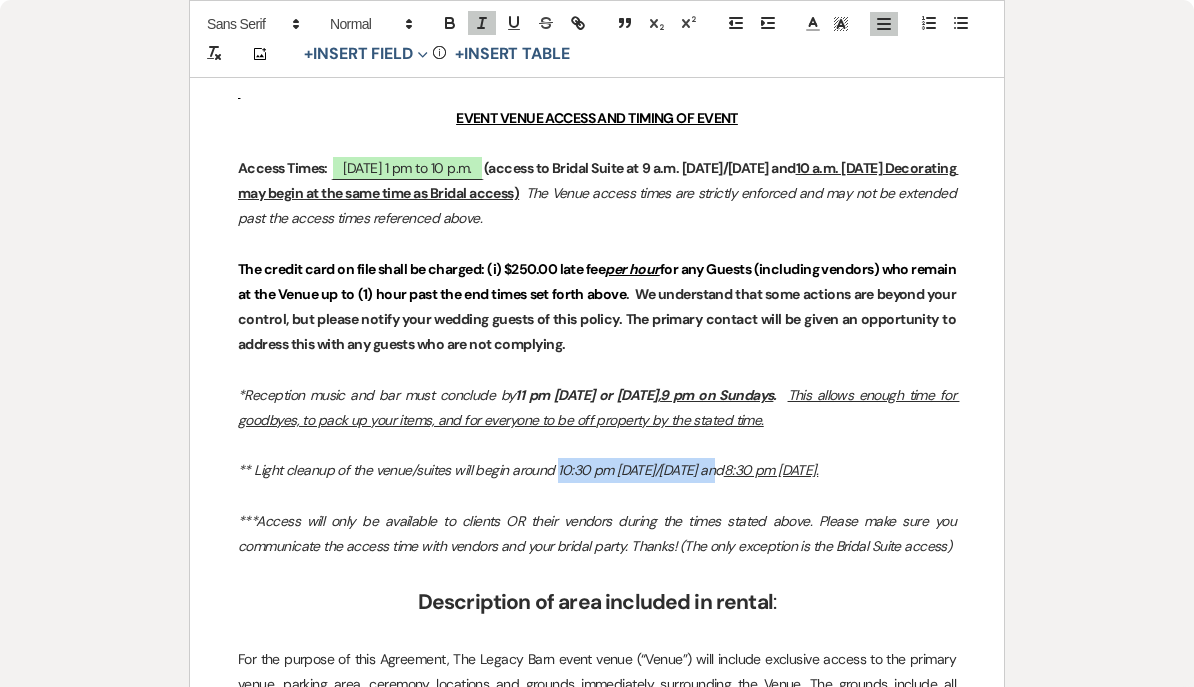 scroll, scrollTop: 1996, scrollLeft: 0, axis: vertical 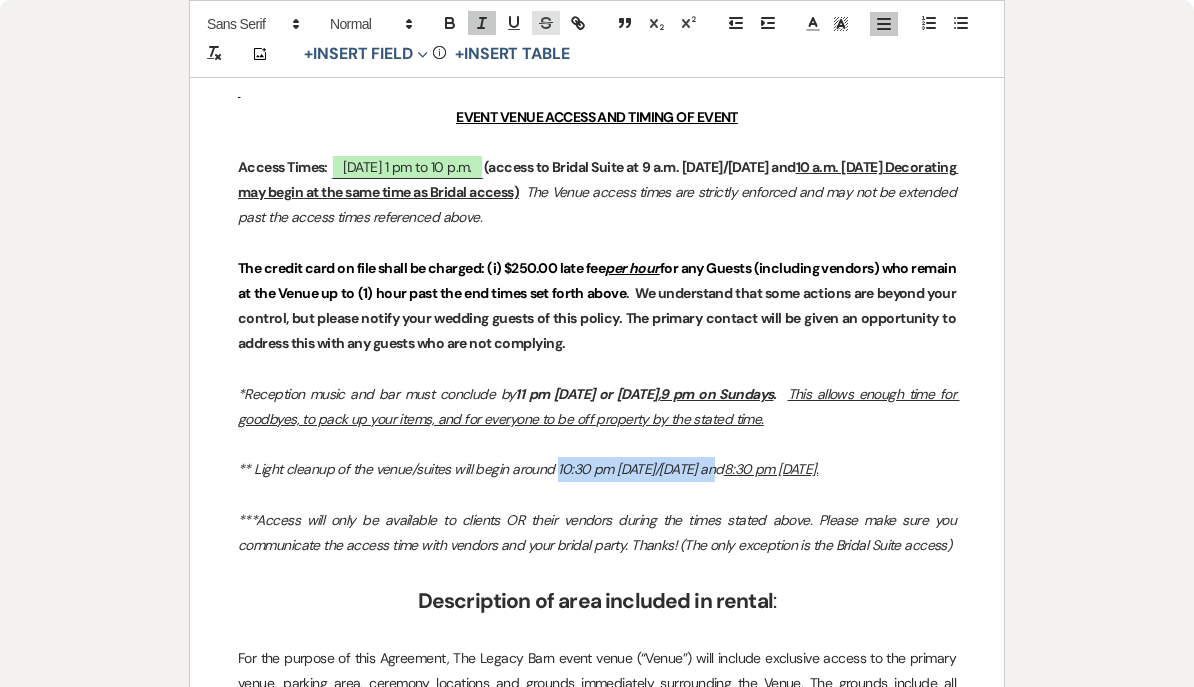 click at bounding box center [546, 23] 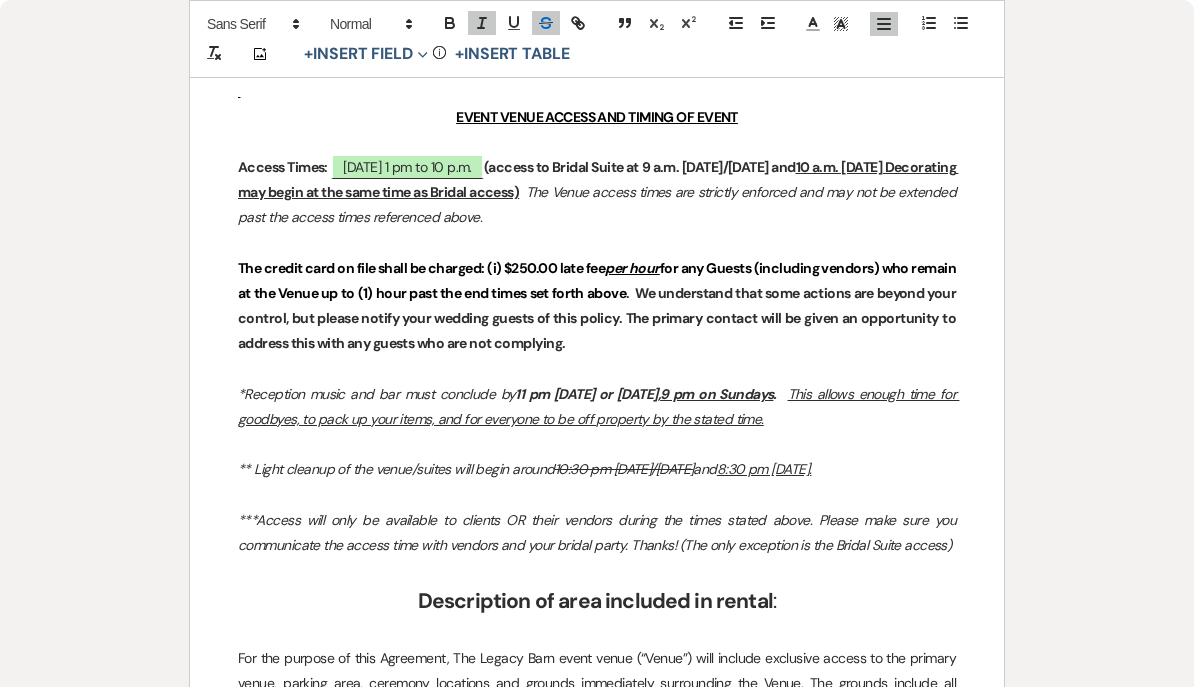 click on "Printer  Print                                                                                                                                                                                                                                                                                               Add Photo +  Insert Field Expand Standard Field Smart Field Signature Field Initial Field Info +  Insert Table ﻿ ﻿   EVENT VENUE RENTAL AGREEMENT THE LEGACY BARN, LLC This Event Venue Rental Agreement (“Agreement”) by and between The Legacy Barn, LLC, a Michigan Limited liability company (“The Legacy Barn”), and Client is made and entered into as of this
17
day of
July
,
2025
.  ﻿ ﻿ EVENT DESCRIPTION AND CLIENT INFORMATION Name of Event: ﻿
Wedding
﻿  (“Event”) Event date:  ﻿
10/04/2026
﻿   Bride/Groom:   ﻿ Name ﻿   :" at bounding box center (597, 4368) 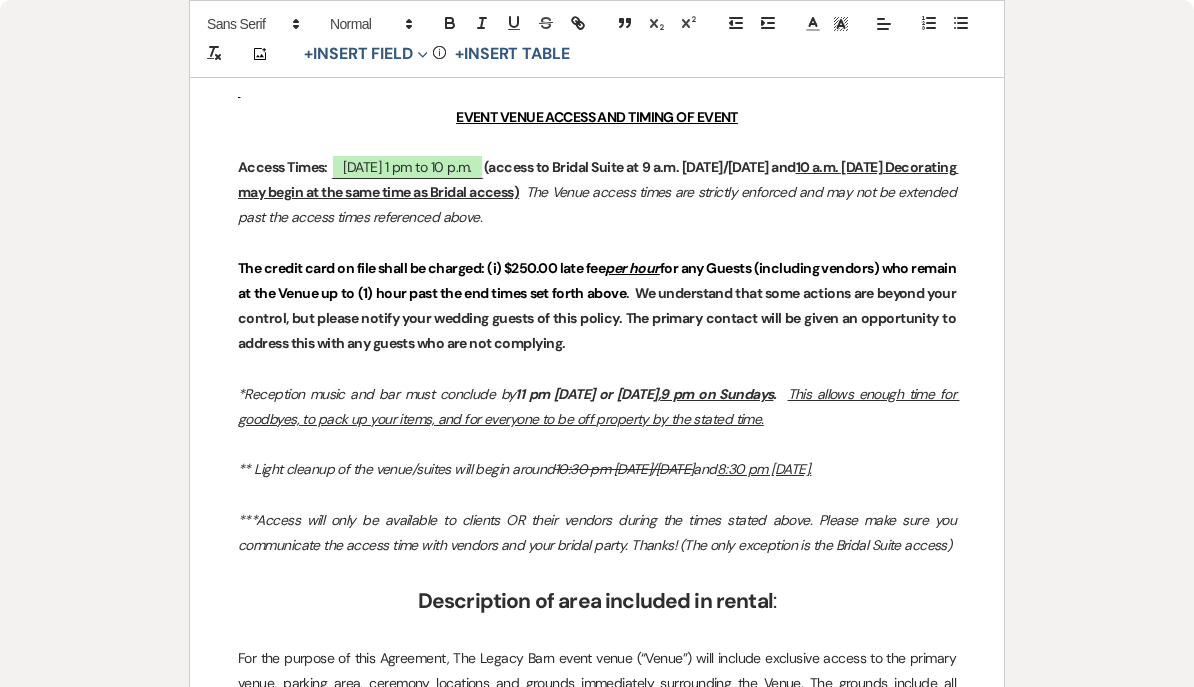 click on "11 pm Friday or Saturday,  9 pm on Sundays ." at bounding box center [645, 394] 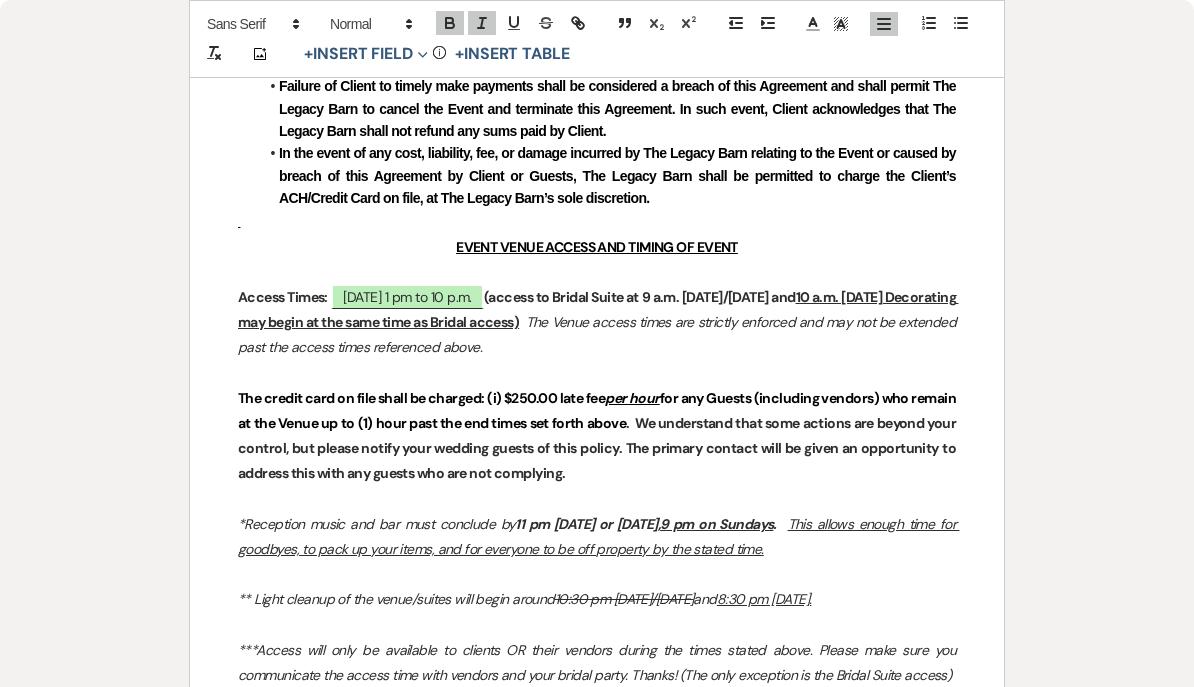 scroll, scrollTop: 1863, scrollLeft: 0, axis: vertical 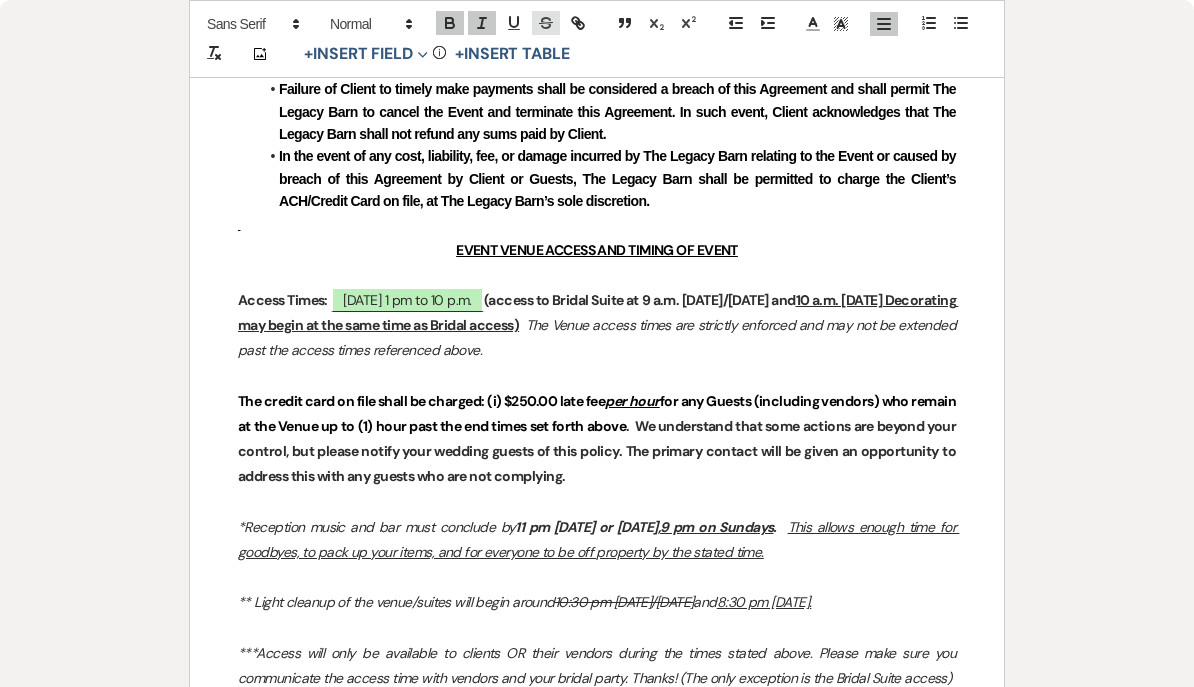 click 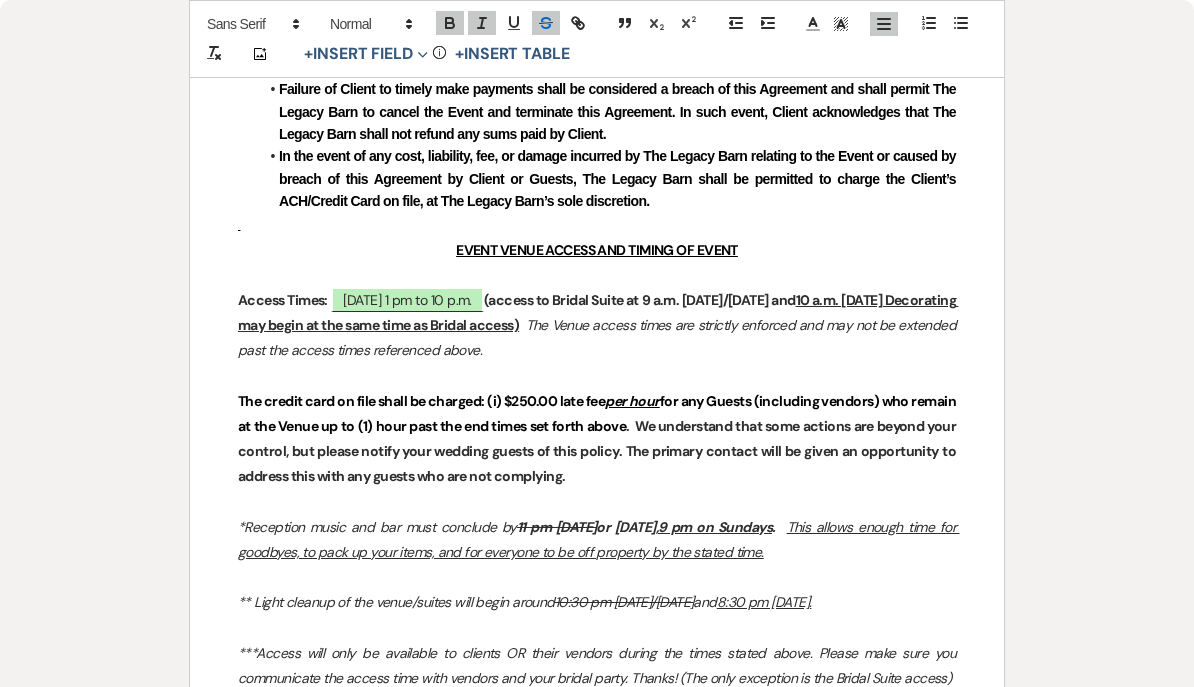 click on "Printer  Print                                                                                                                                                                                                                                                                                               Add Photo +  Insert Field Expand Standard Field Smart Field Signature Field Initial Field Info +  Insert Table ﻿ ﻿   EVENT VENUE RENTAL AGREEMENT THE LEGACY BARN, LLC This Event Venue Rental Agreement (“Agreement”) by and between The Legacy Barn, LLC, a Michigan Limited liability company (“The Legacy Barn”), and Client is made and entered into as of this
17
day of
July
,
2025
.  ﻿ ﻿ EVENT DESCRIPTION AND CLIENT INFORMATION Name of Event: ﻿
Wedding
﻿  (“Event”) Event date:  ﻿
10/04/2026
﻿   Bride/Groom:   ﻿ Name ﻿   :" at bounding box center [597, 4501] 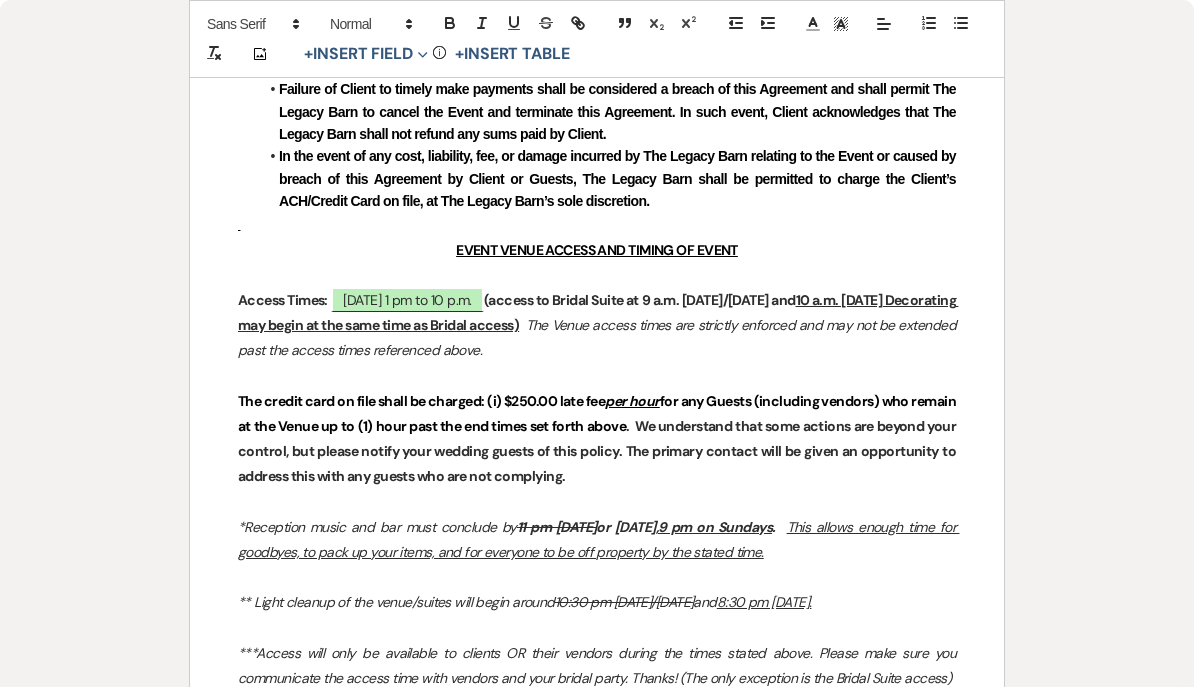 click on "(access to Bridal Suite at 9 a.m. on Friday/Saturday and  10 a.m. on Sunday Decorating may begin at the same time as Bridal access)" at bounding box center (598, 312) 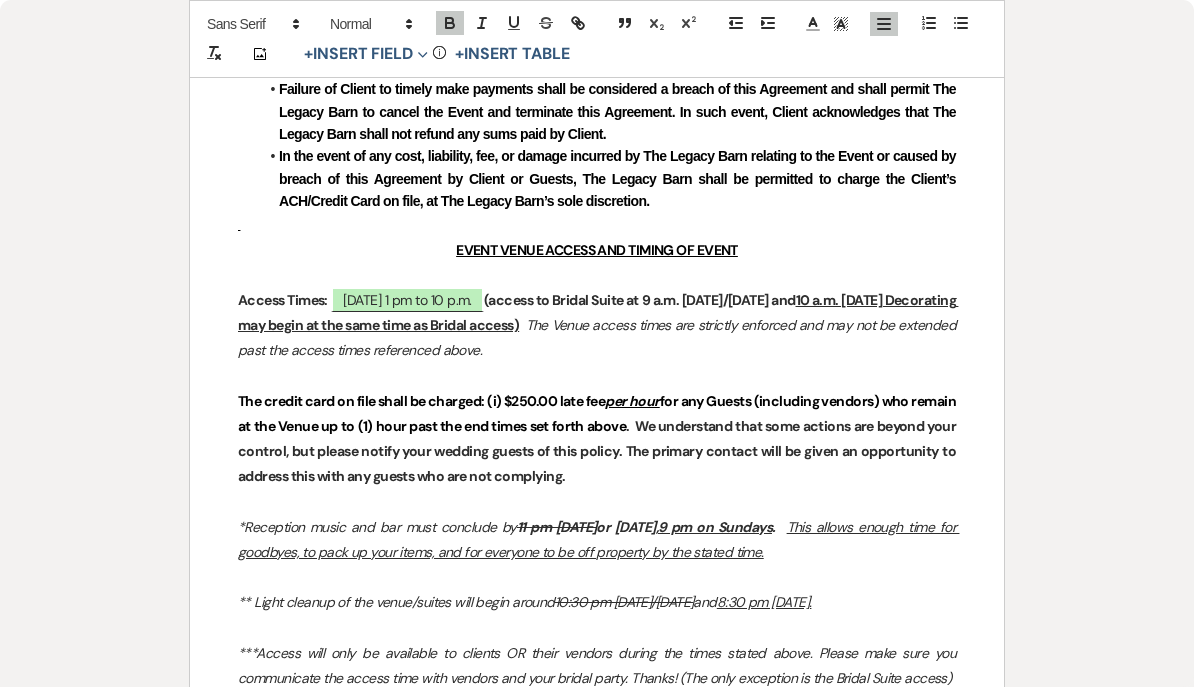 click on "(access to Bridal Suite at 9 a.m. on Friday/Saturday and  10 a.m. on Sunday Decorating may begin at the same time as Bridal access)" at bounding box center (598, 312) 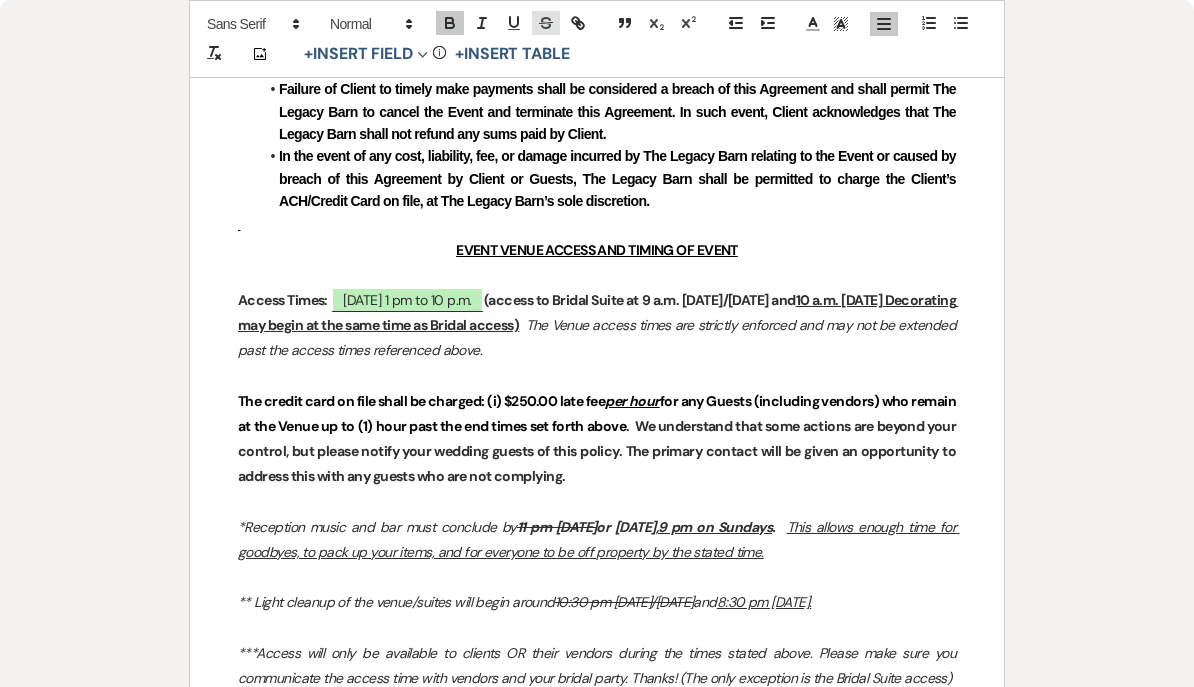 click 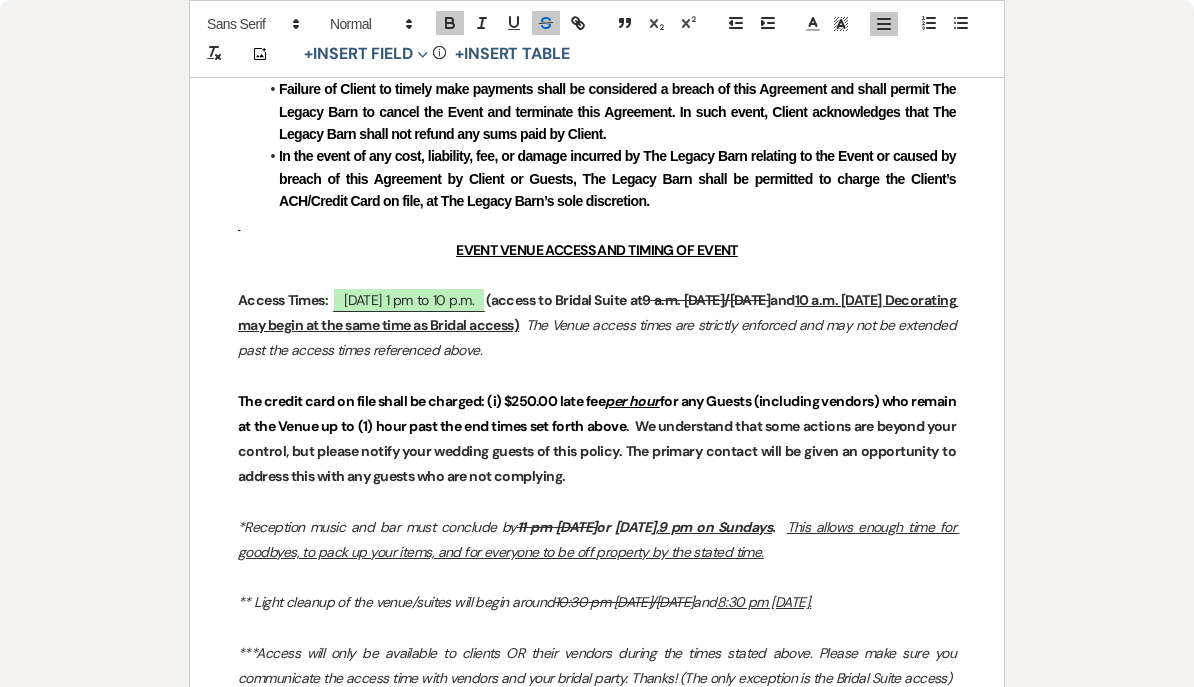 click on "Printer  Print                                                                                                                                                                                                                                                                                               Add Photo +  Insert Field Expand Standard Field Smart Field Signature Field Initial Field Info +  Insert Table ﻿ ﻿   EVENT VENUE RENTAL AGREEMENT THE LEGACY BARN, LLC This Event Venue Rental Agreement (“Agreement”) by and between The Legacy Barn, LLC, a Michigan Limited liability company (“The Legacy Barn”), and Client is made and entered into as of this
17
day of
July
,
2025
.  ﻿ ﻿ EVENT DESCRIPTION AND CLIENT INFORMATION Name of Event: ﻿
Wedding
﻿  (“Event”) Event date:  ﻿
10/04/2026
﻿   Bride/Groom:   ﻿ Name ﻿   :" at bounding box center (597, 4501) 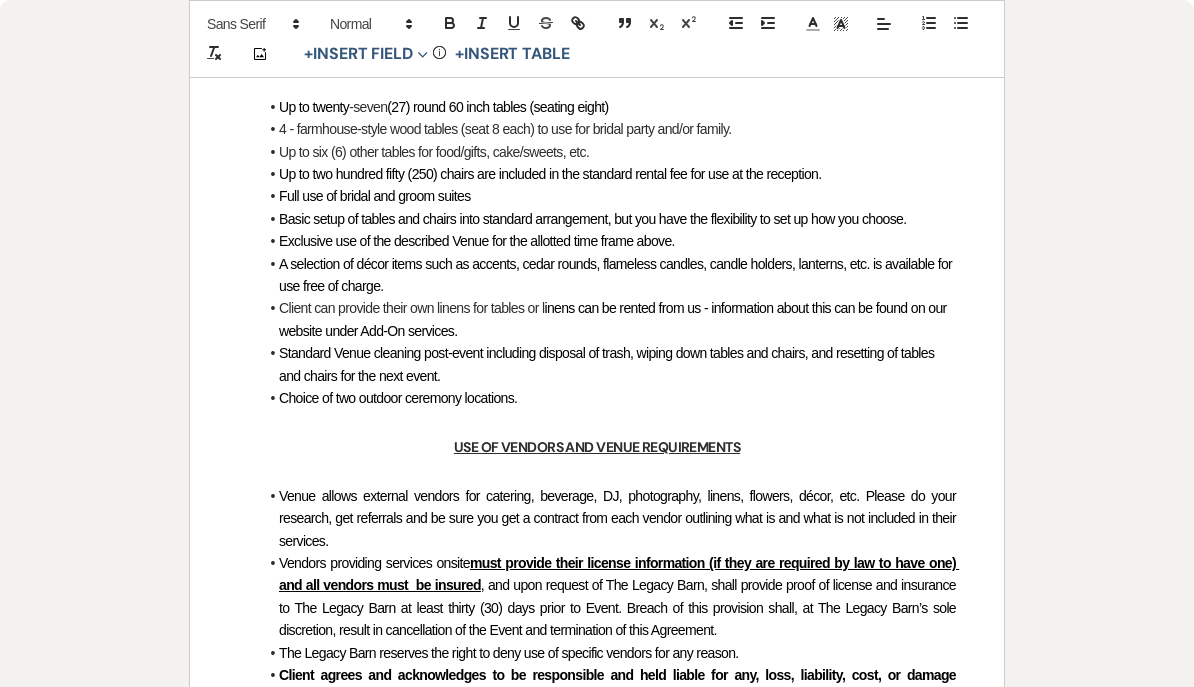 scroll, scrollTop: 3177, scrollLeft: 0, axis: vertical 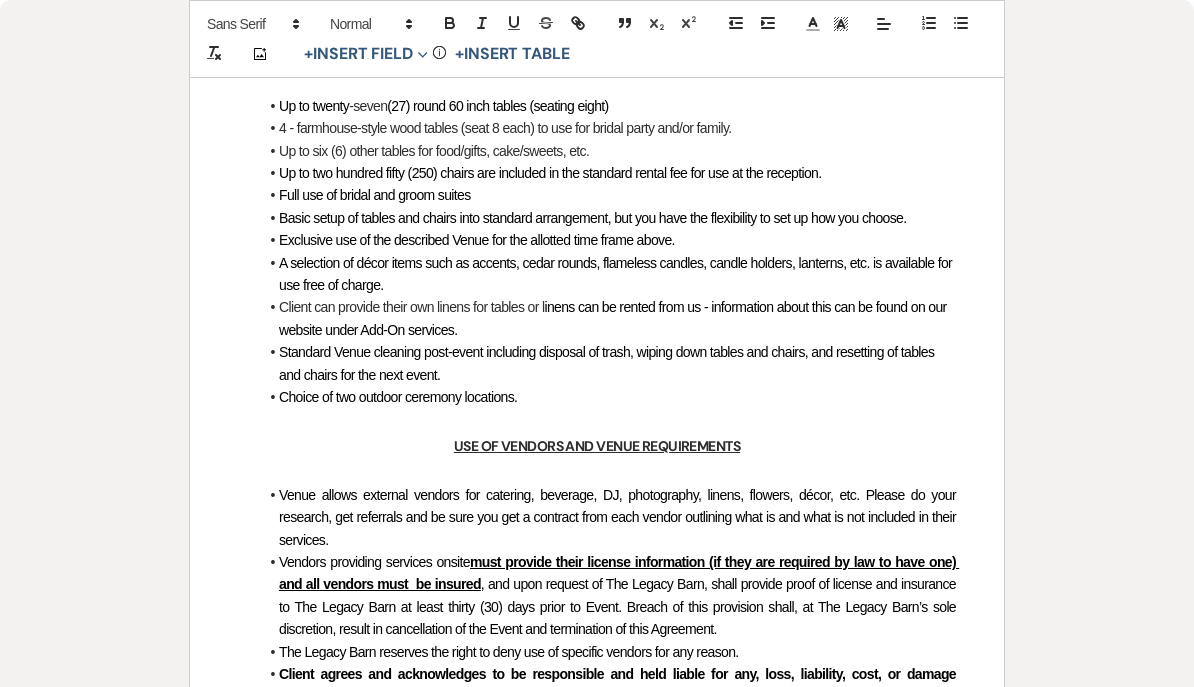 click on "Choice of two outdoor ceremony locations." at bounding box center [607, 397] 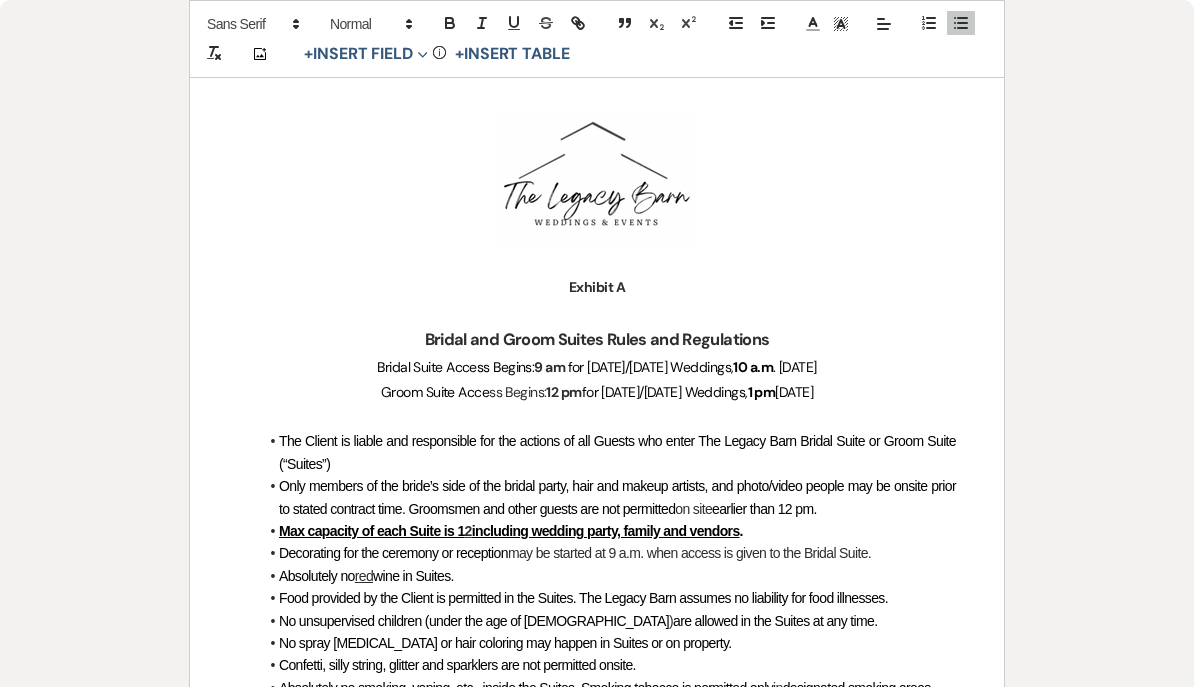 scroll, scrollTop: 11200, scrollLeft: 0, axis: vertical 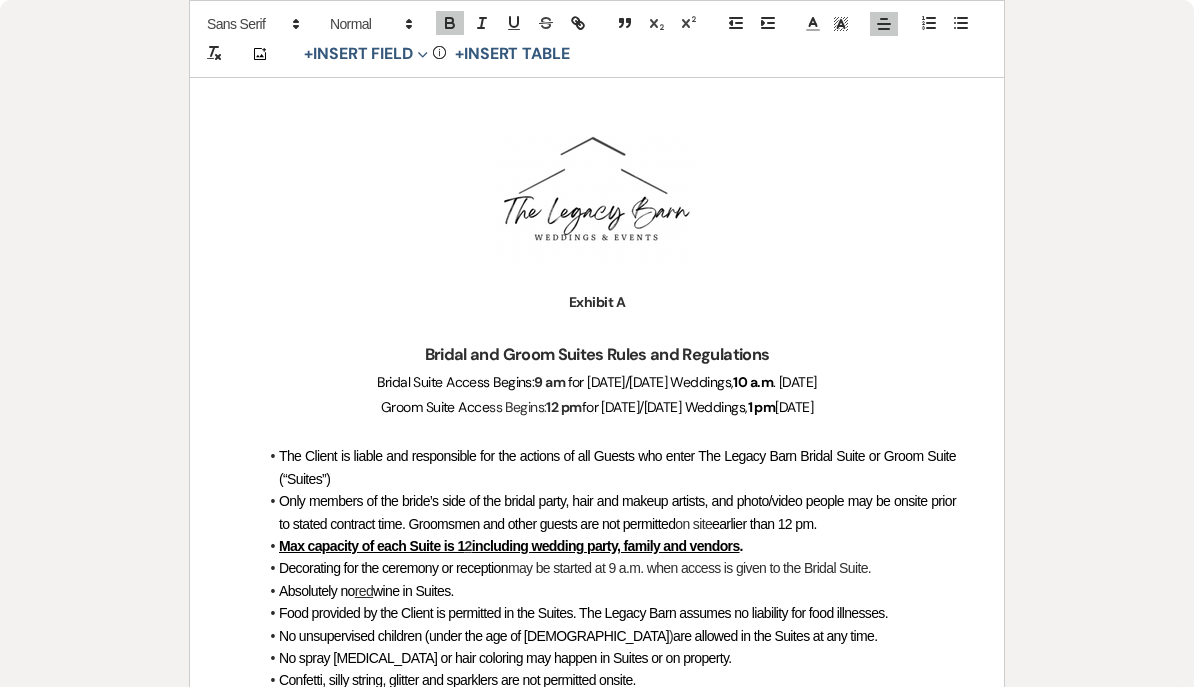 click on "9 am" at bounding box center (549, 382) 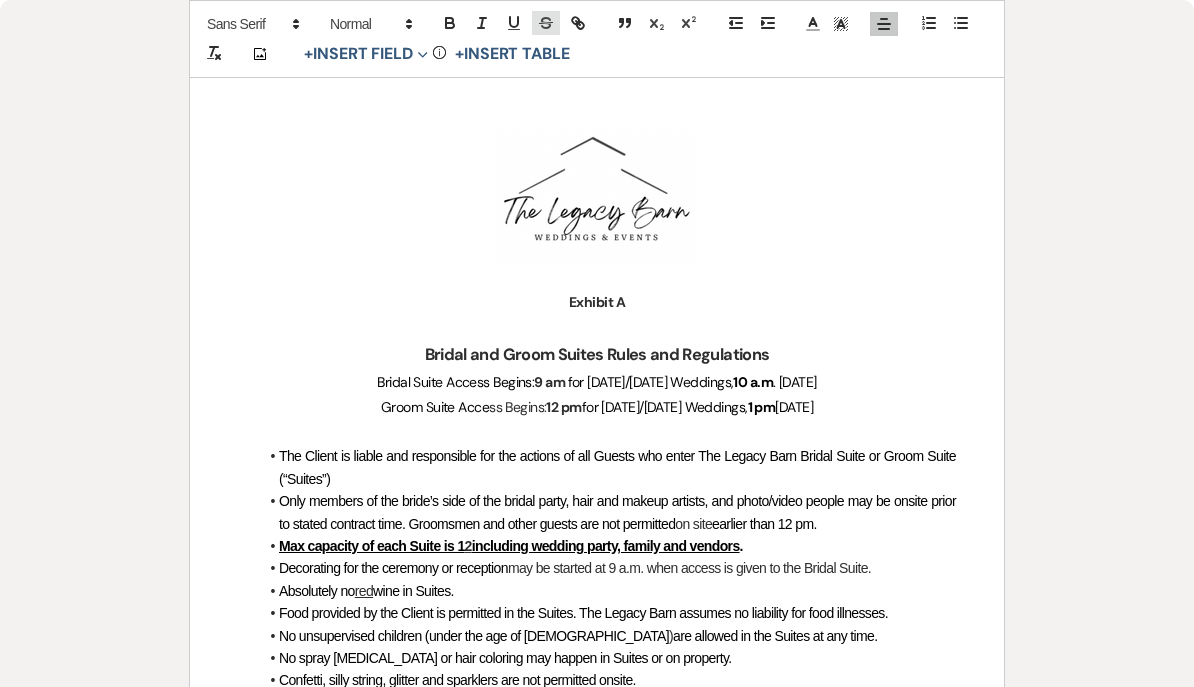 click 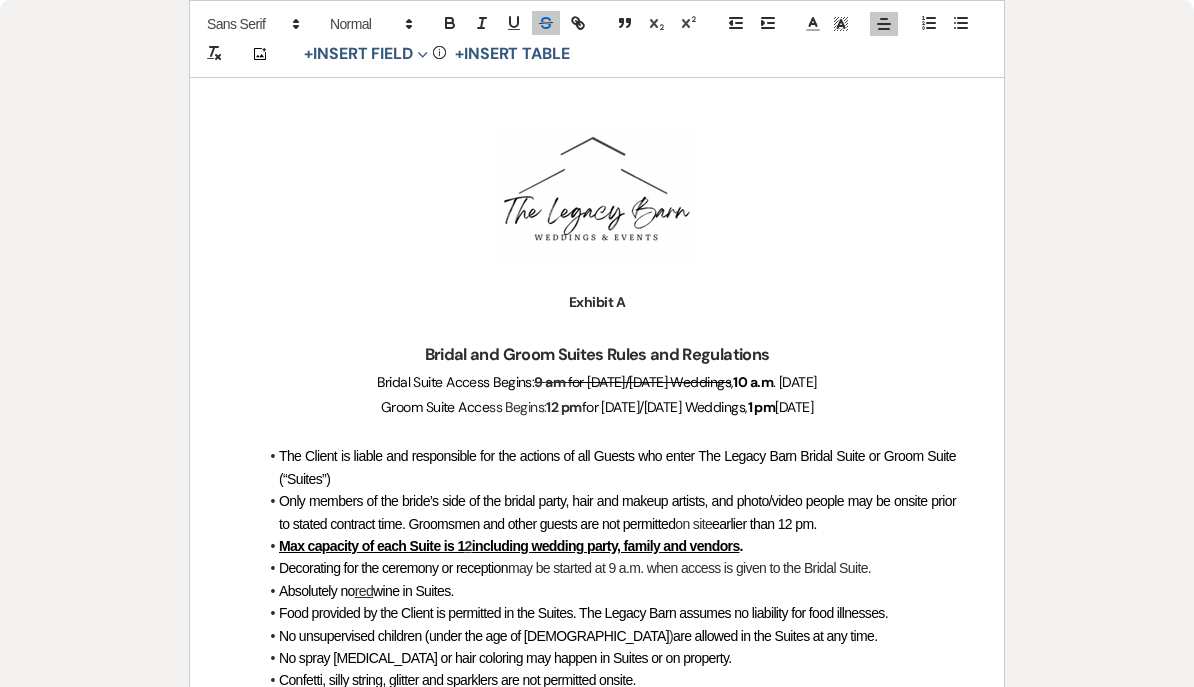click on "Printer  Print                                                                                                                                                                                                                                                                                               Add Photo +  Insert Field Expand Standard Field Smart Field Signature Field Initial Field Info +  Insert Table ﻿ ﻿   EVENT VENUE RENTAL AGREEMENT THE LEGACY BARN, LLC This Event Venue Rental Agreement (“Agreement”) by and between The Legacy Barn, LLC, a Michigan Limited liability company (“The Legacy Barn”), and Client is made and entered into as of this
17
day of
July
,
2025
.  ﻿ ﻿ EVENT DESCRIPTION AND CLIENT INFORMATION Name of Event: ﻿
Wedding
﻿  (“Event”) Event date:  ﻿
10/04/2026
﻿   Bride/Groom:   ﻿ Name ﻿   :" at bounding box center [597, -4825] 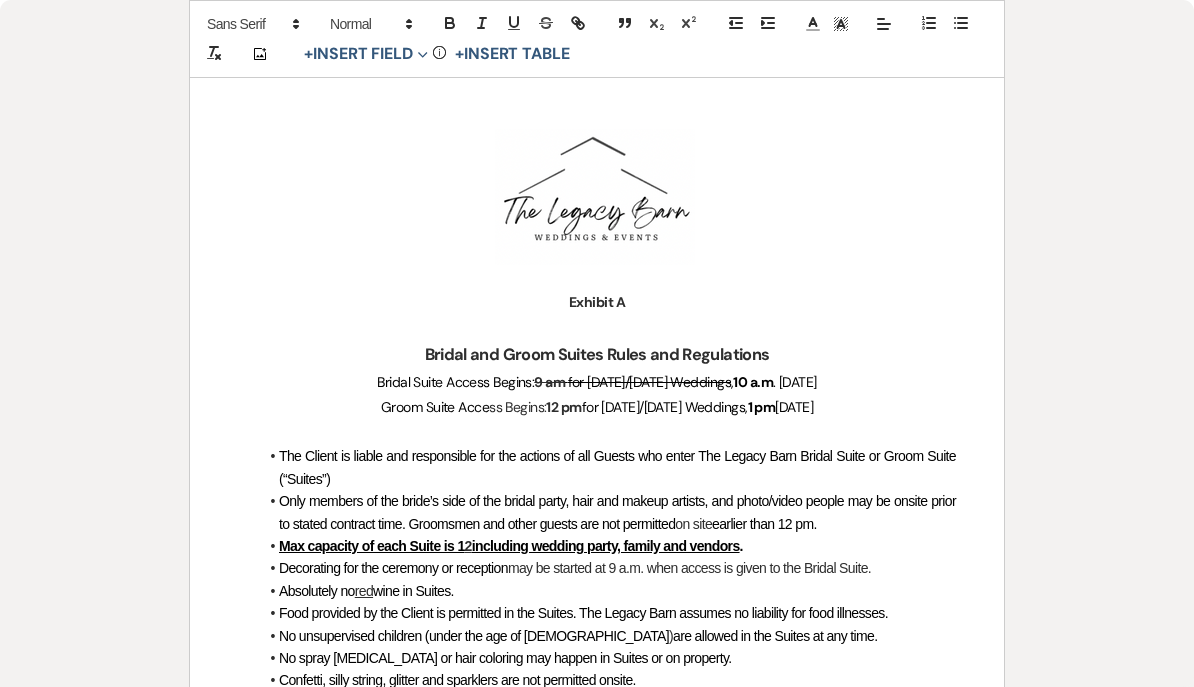 click on "12 pm" at bounding box center (563, 407) 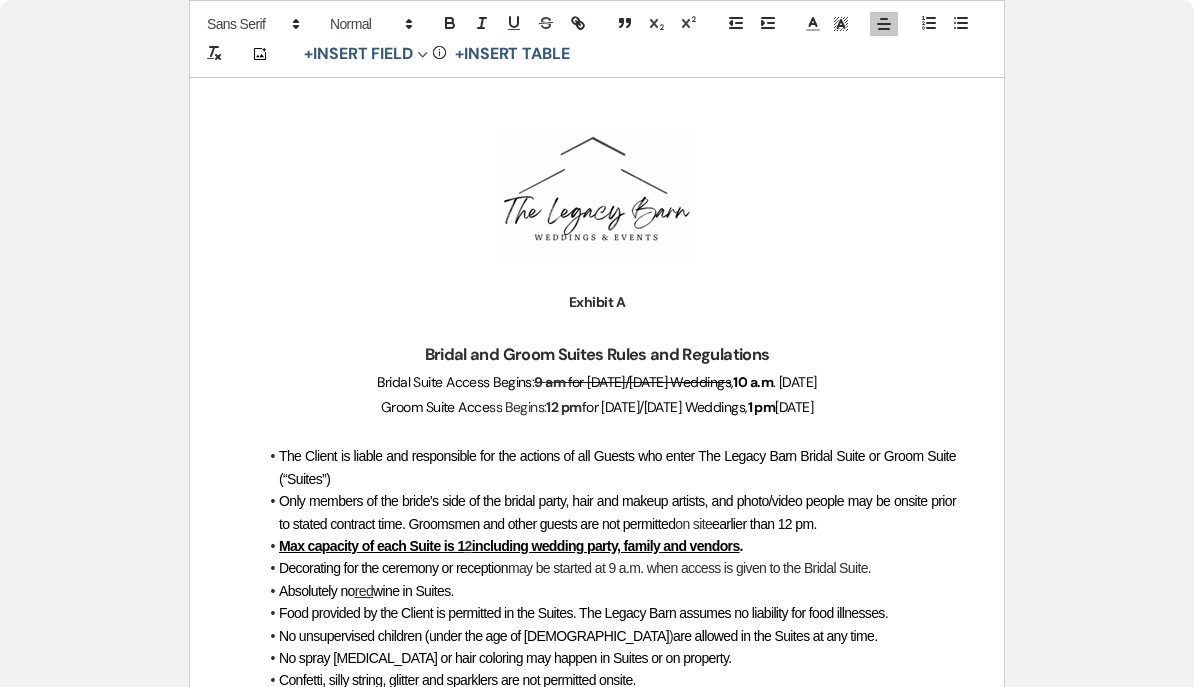 click on "12 pm" at bounding box center [563, 407] 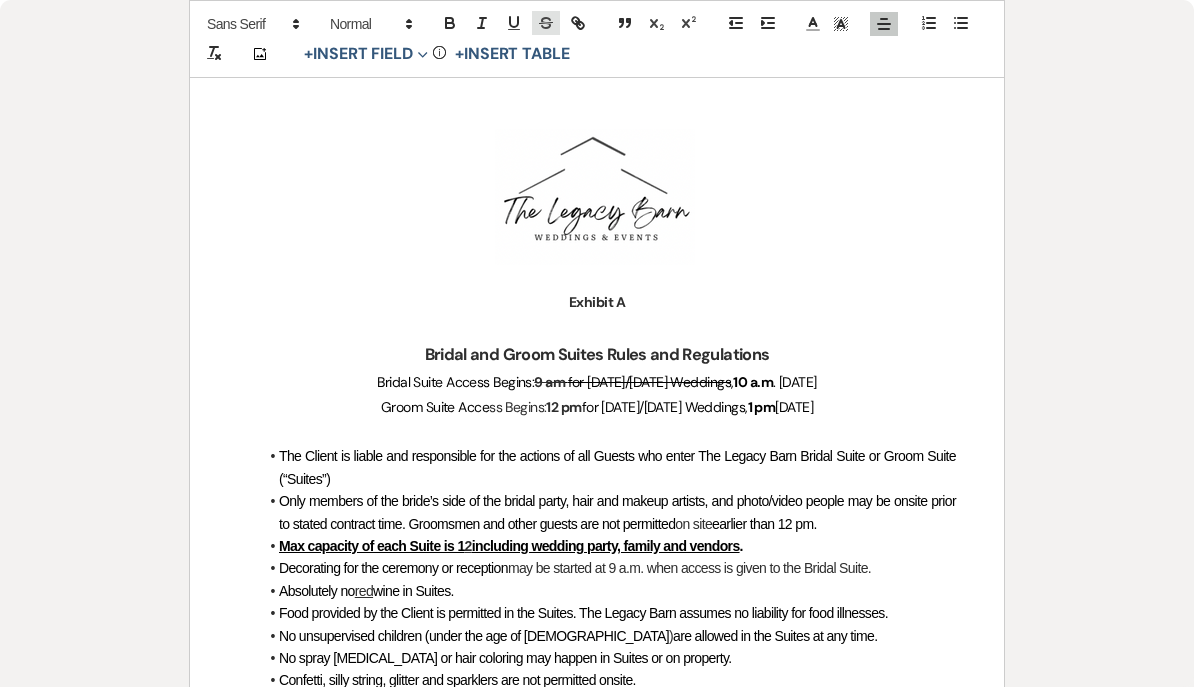 click 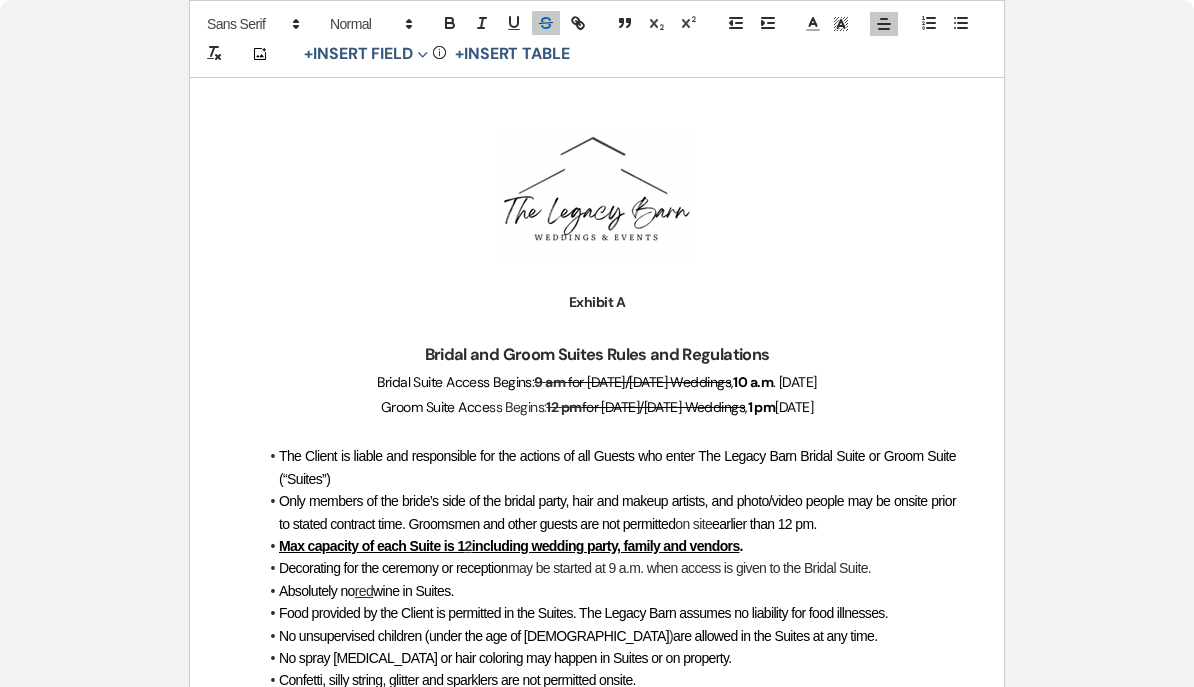 click on "Printer  Print                                                                                                                                                                                                                                                                                               Add Photo +  Insert Field Expand Standard Field Smart Field Signature Field Initial Field Info +  Insert Table ﻿ ﻿   EVENT VENUE RENTAL AGREEMENT THE LEGACY BARN, LLC This Event Venue Rental Agreement (“Agreement”) by and between The Legacy Barn, LLC, a Michigan Limited liability company (“The Legacy Barn”), and Client is made and entered into as of this
17
day of
July
,
2025
.  ﻿ ﻿ EVENT DESCRIPTION AND CLIENT INFORMATION Name of Event: ﻿
Wedding
﻿  (“Event”) Event date:  ﻿
10/04/2026
﻿   Bride/Groom:   ﻿ Name ﻿   :" at bounding box center [597, -4825] 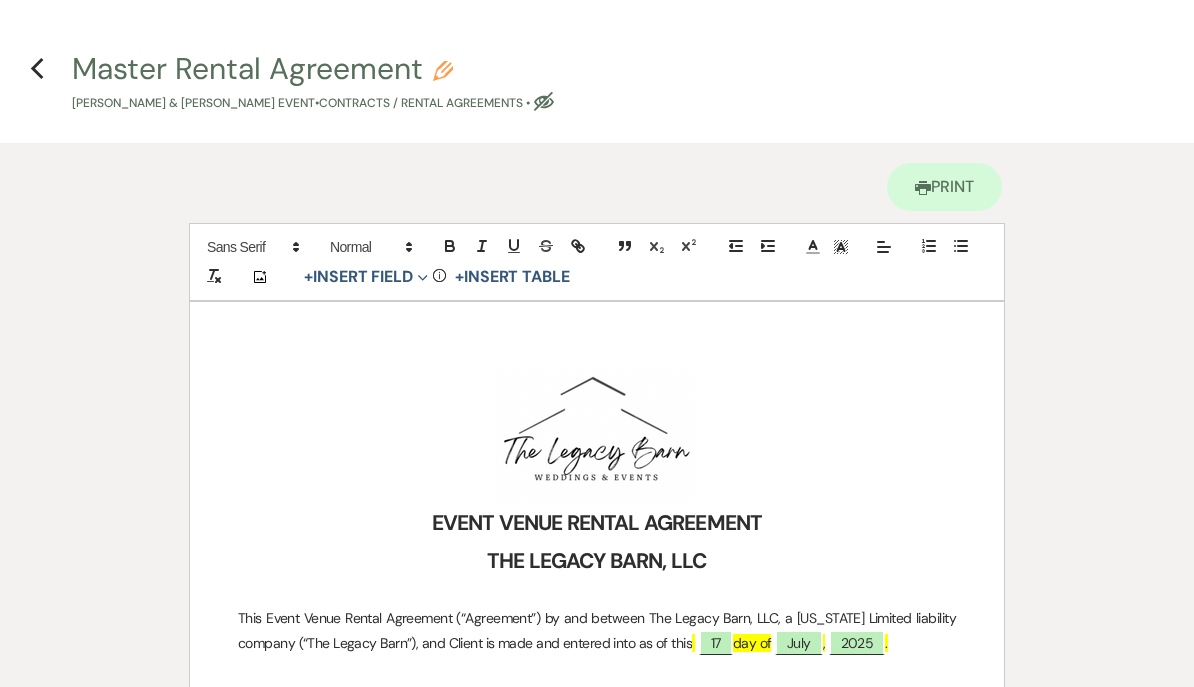 scroll, scrollTop: 0, scrollLeft: 0, axis: both 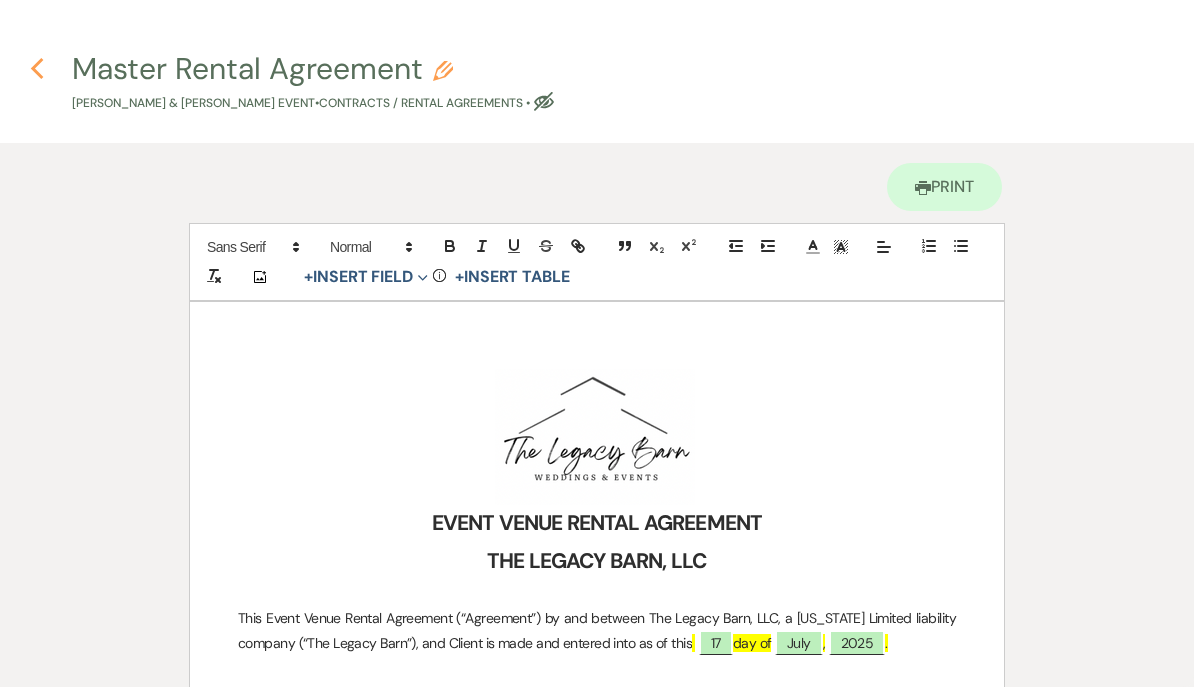 click on "Previous" 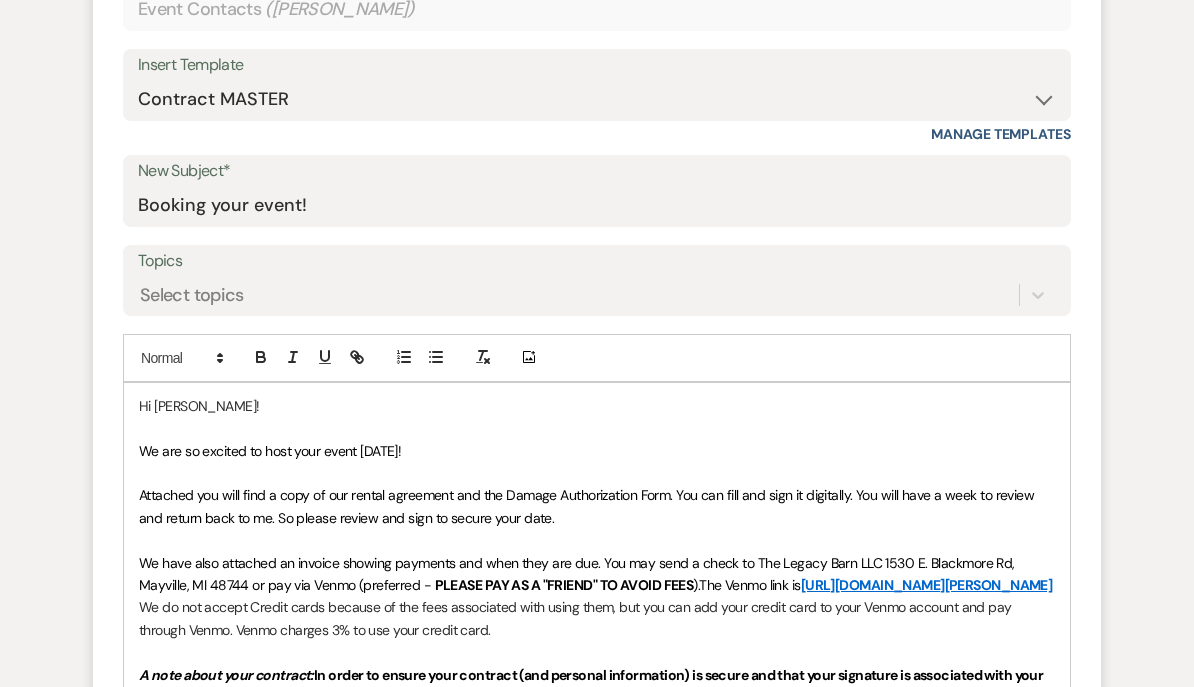click on "We are so excited to host your event Sunday 10/04/2026!" at bounding box center [597, 451] 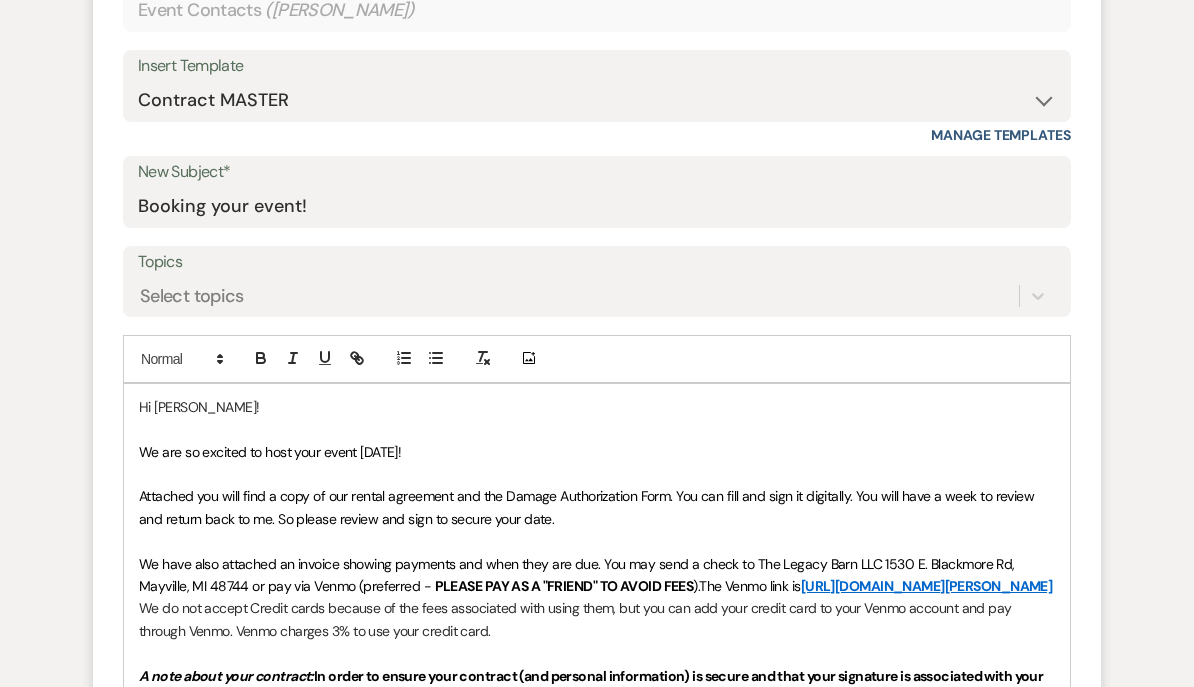 click on "We are so excited to host your event Sunday 10/04/2026!" at bounding box center [270, 452] 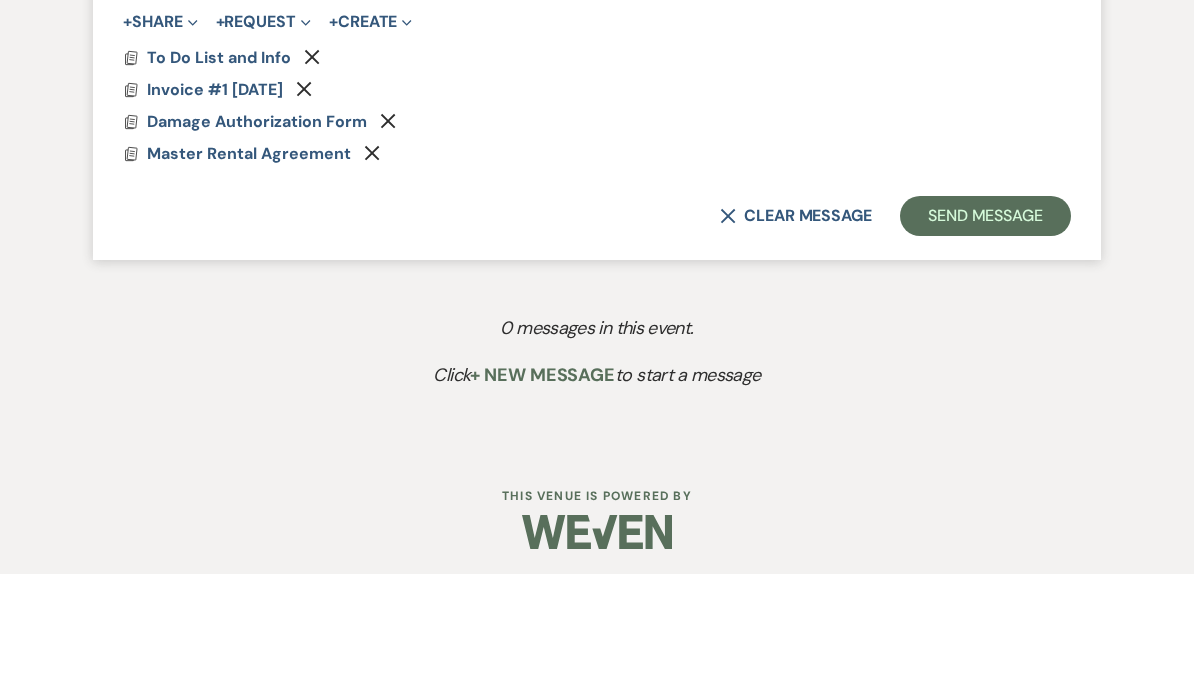scroll, scrollTop: 1767, scrollLeft: 0, axis: vertical 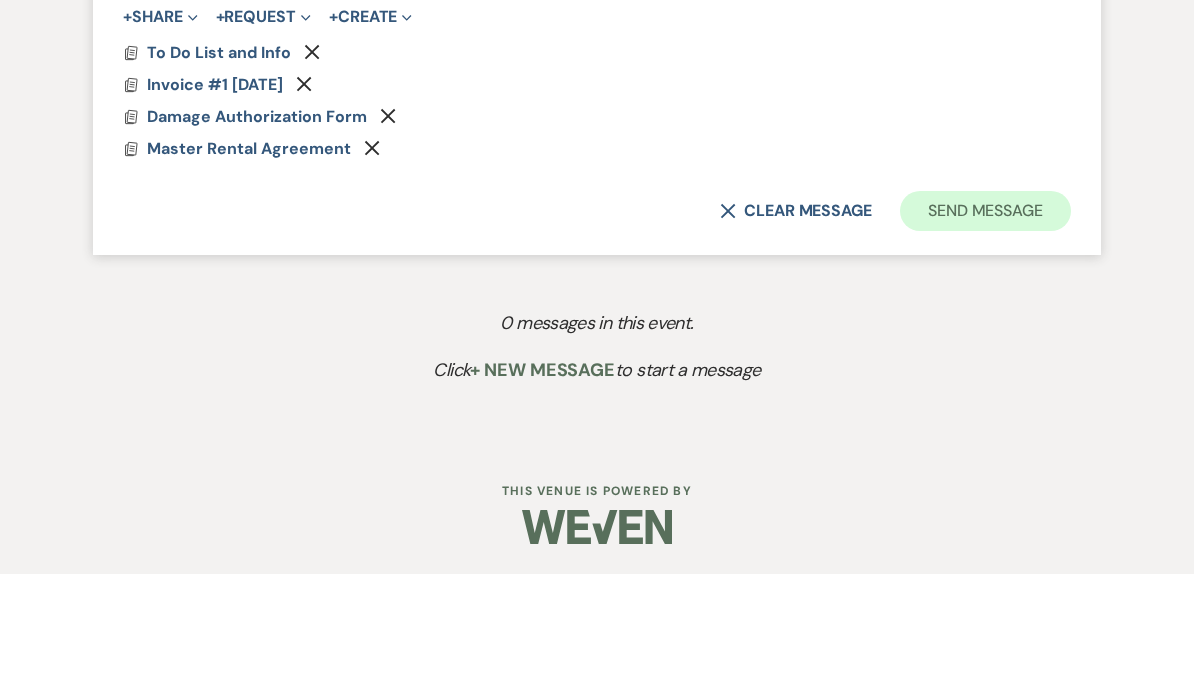 click on "Send Message" at bounding box center (985, 324) 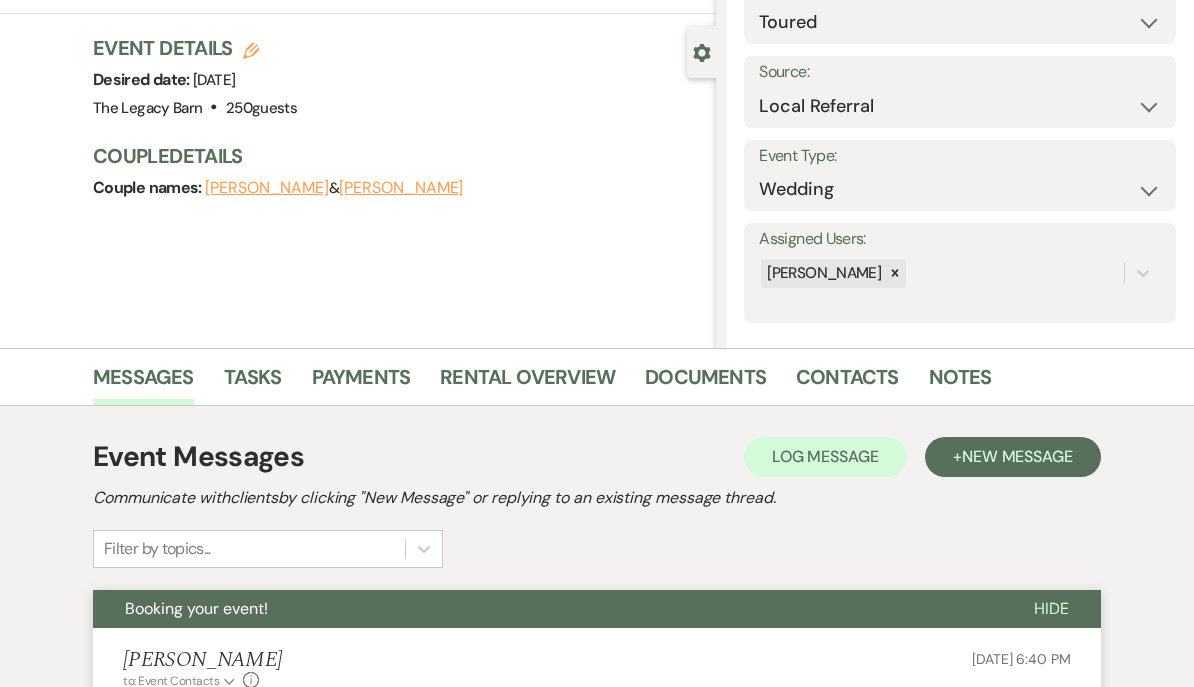 scroll, scrollTop: 0, scrollLeft: 0, axis: both 